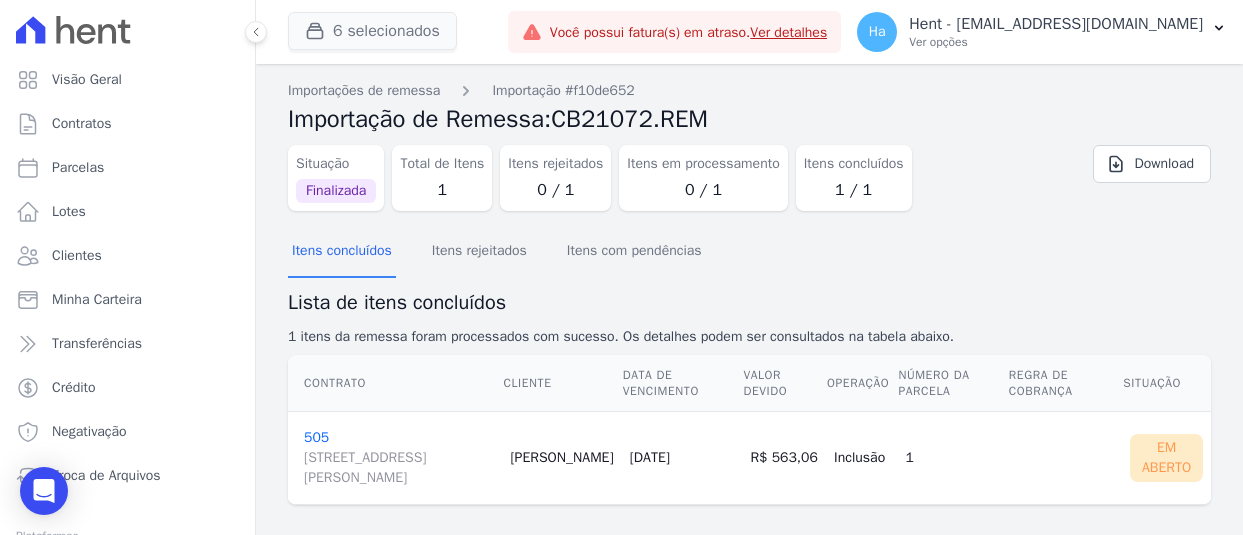 scroll, scrollTop: 0, scrollLeft: 0, axis: both 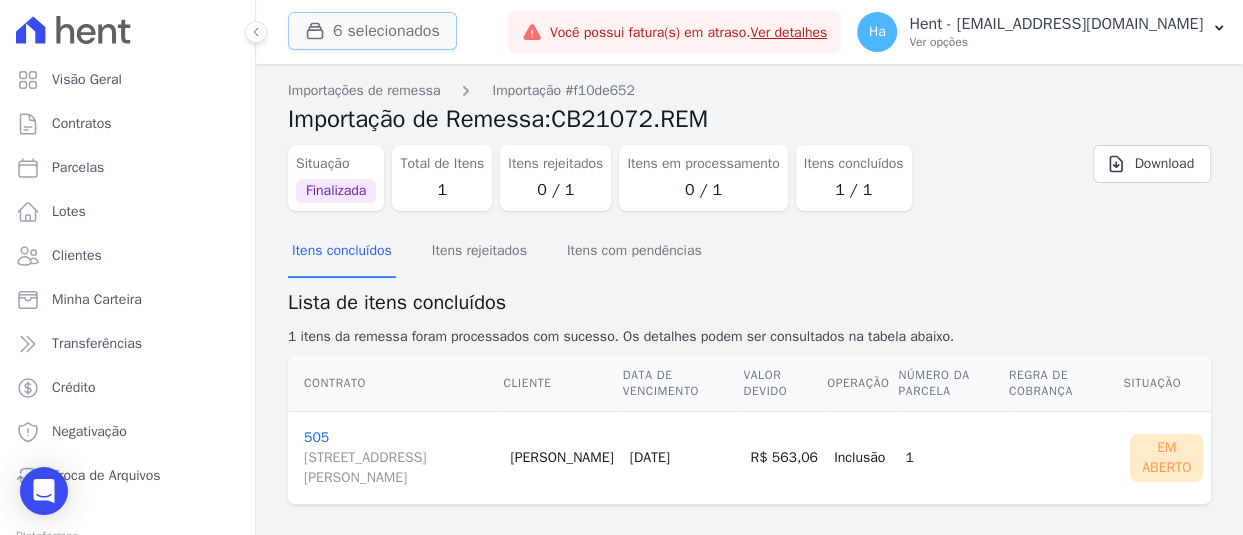 click on "6 selecionados" at bounding box center [372, 31] 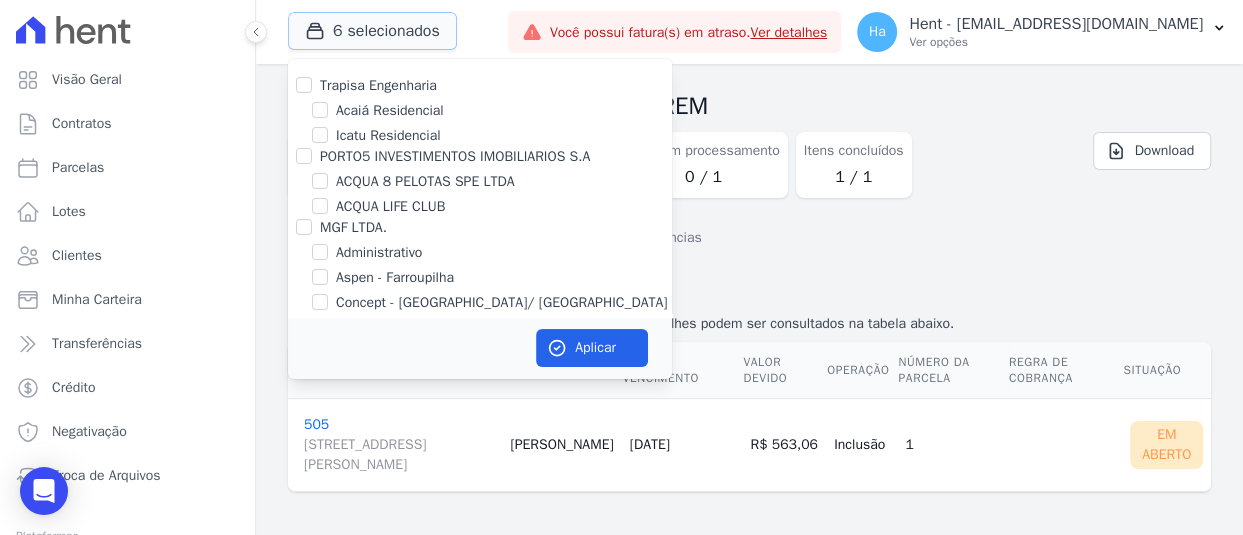 scroll, scrollTop: 17, scrollLeft: 0, axis: vertical 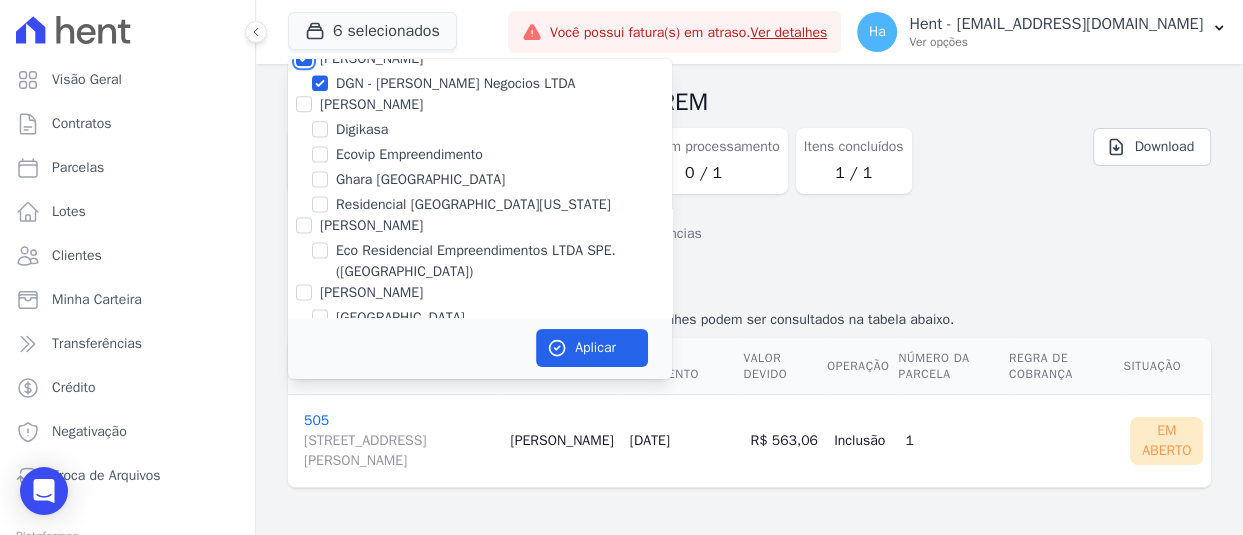 click on "[PERSON_NAME]" at bounding box center [304, 58] 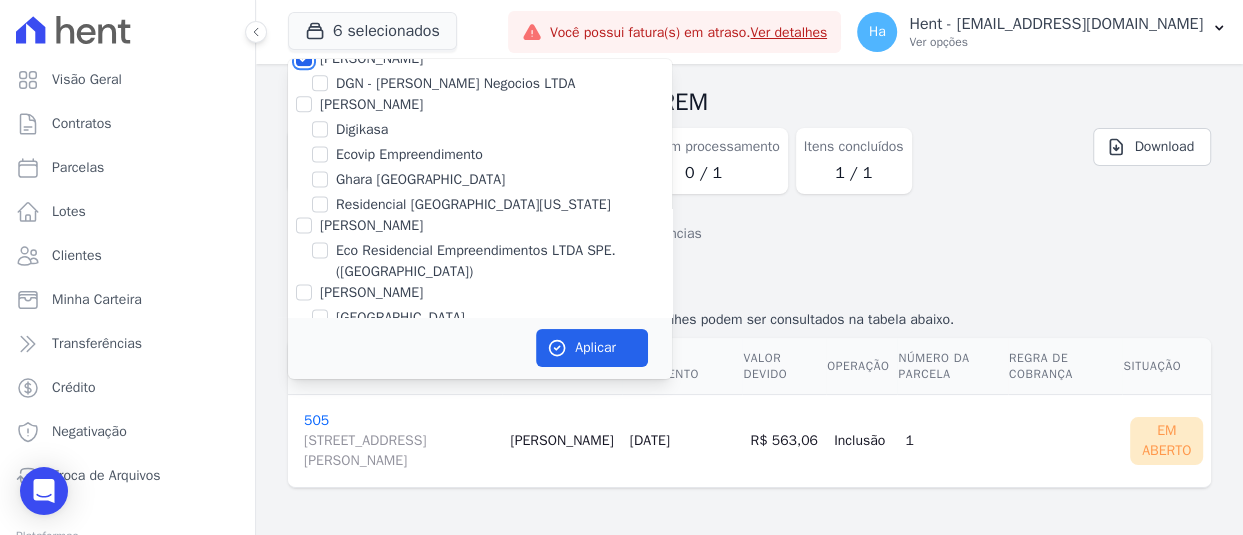 checkbox on "false" 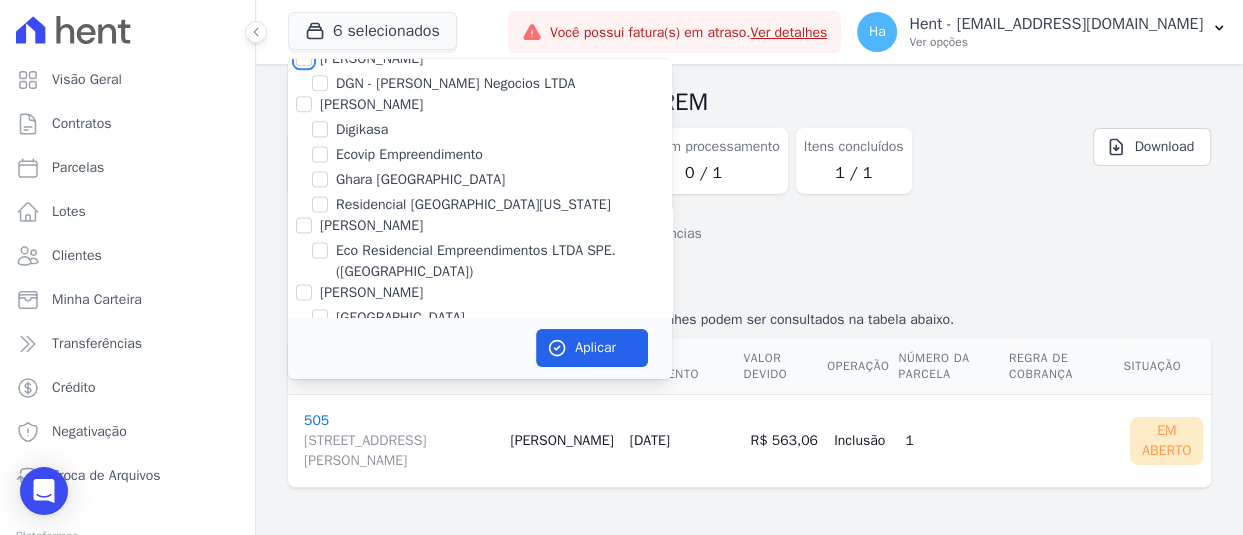 checkbox on "false" 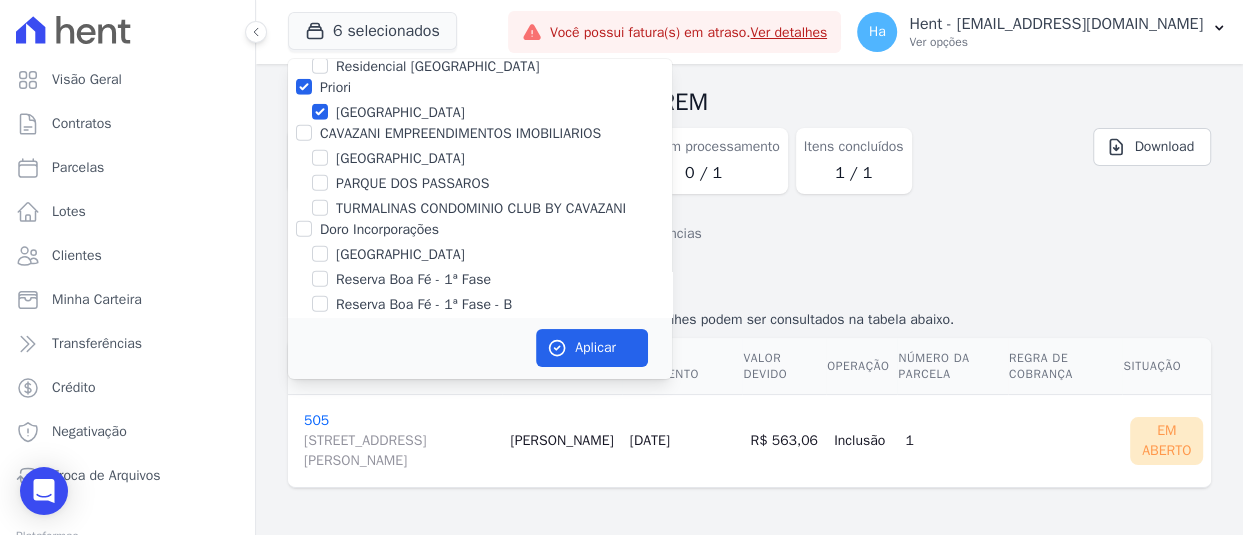scroll, scrollTop: 12578, scrollLeft: 0, axis: vertical 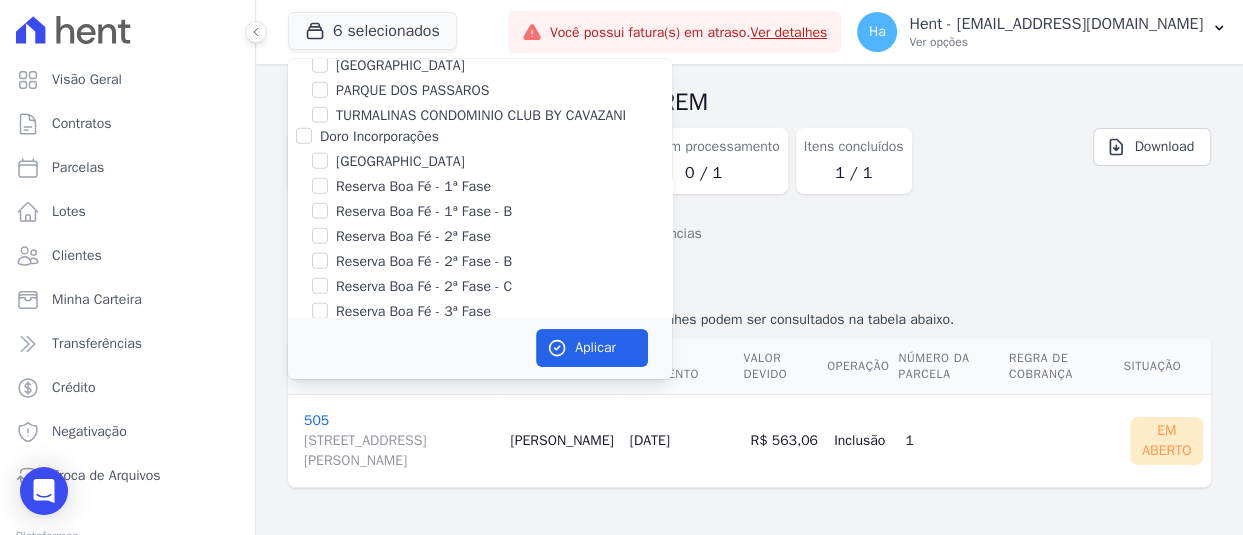 click on "Priori" at bounding box center [304, -6] 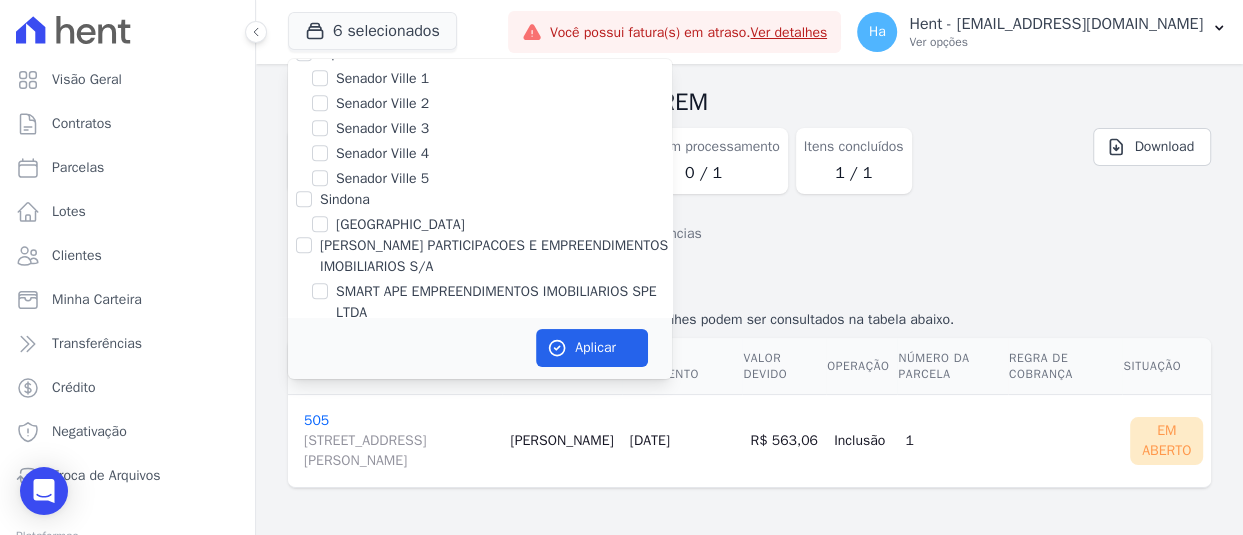 scroll, scrollTop: 16296, scrollLeft: 0, axis: vertical 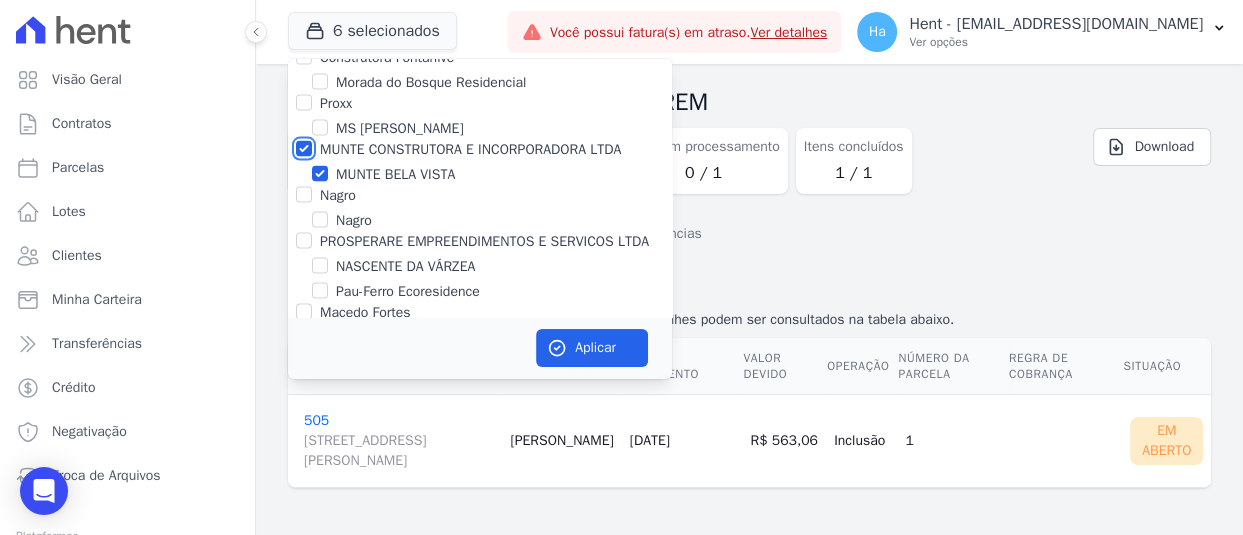 click on "MUNTE CONSTRUTORA E INCORPORADORA LTDA" at bounding box center [304, 149] 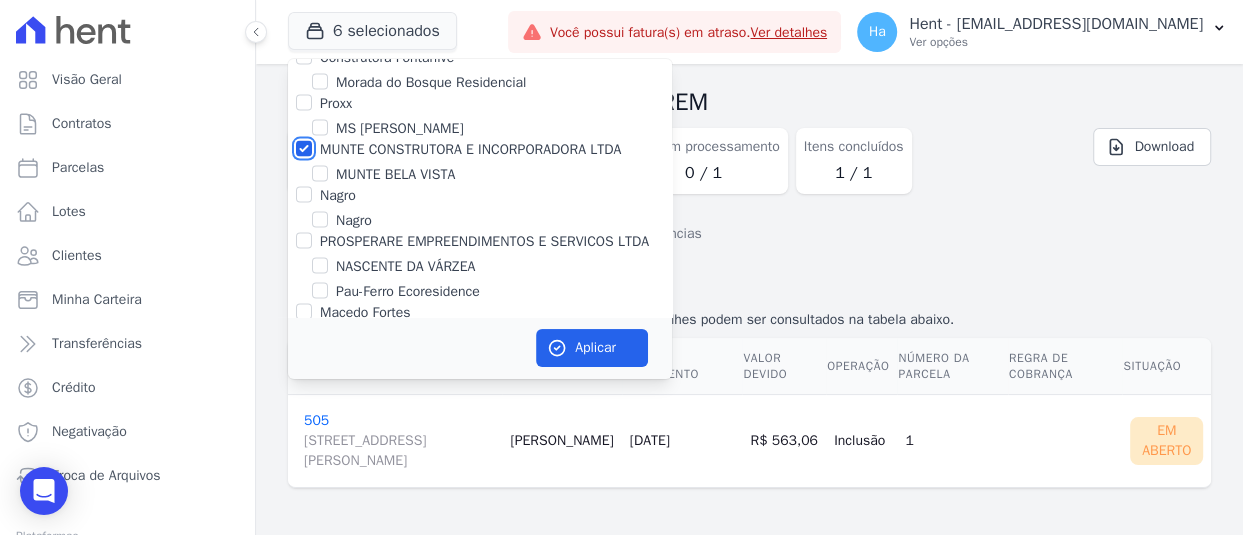 checkbox on "false" 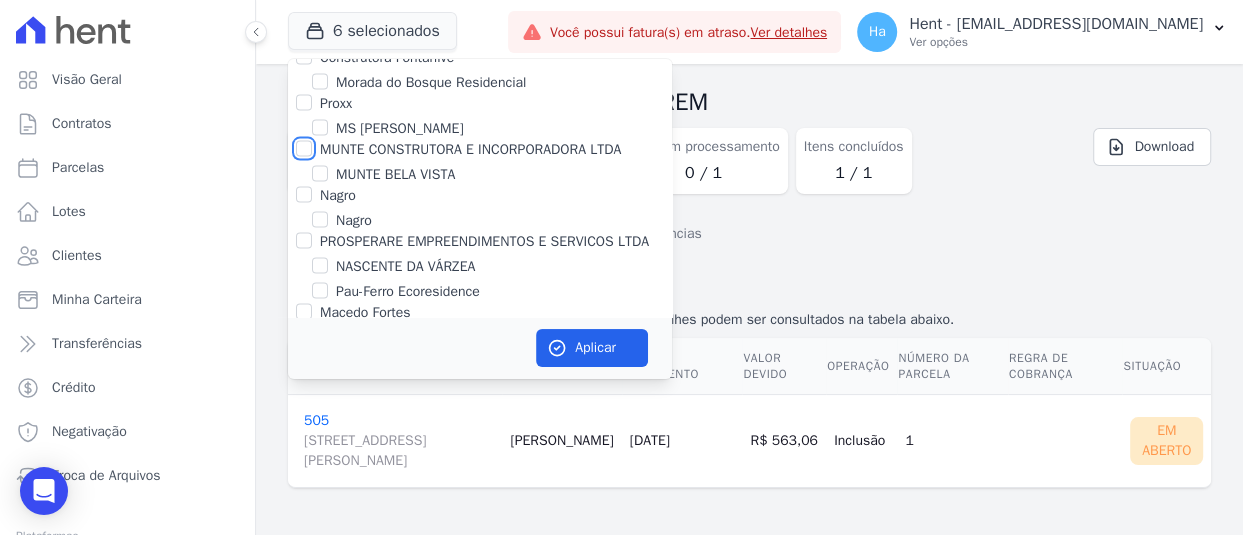 checkbox on "false" 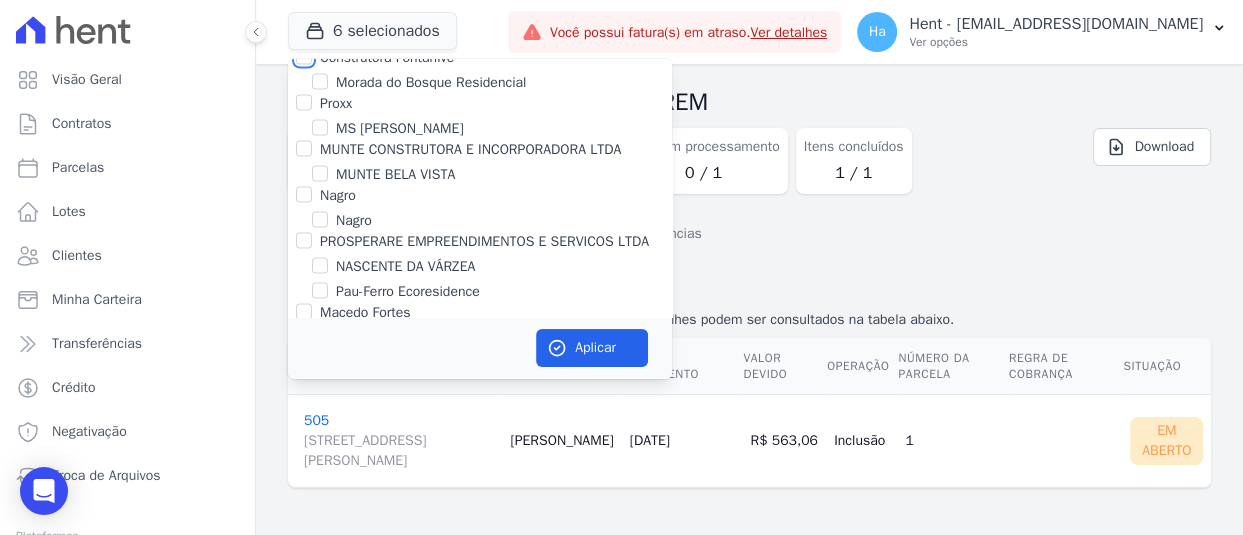click on "Construtora Fontanive" at bounding box center [304, 57] 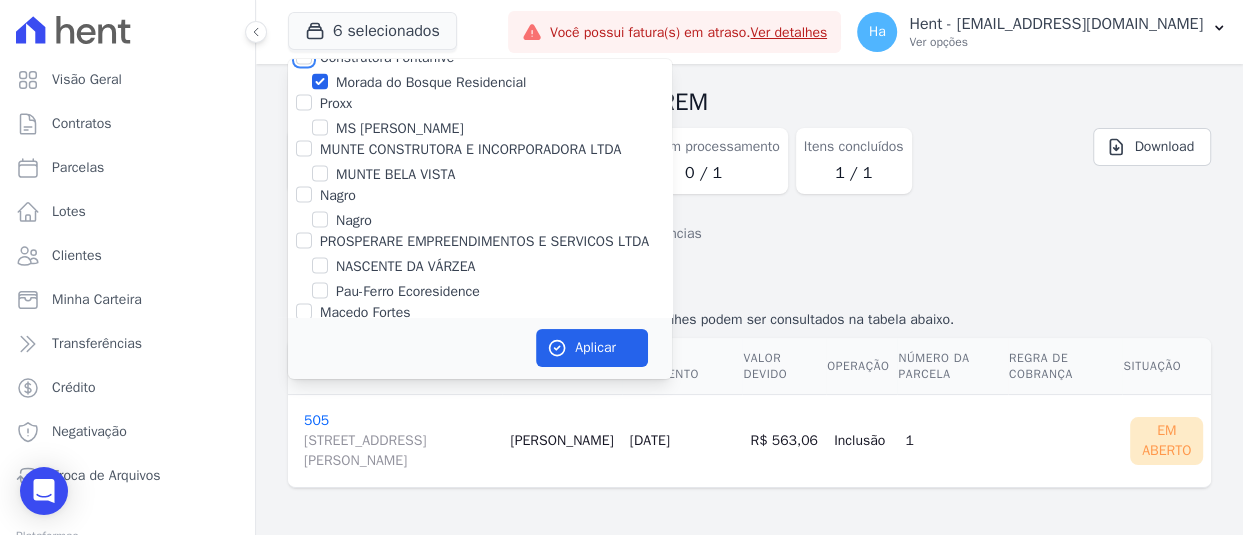 checkbox on "true" 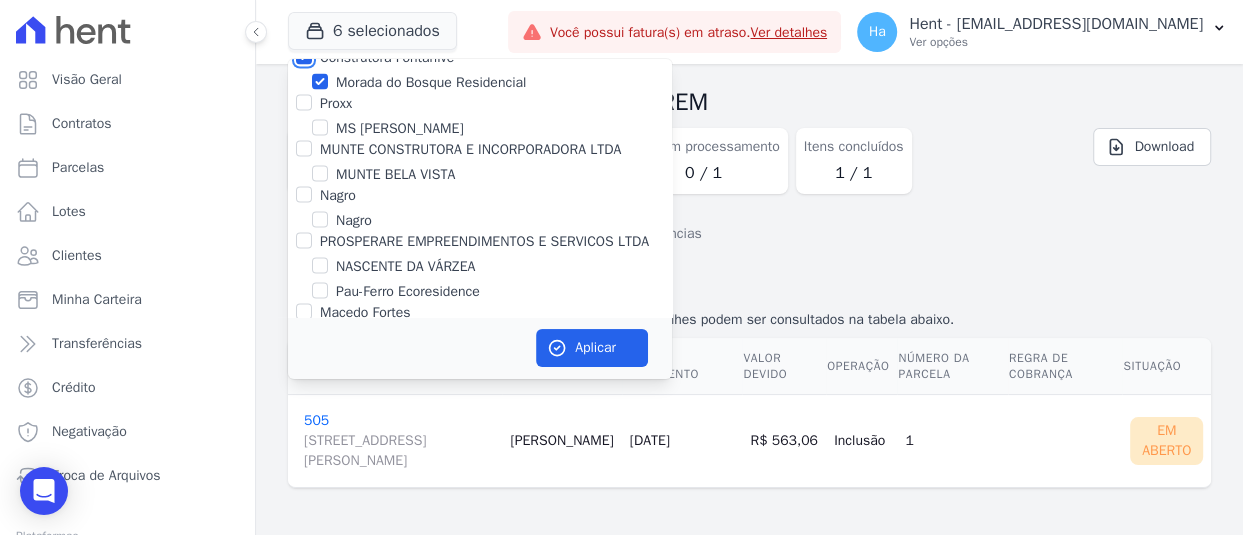 checkbox on "true" 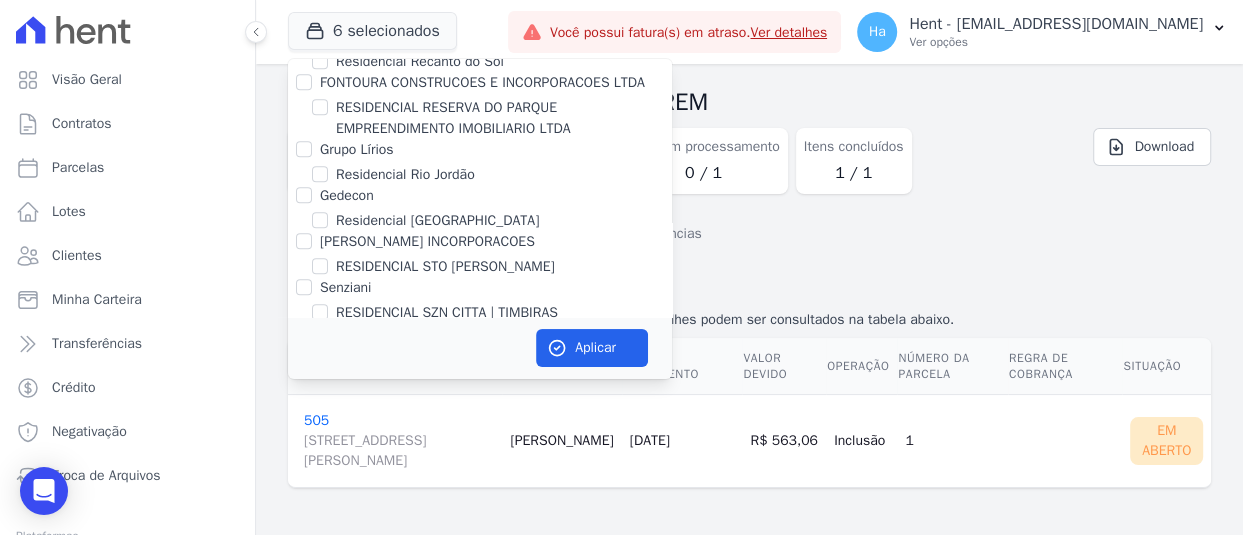 scroll, scrollTop: 8364, scrollLeft: 0, axis: vertical 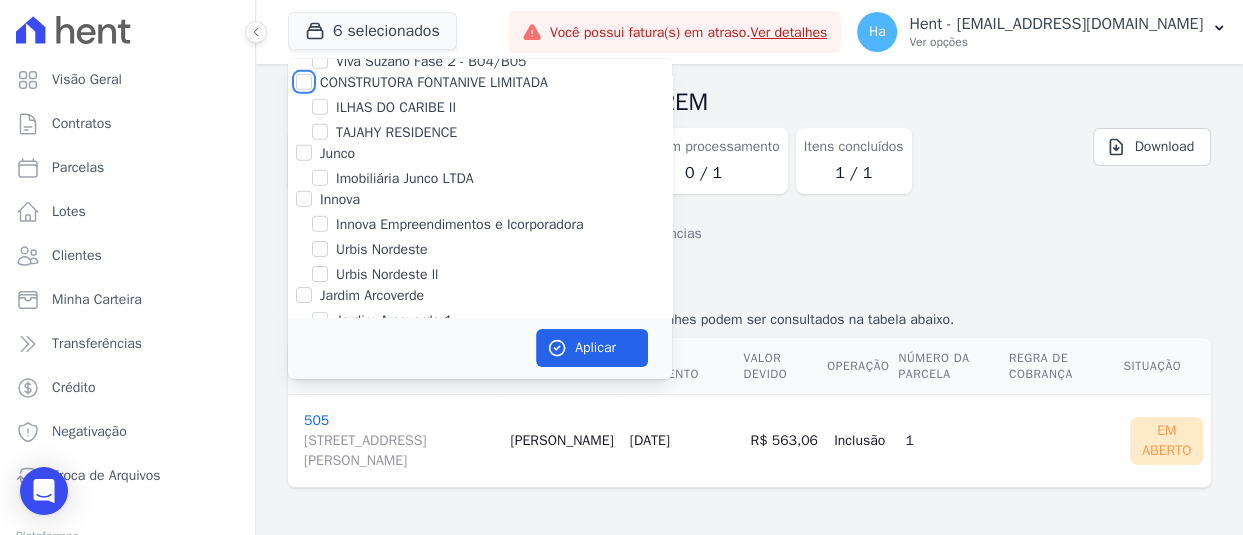 click on "CONSTRUTORA FONTANIVE LIMITADA" at bounding box center (304, 82) 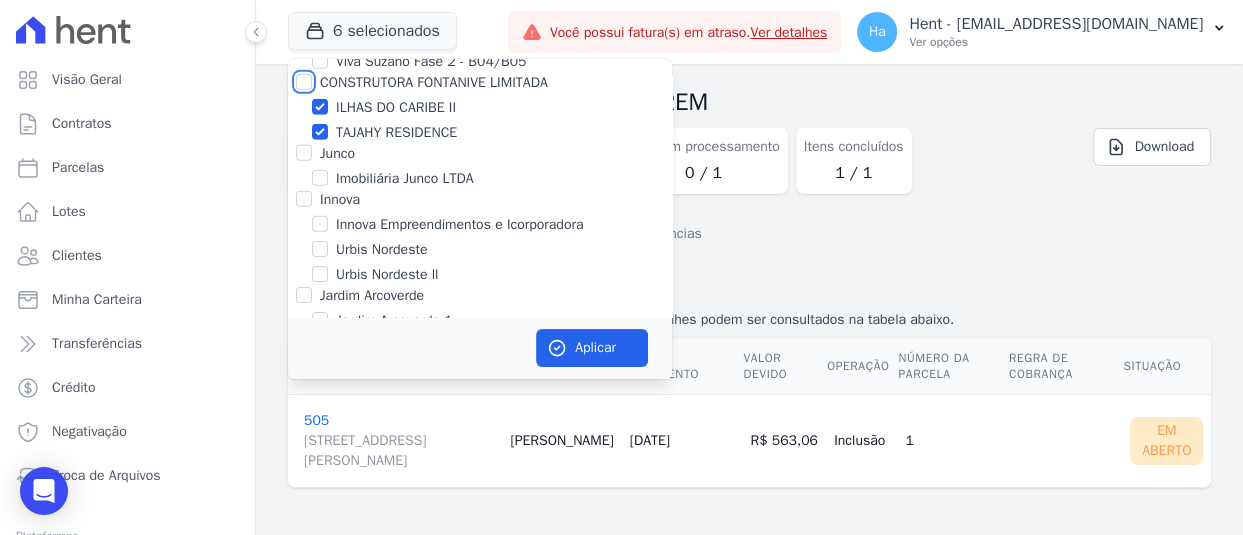 checkbox on "true" 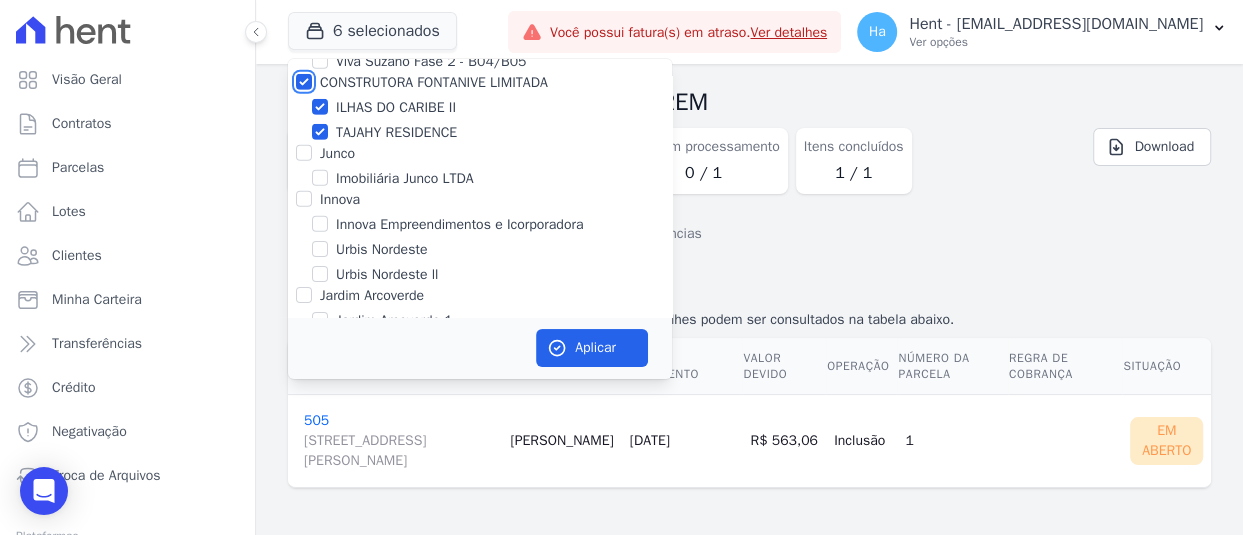 checkbox on "true" 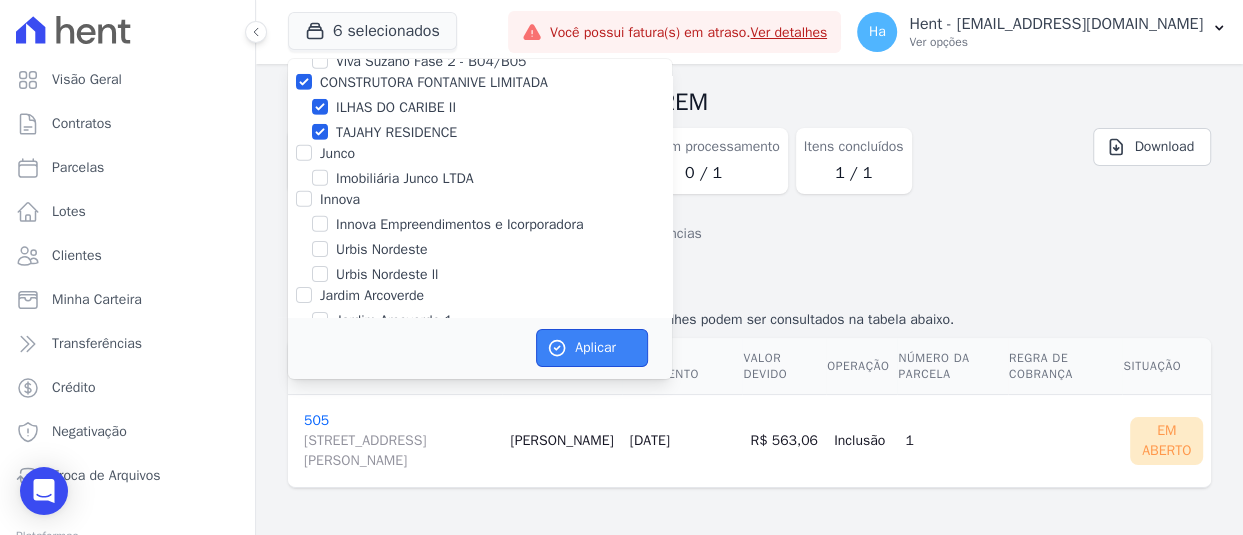 click on "Aplicar" at bounding box center (592, 348) 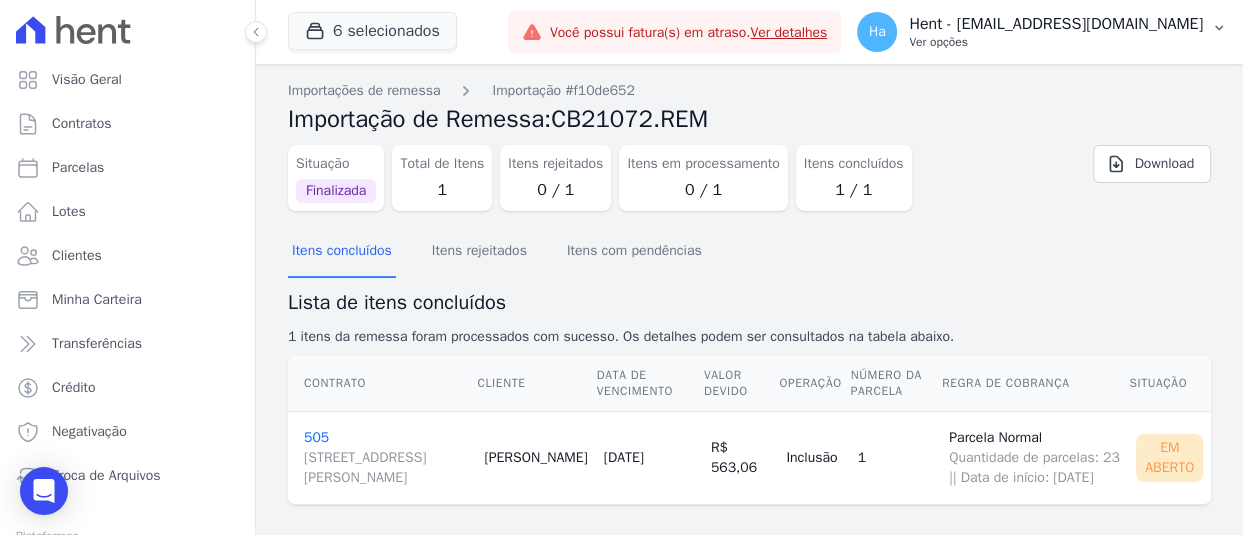 click on "Hent -  [EMAIL_ADDRESS][DOMAIN_NAME]" at bounding box center [1056, 24] 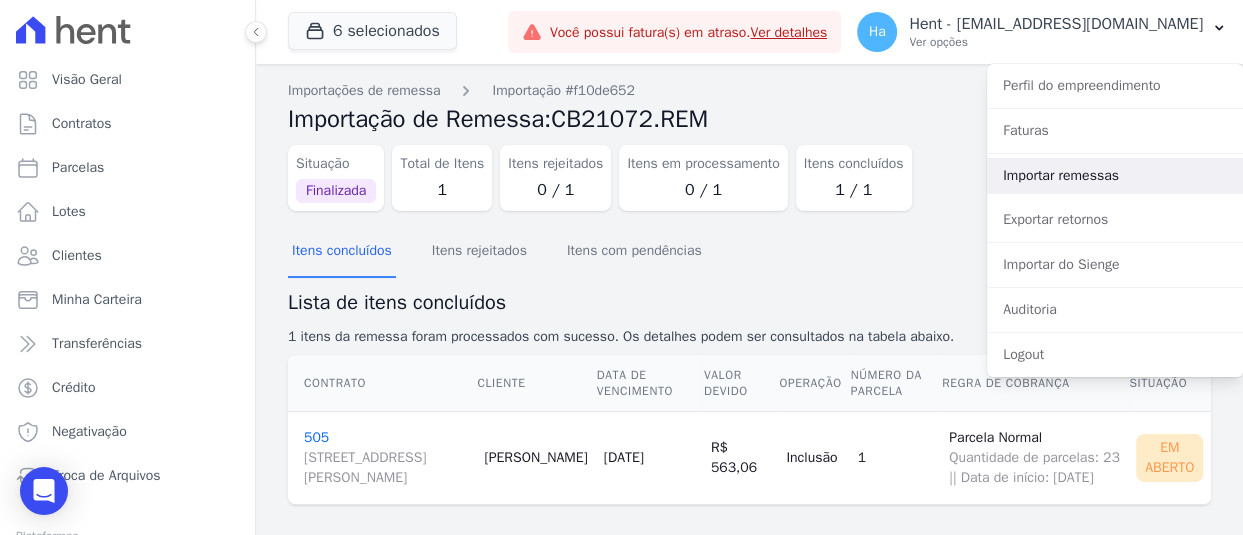 click on "Importar remessas" at bounding box center [1115, 176] 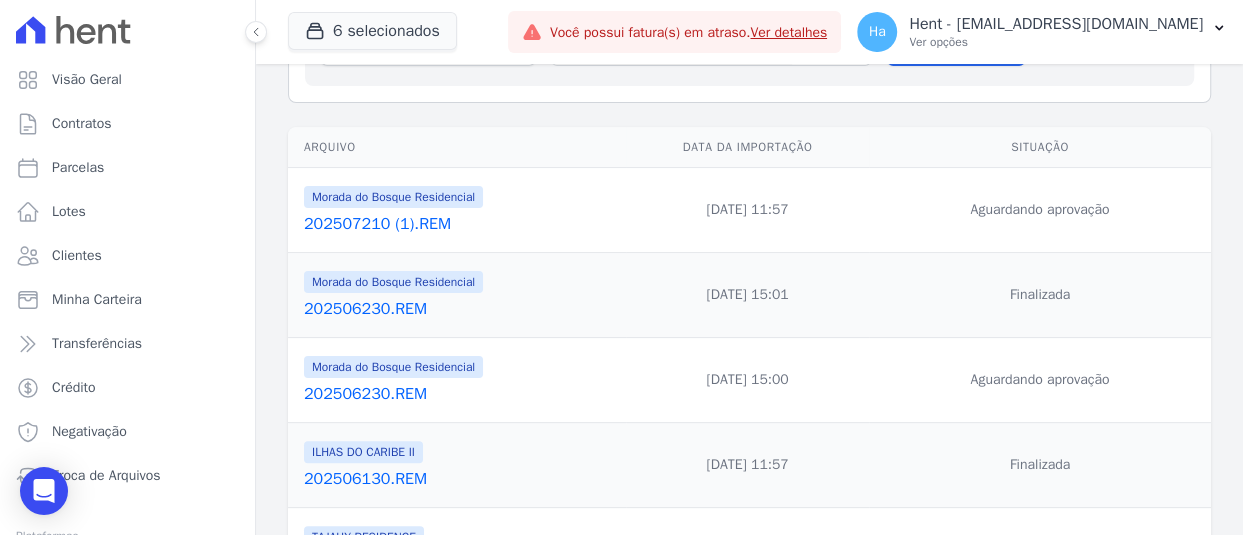 scroll, scrollTop: 300, scrollLeft: 0, axis: vertical 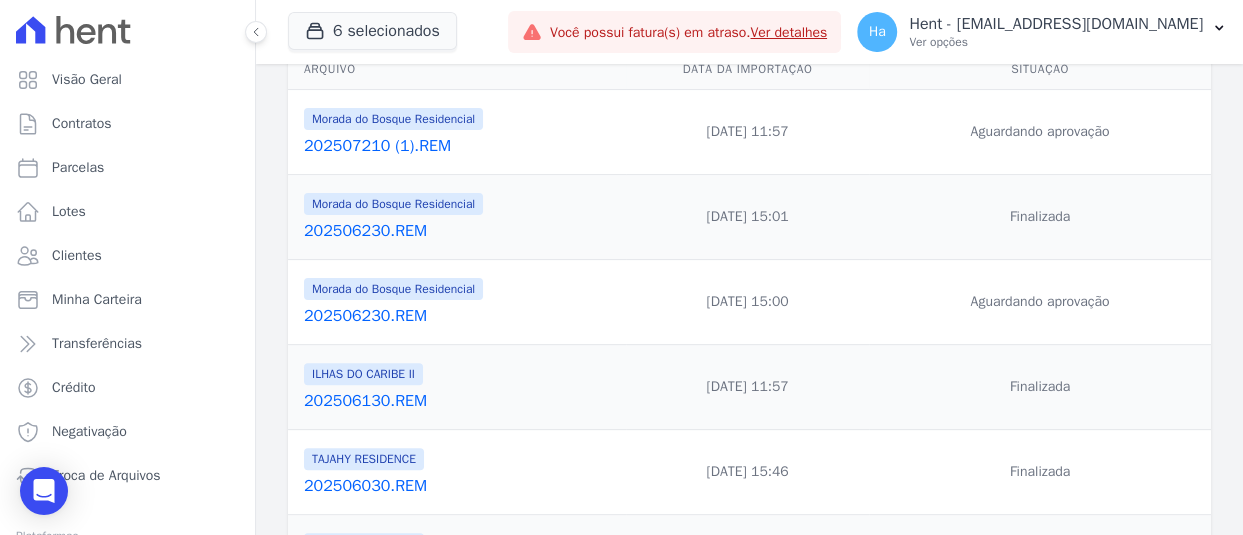 click on "202507210 (1).REM" at bounding box center (461, 146) 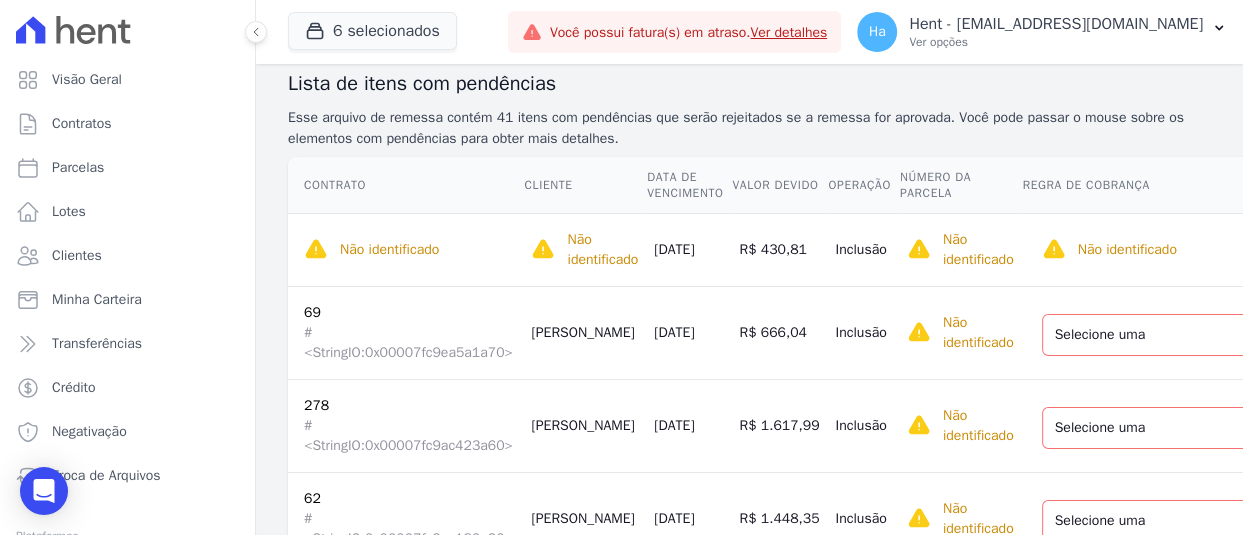 scroll, scrollTop: 300, scrollLeft: 0, axis: vertical 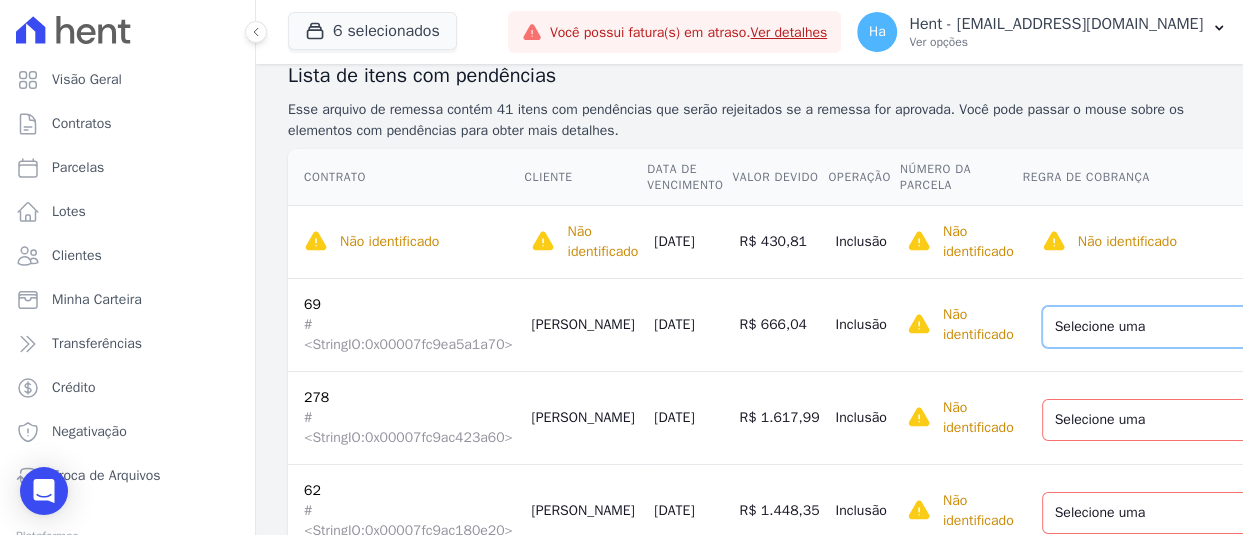 click on "Selecione uma
Nova Parcela Avulsa
Parcela Avulsa Existente
Parcela Normal (31 X R$ 424,80)" at bounding box center [1172, 327] 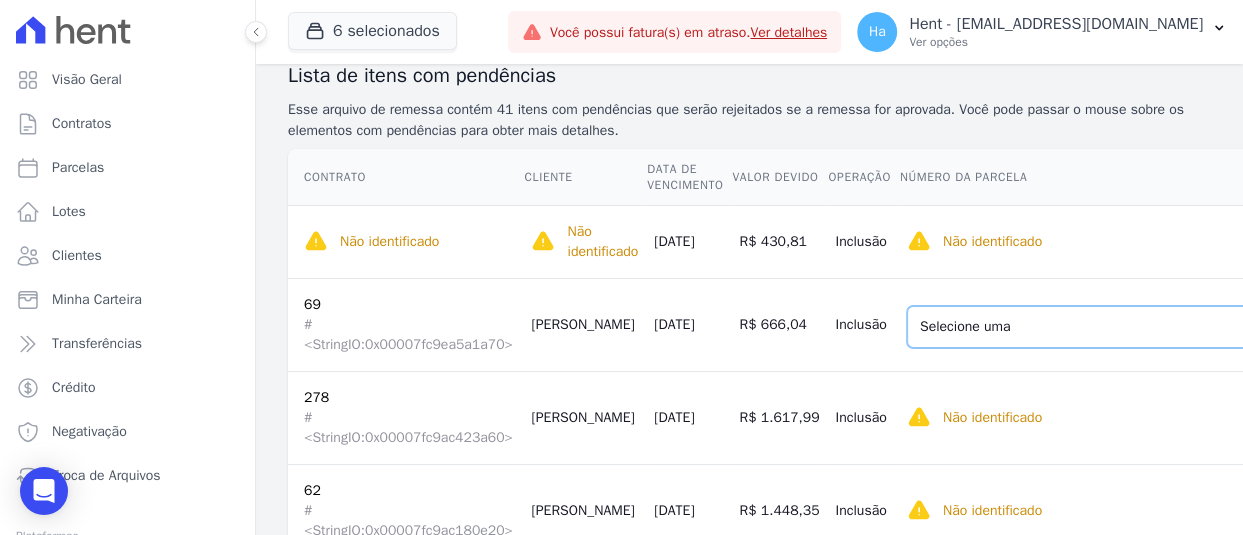 click on "Selecione uma
1 - 10/01/2024 - R$ 424,80 - Vencido (Cobrança Expirada)" at bounding box center [1098, 327] 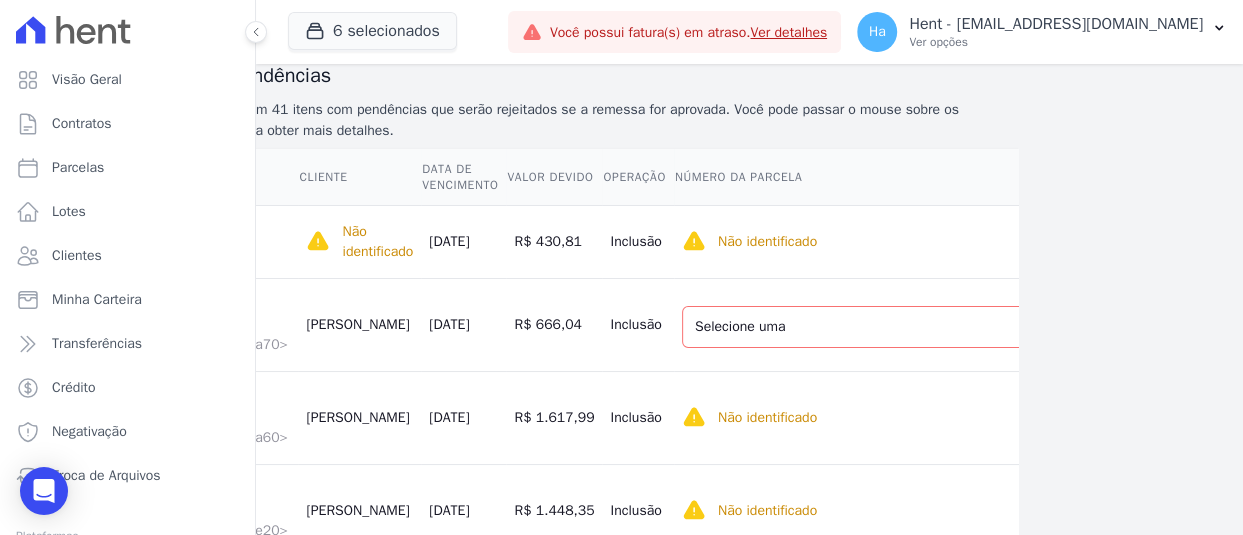 scroll, scrollTop: 300, scrollLeft: 252, axis: both 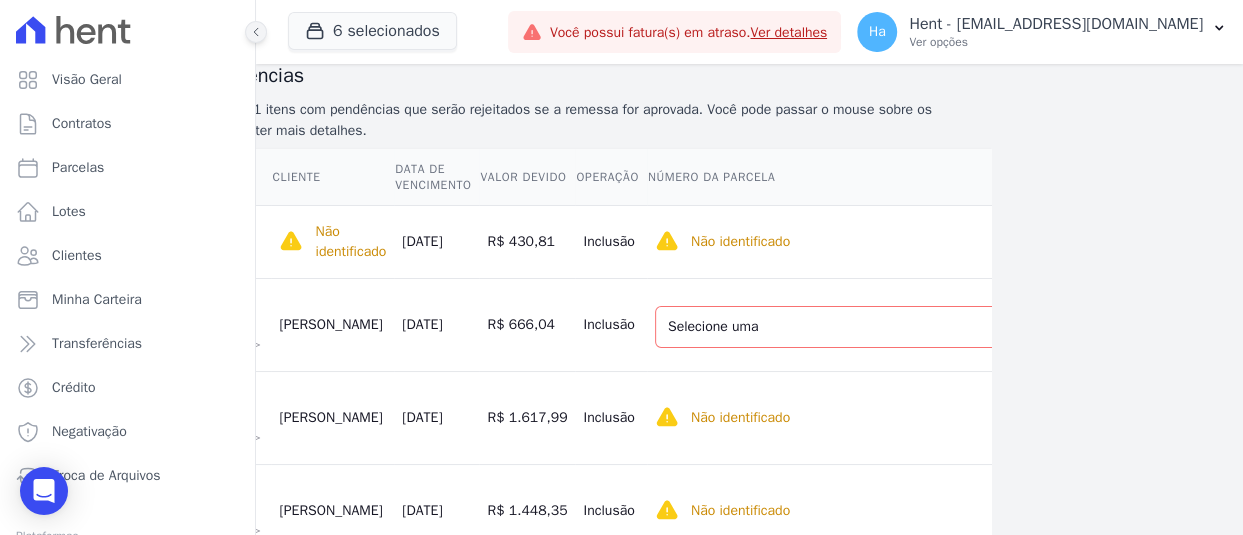 click 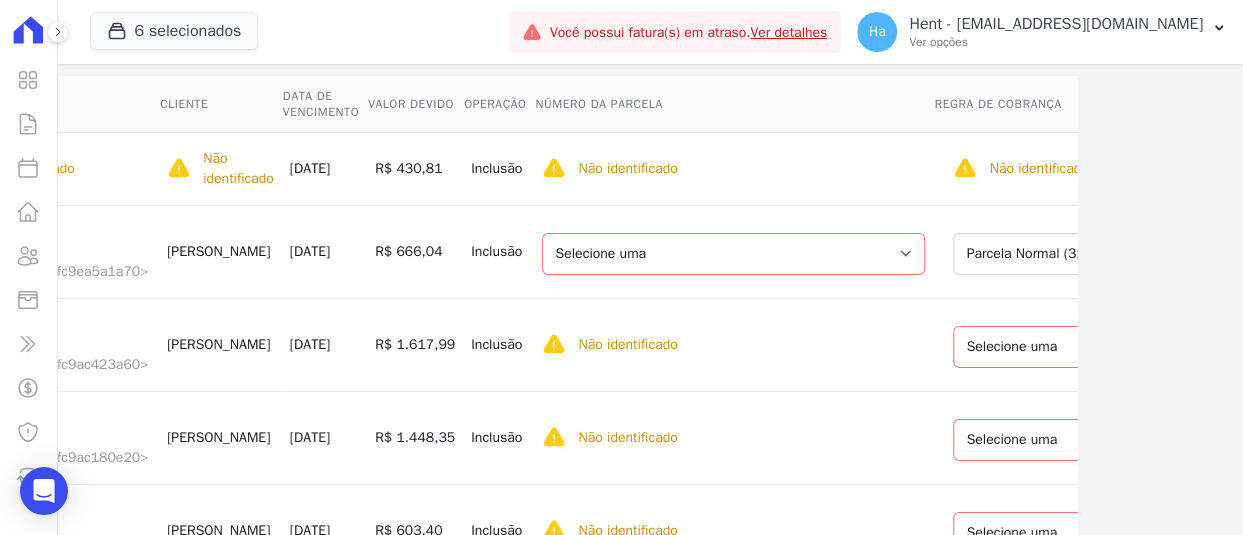 scroll, scrollTop: 226, scrollLeft: 211, axis: both 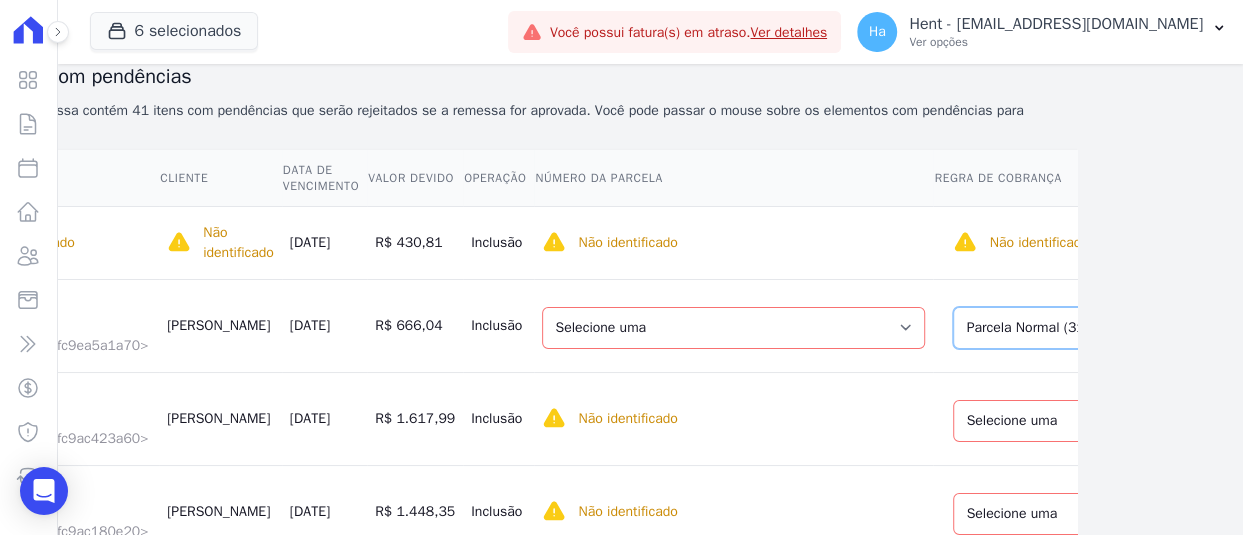 click on "Selecione uma
Nova Parcela Avulsa
Parcela Avulsa Existente
Parcela Normal (31 X R$ 424,80)" at bounding box center [1083, 328] 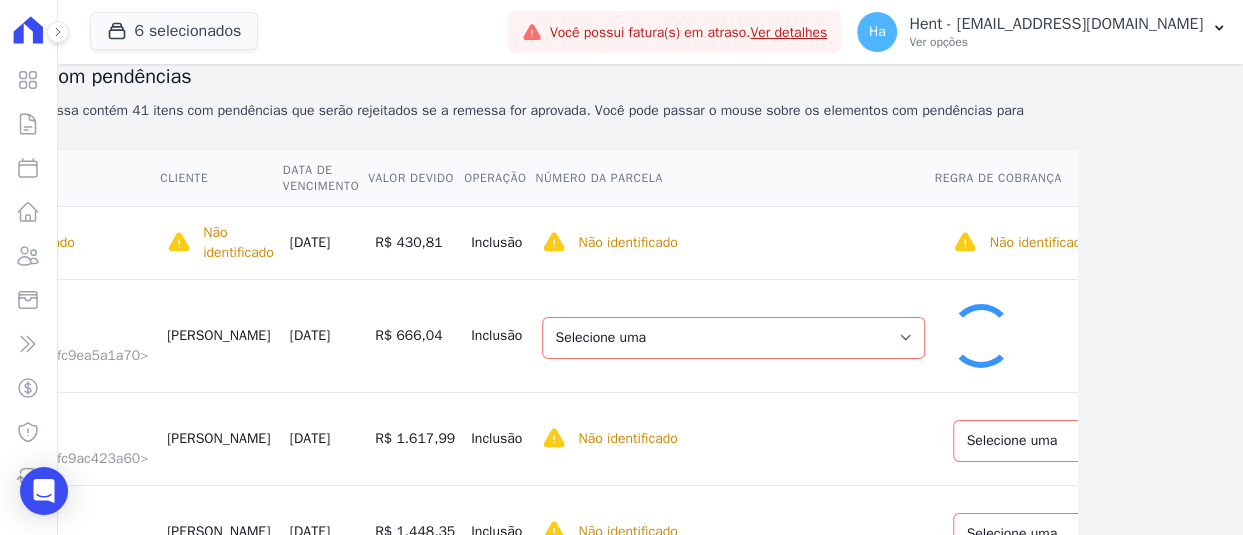 scroll, scrollTop: 226, scrollLeft: 0, axis: vertical 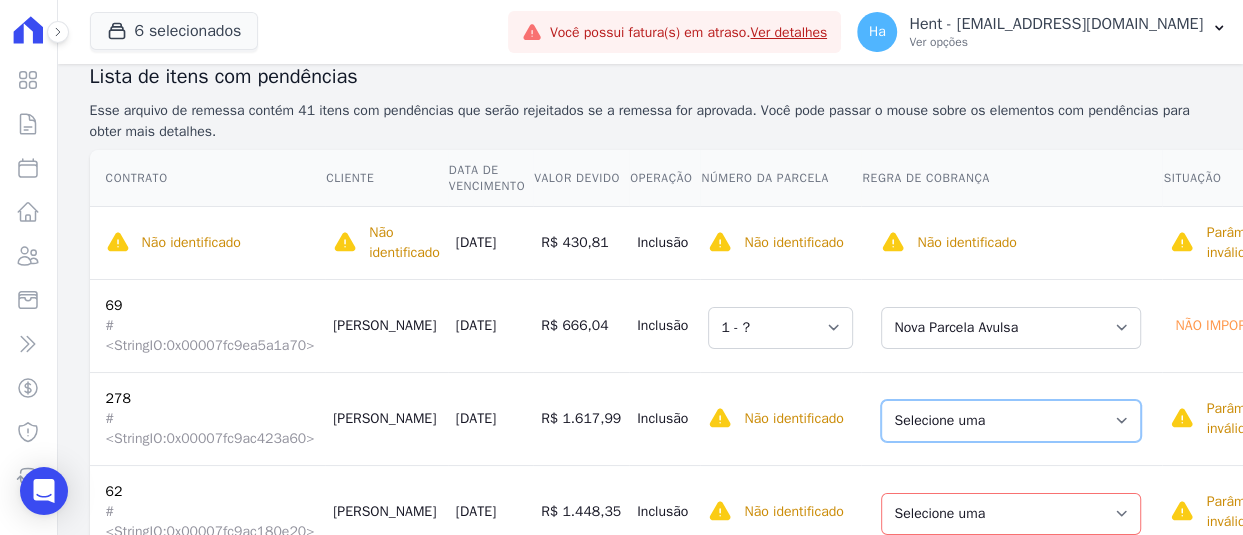 click on "Selecione uma
Nova Parcela Avulsa
Parcela Avulsa Existente
Parcela Normal (12 X R$ 514,89)" at bounding box center [1011, 421] 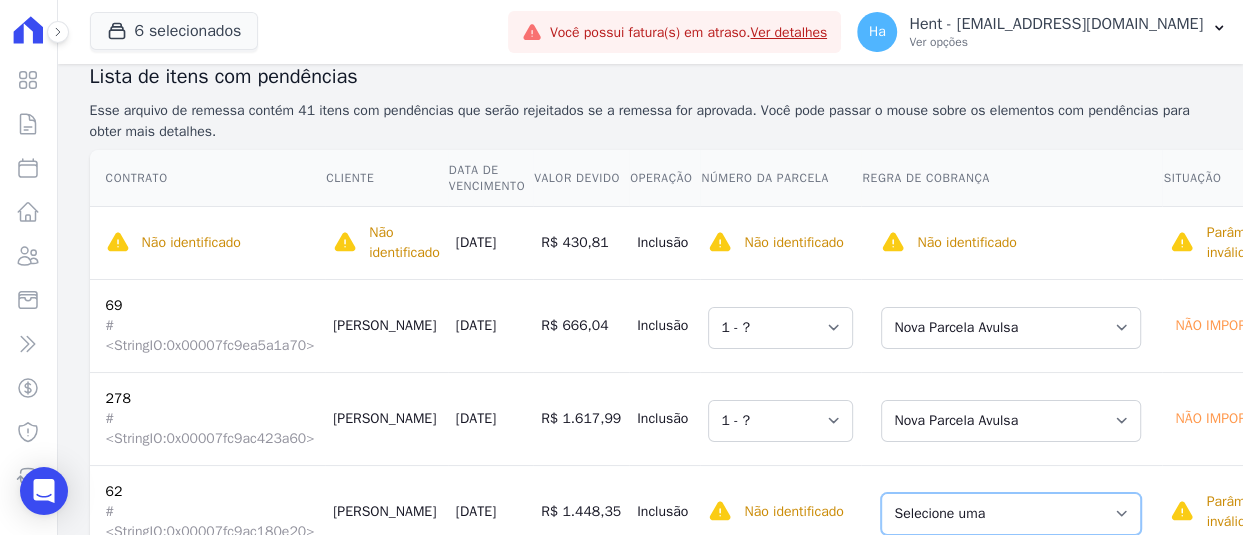 click on "Selecione uma
Nova Parcela Avulsa
Parcela Avulsa Existente
Parcela Normal (27 X R$ 883,51)" at bounding box center (1011, 514) 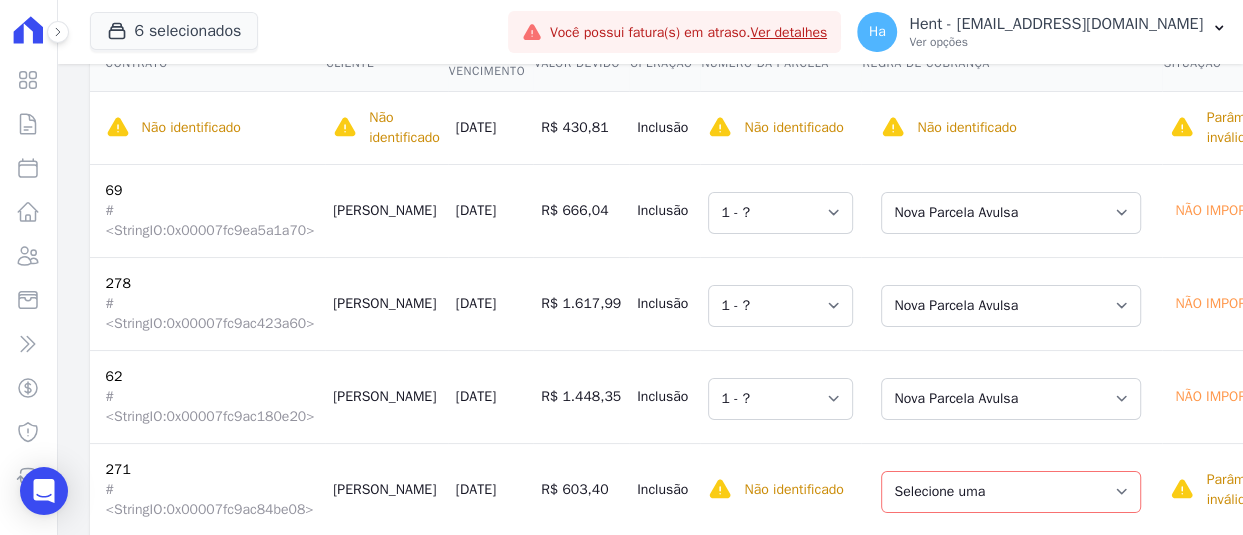 scroll, scrollTop: 526, scrollLeft: 0, axis: vertical 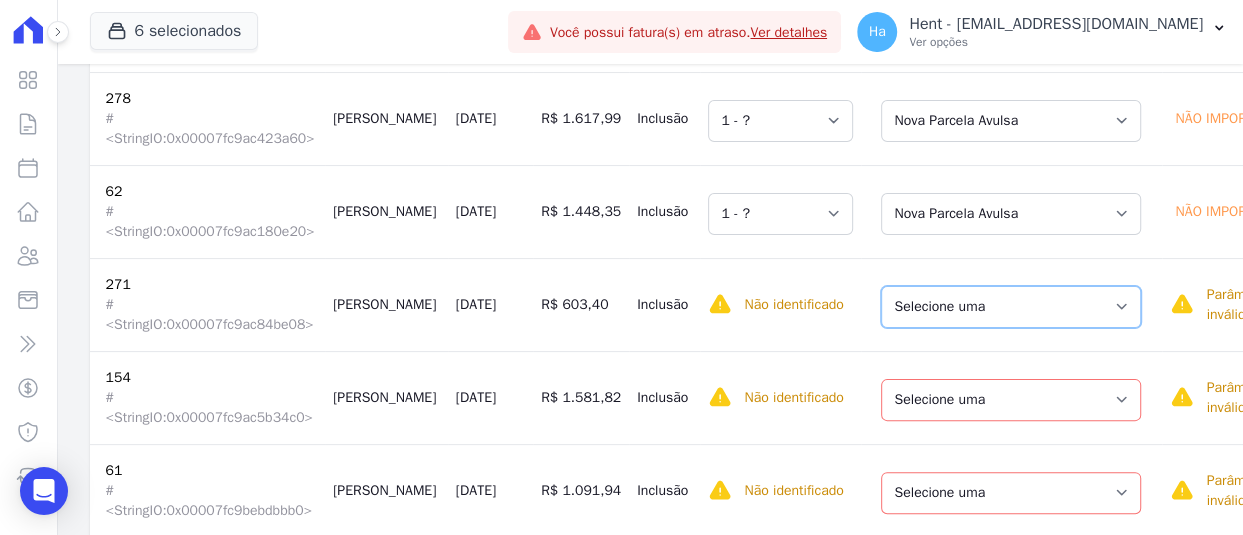 click on "Selecione uma
Nova Parcela Avulsa
Parcela Avulsa Existente
Parcela Normal (20 X R$ 462,19)" at bounding box center (1011, 307) 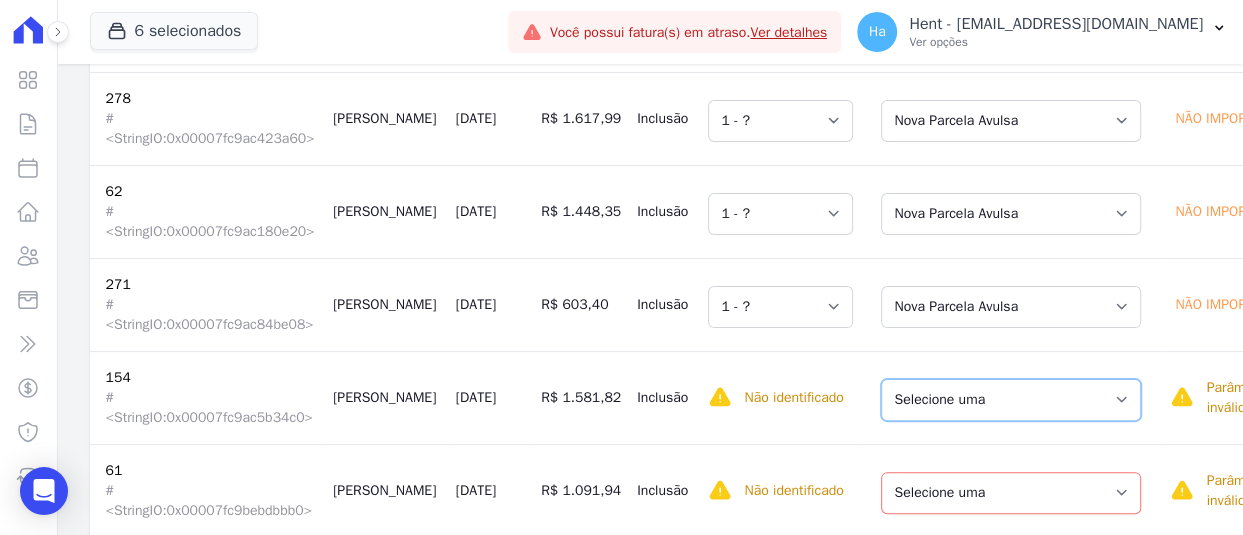 click on "Selecione uma
Nova Parcela Avulsa
Parcela Avulsa Existente
Parcela Normal (28 X R$ 964,92)" at bounding box center [1011, 400] 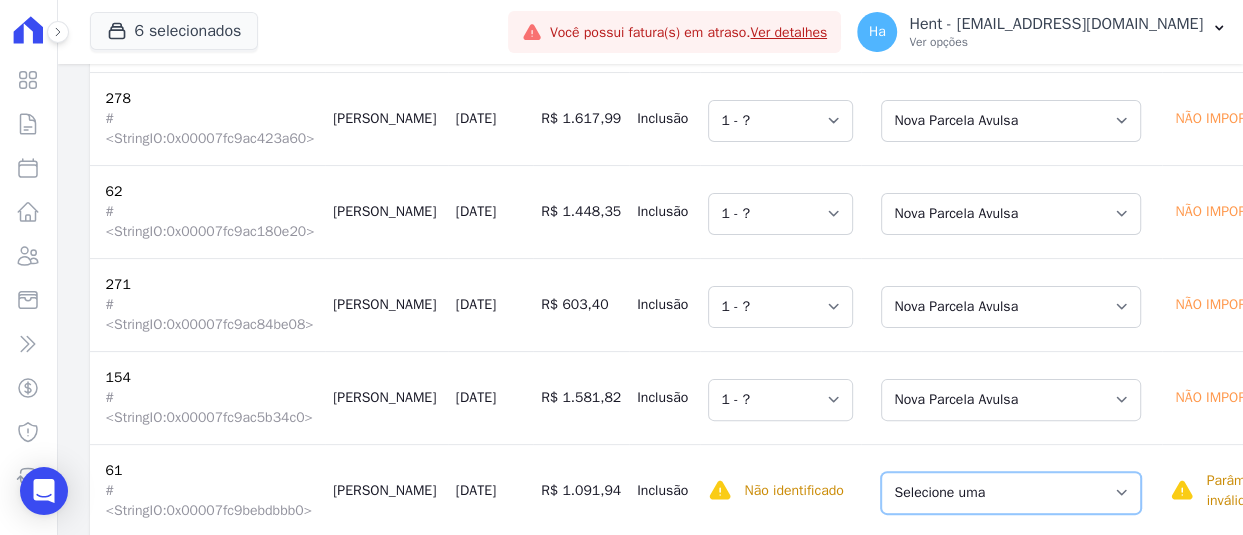 drag, startPoint x: 970, startPoint y: 501, endPoint x: 985, endPoint y: 480, distance: 25.806976 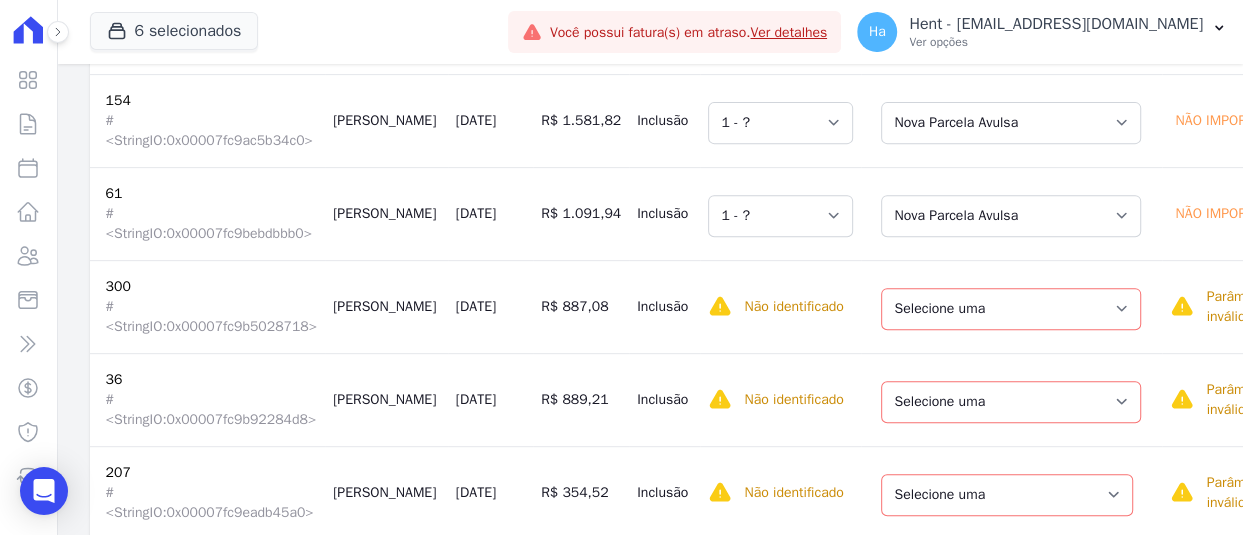 scroll, scrollTop: 826, scrollLeft: 0, axis: vertical 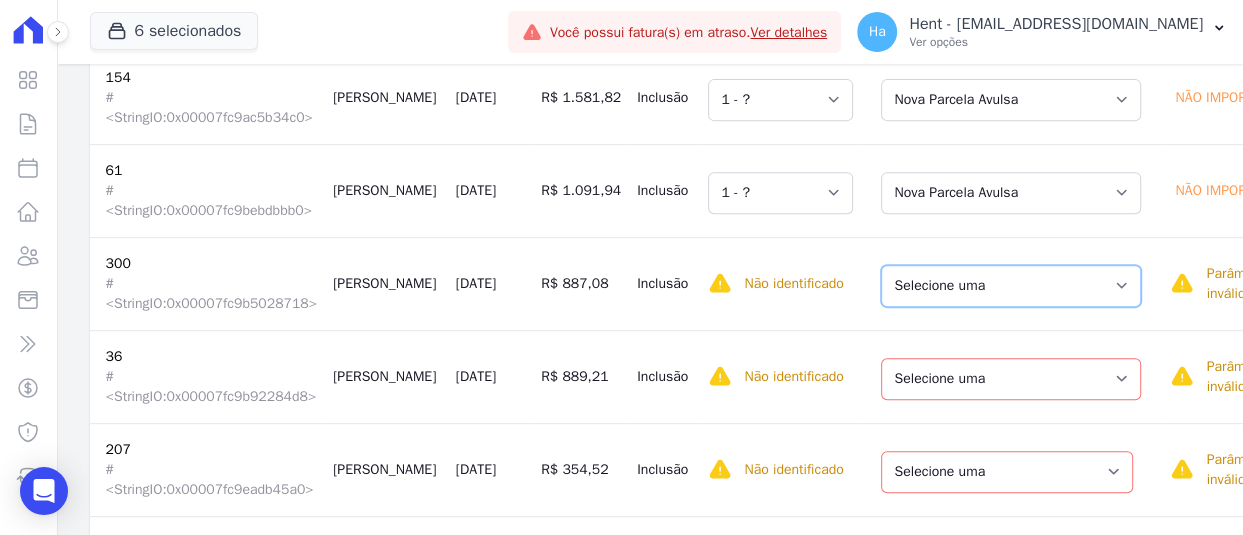 drag, startPoint x: 994, startPoint y: 290, endPoint x: 997, endPoint y: 301, distance: 11.401754 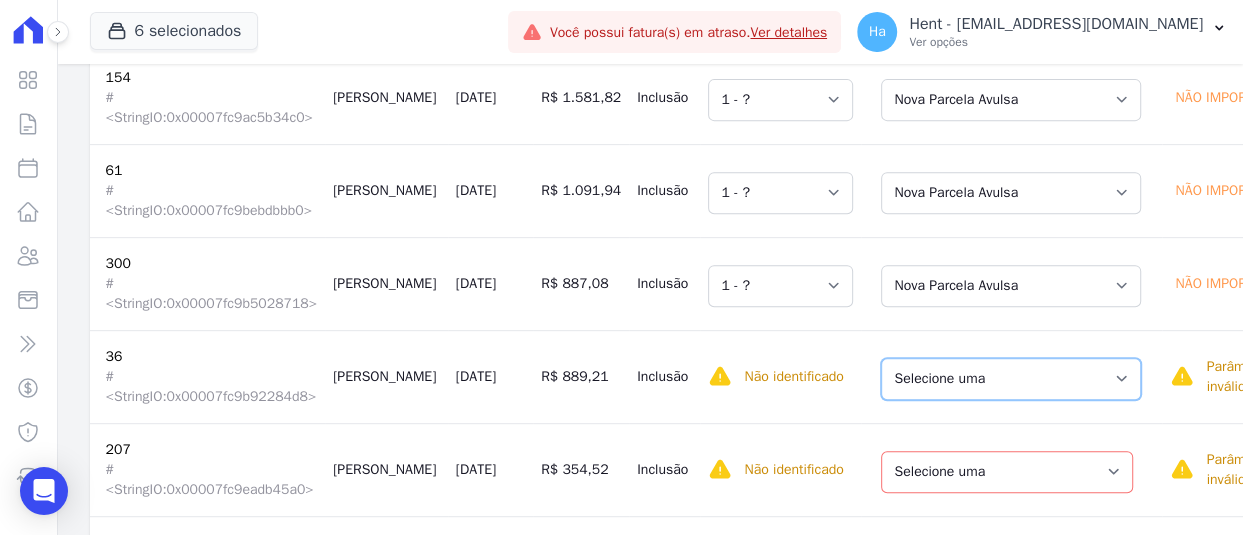 click on "Selecione uma
Nova Parcela Avulsa
Parcela Avulsa Existente
Parcela Normal (26 X R$ 532,43)" at bounding box center [1011, 379] 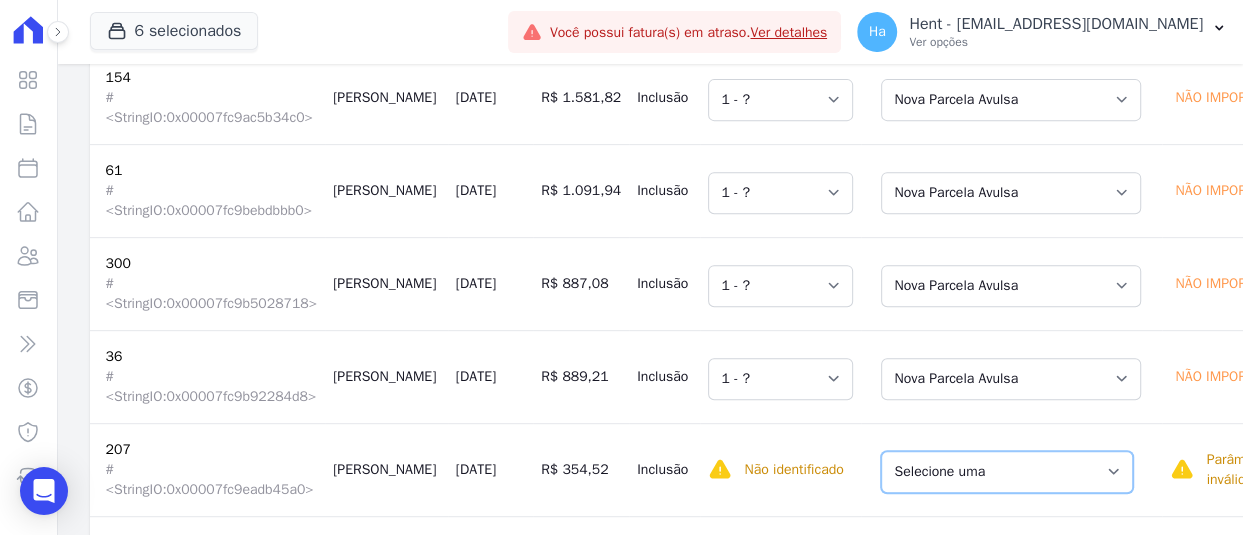 click on "Selecione uma
Nova Parcela Avulsa
Parcela Avulsa Existente
Parcela Normal (2 X R$ 225,00)" at bounding box center (1007, 472) 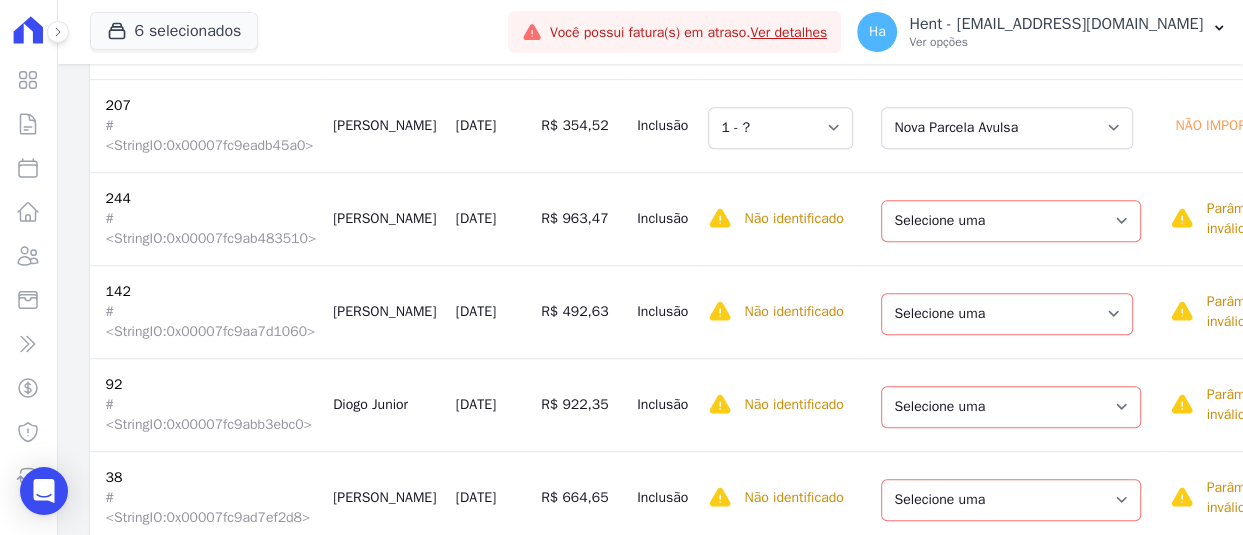 scroll, scrollTop: 1226, scrollLeft: 0, axis: vertical 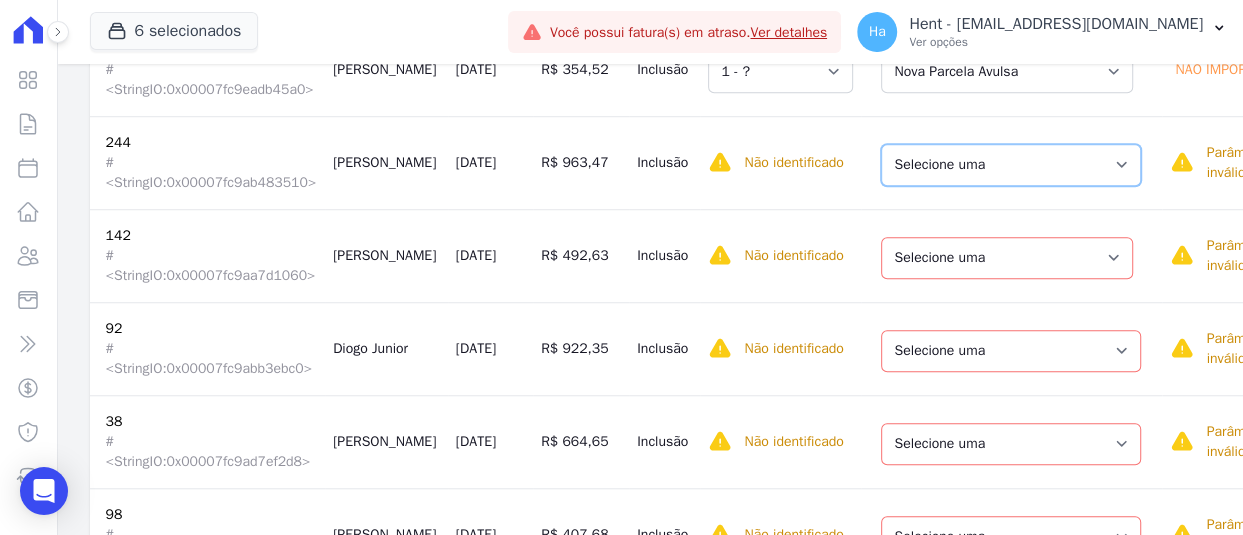 click on "Selecione uma
Nova Parcela Avulsa
Parcela Avulsa Existente
Parcela Normal (21 X R$ 646,61)" at bounding box center (1011, 165) 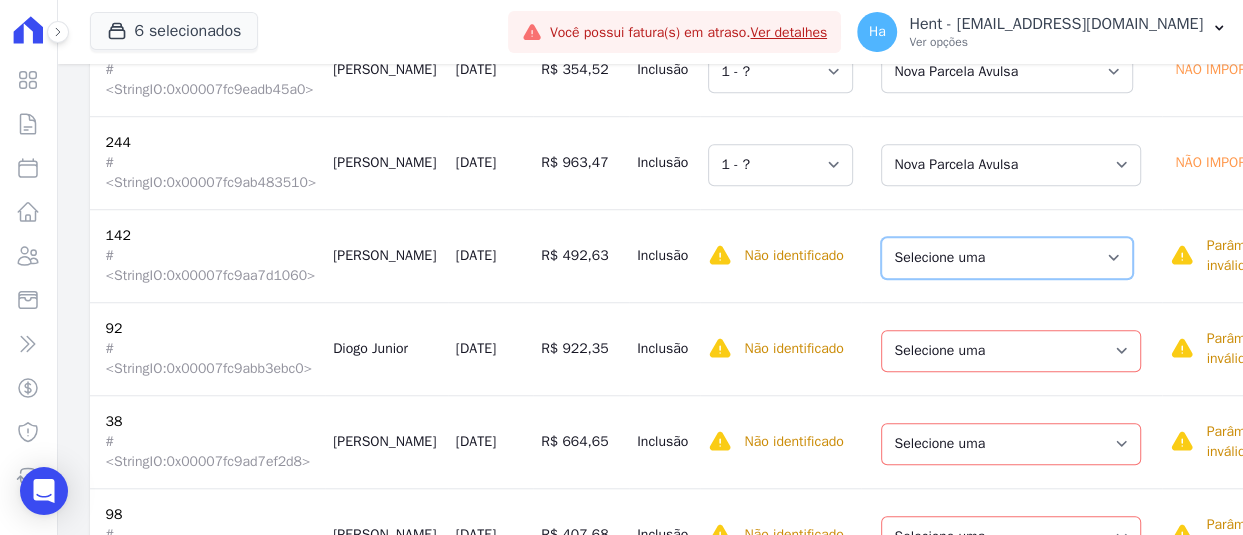 click on "Selecione uma
Nova Parcela Avulsa
Parcela Avulsa Existente
Parcela Normal (5 X R$ 225,00)" at bounding box center (1007, 258) 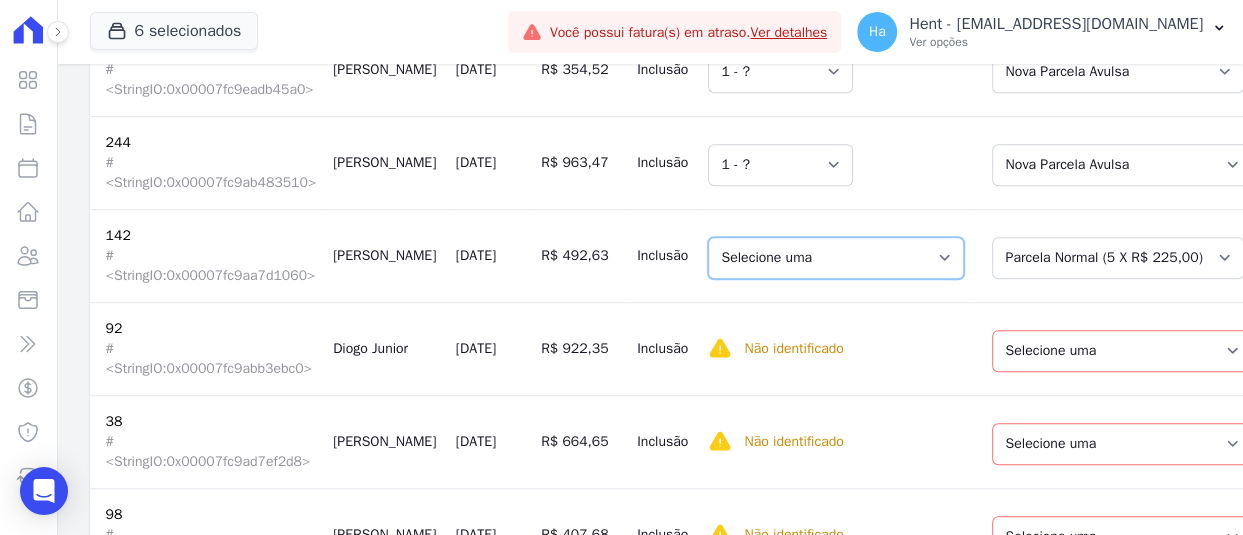 click on "Selecione uma
1 - 20/01/2024 - R$ 225,00 - Vencido" at bounding box center [836, 258] 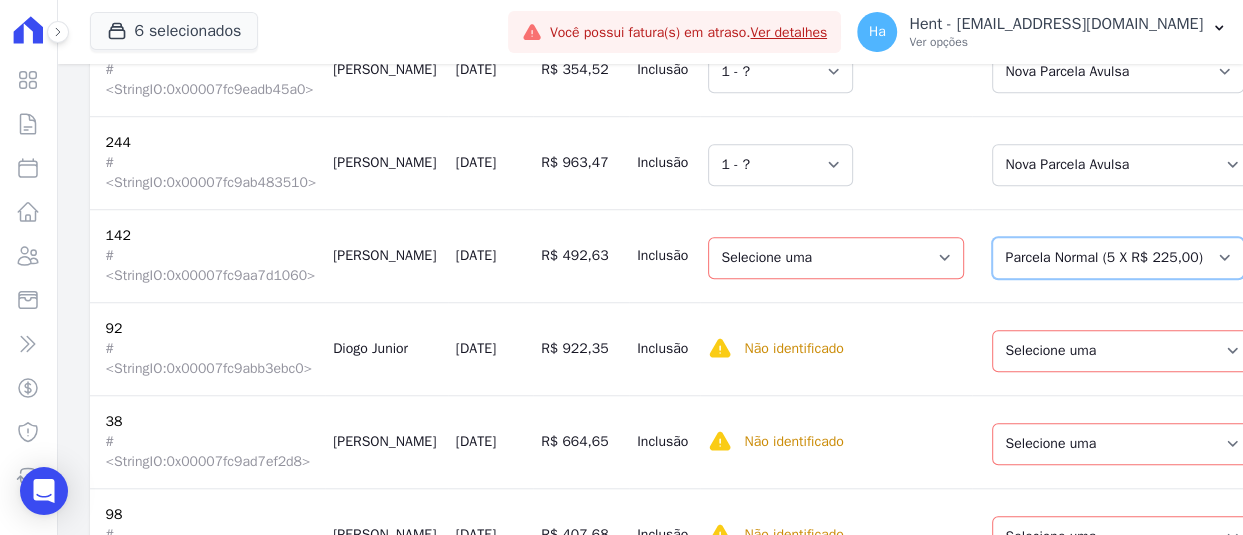 click on "Selecione uma
Nova Parcela Avulsa
Parcela Avulsa Existente
Parcela Normal (5 X R$ 225,00)" at bounding box center [1118, 258] 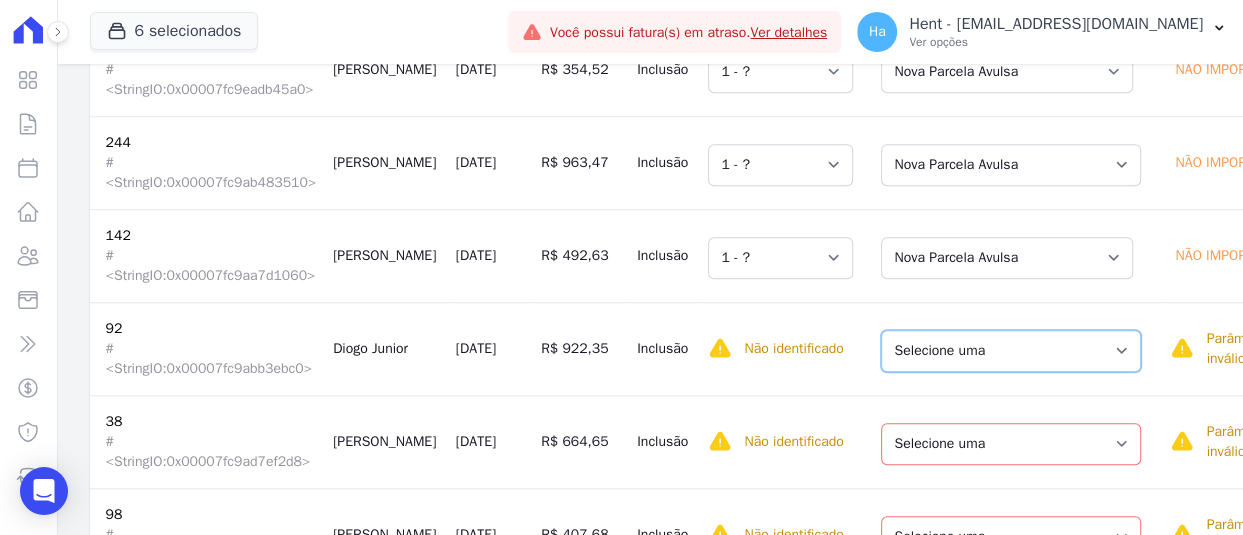 click on "Selecione uma
Nova Parcela Avulsa
Parcela Avulsa Existente
Parcela Normal (20 X R$ 511,63)" at bounding box center (1011, 351) 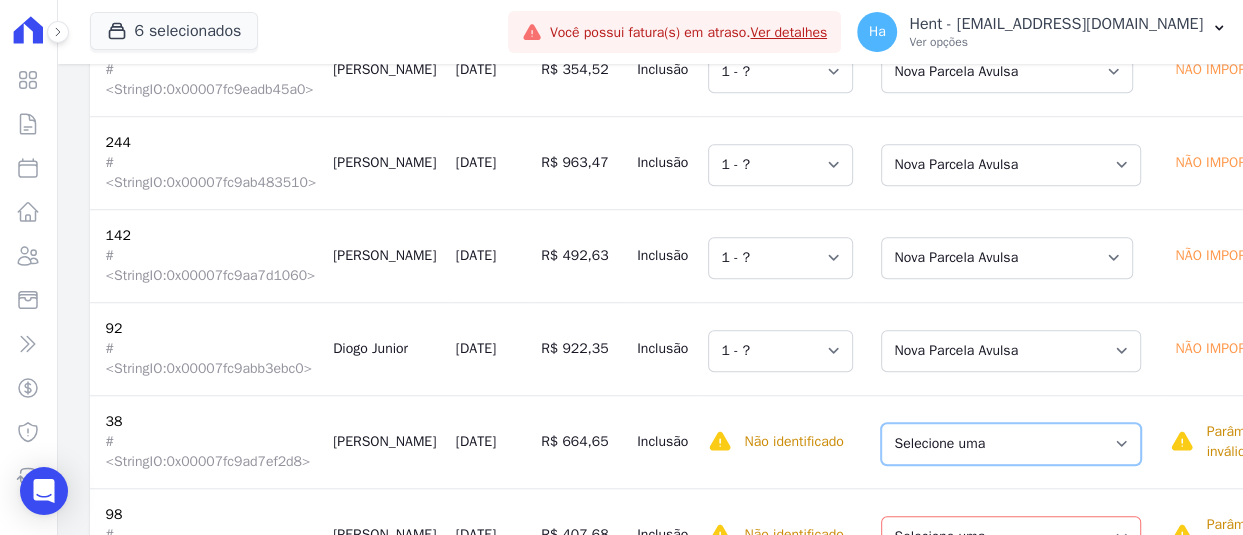 click on "Selecione uma
Nova Parcela Avulsa
Parcela Avulsa Existente
Parcela Normal (19 X R$ 446,83)" at bounding box center [1011, 444] 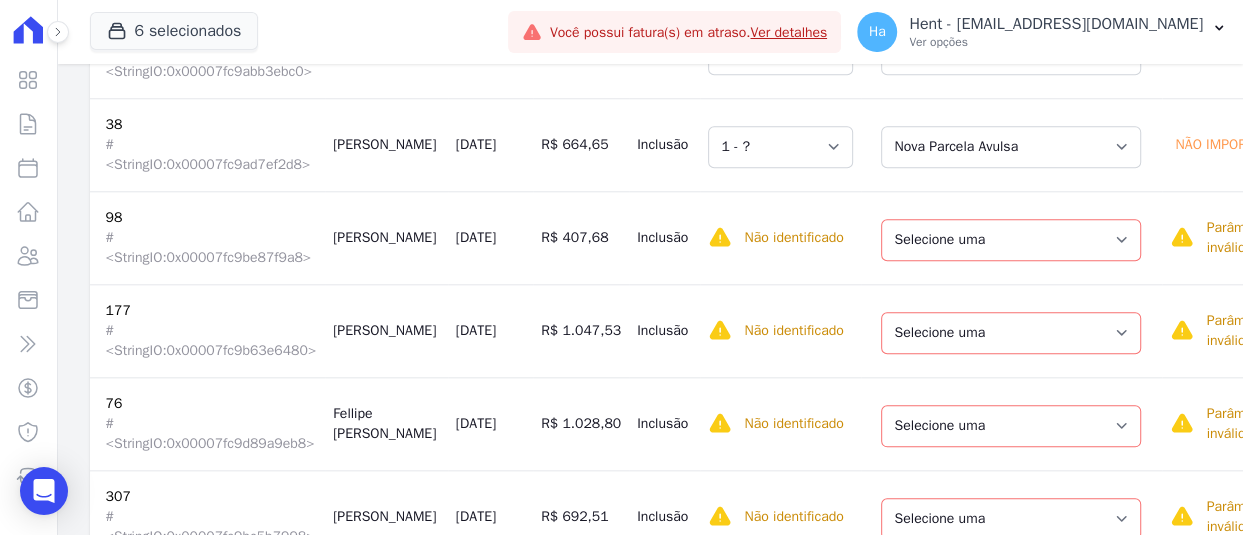scroll, scrollTop: 1526, scrollLeft: 0, axis: vertical 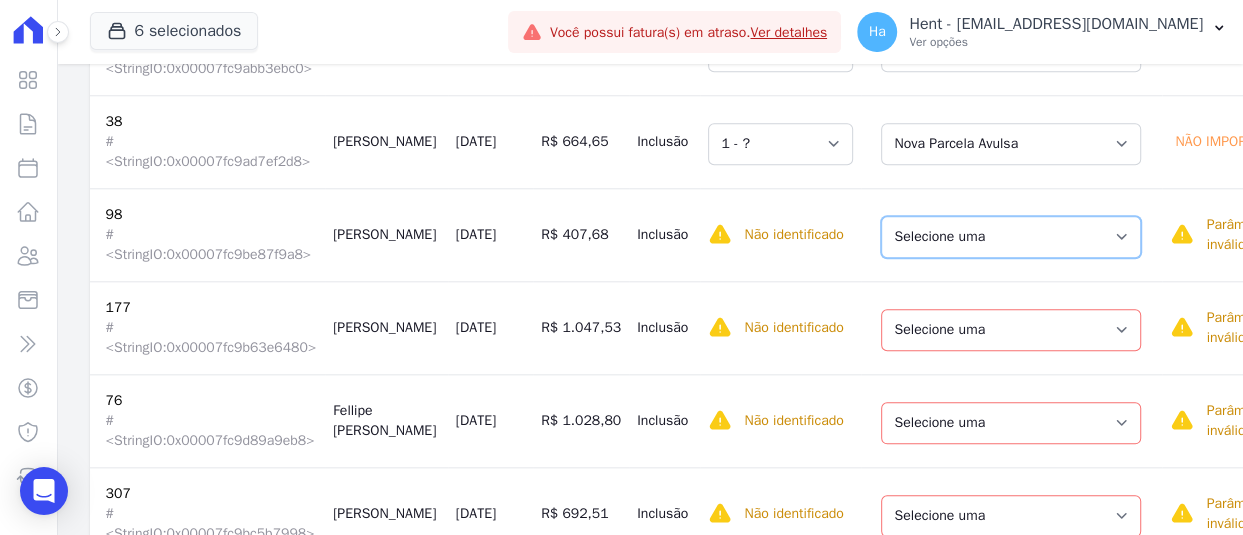 click on "Selecione uma
Nova Parcela Avulsa
Parcela Avulsa Existente
Parcela Normal (13 X R$ 587,48)" at bounding box center [1011, 237] 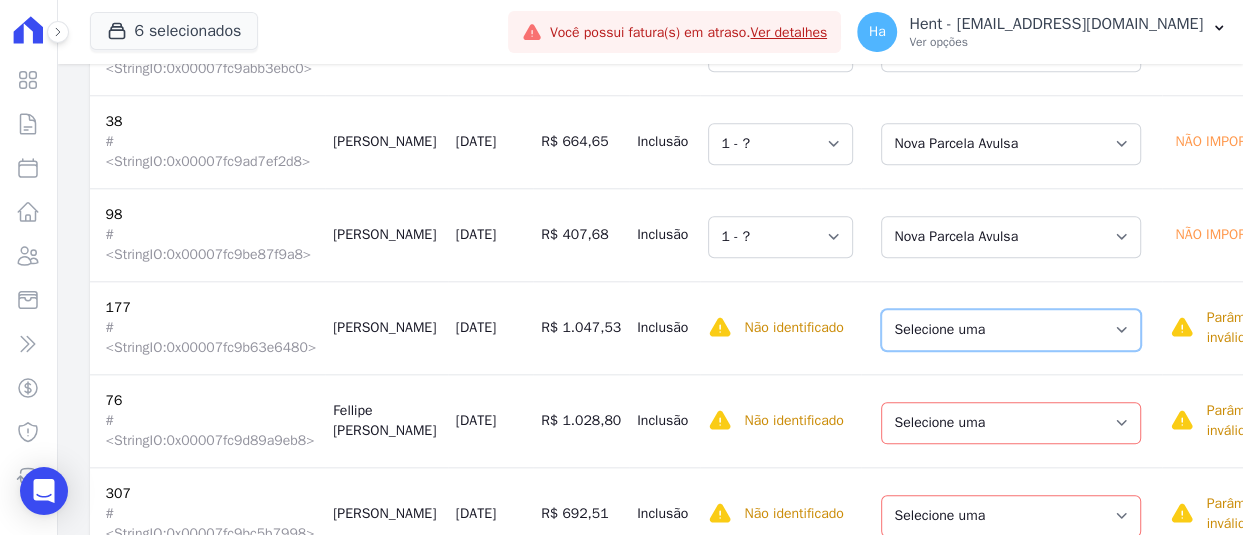 click on "Selecione uma
Nova Parcela Avulsa
Parcela Avulsa Existente
Parcela Normal (27 X R$ 629,16)" at bounding box center (1011, 330) 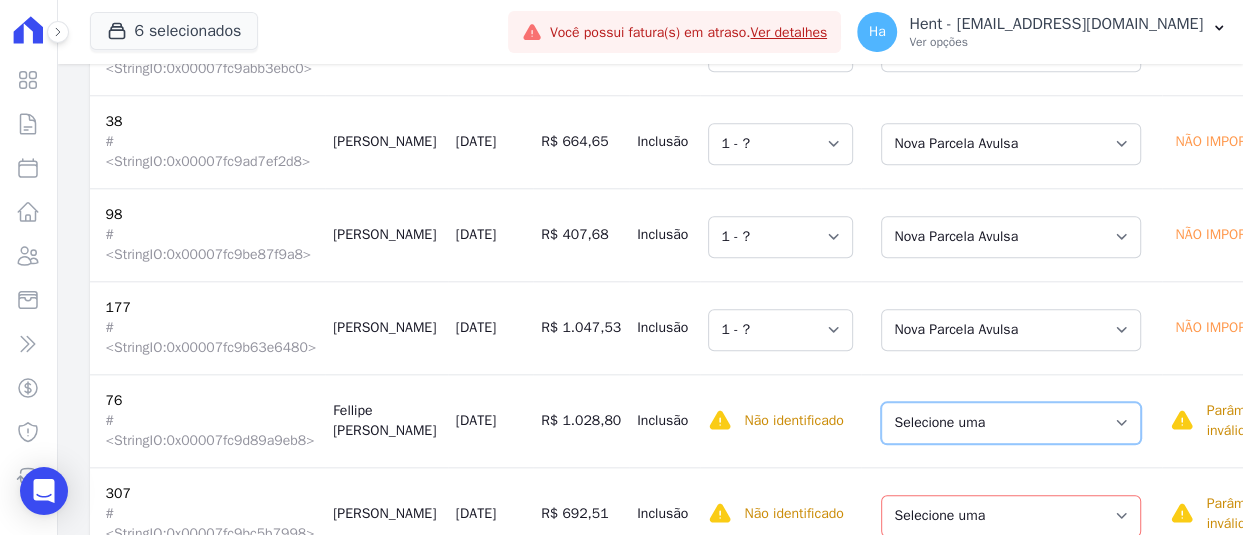 drag, startPoint x: 989, startPoint y: 419, endPoint x: 1019, endPoint y: 439, distance: 36.05551 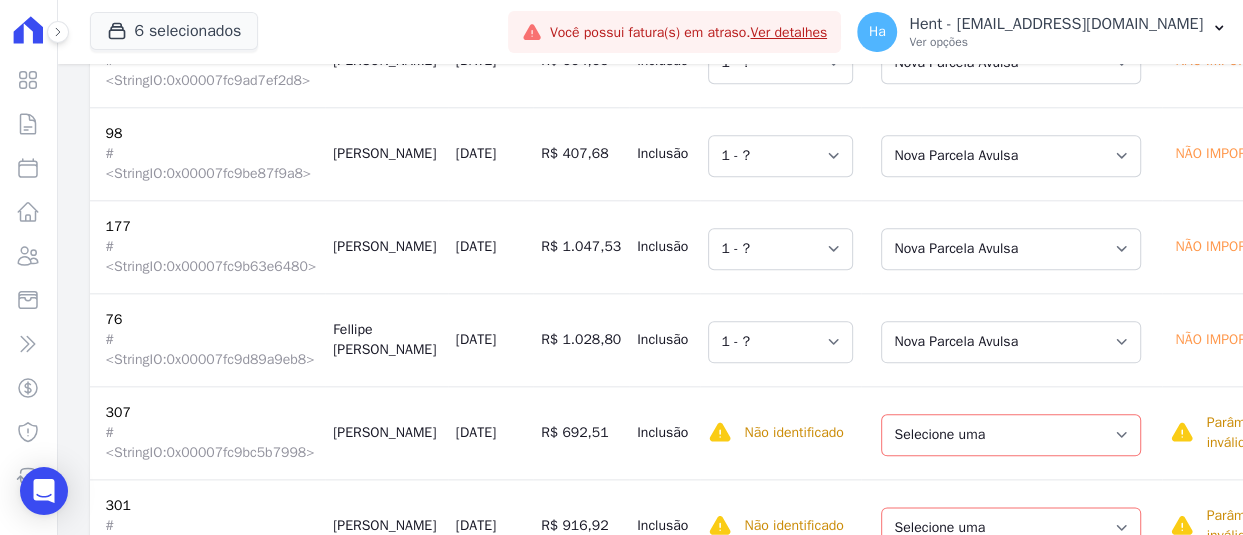 scroll, scrollTop: 1726, scrollLeft: 0, axis: vertical 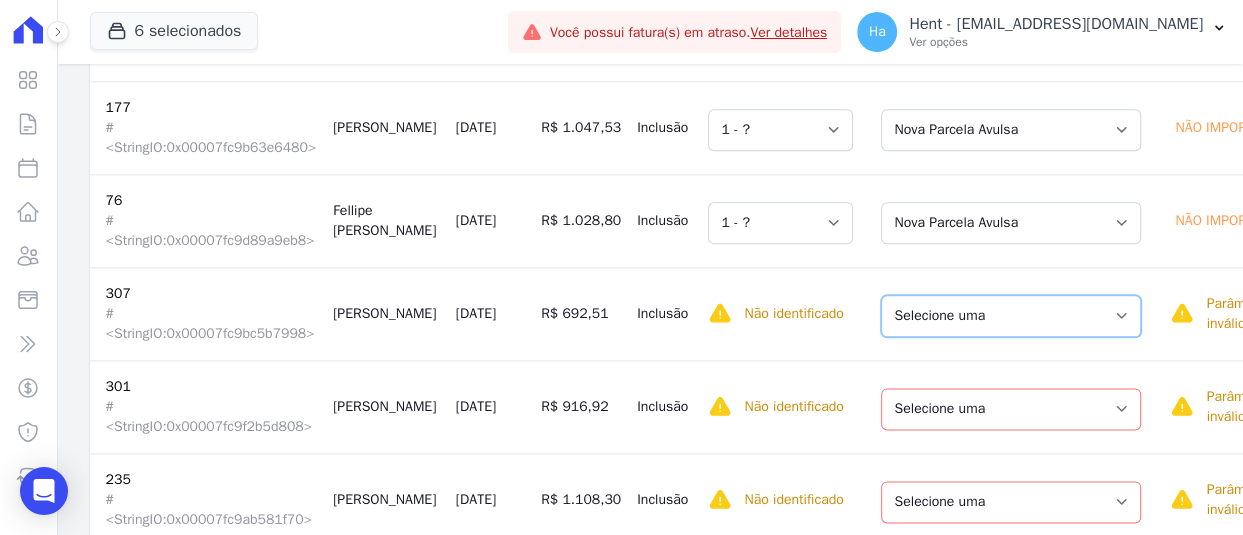 click on "Selecione uma
Nova Parcela Avulsa
Parcela Avulsa Existente
Parcela Normal (19 X R$ 625,49)" at bounding box center (1011, 316) 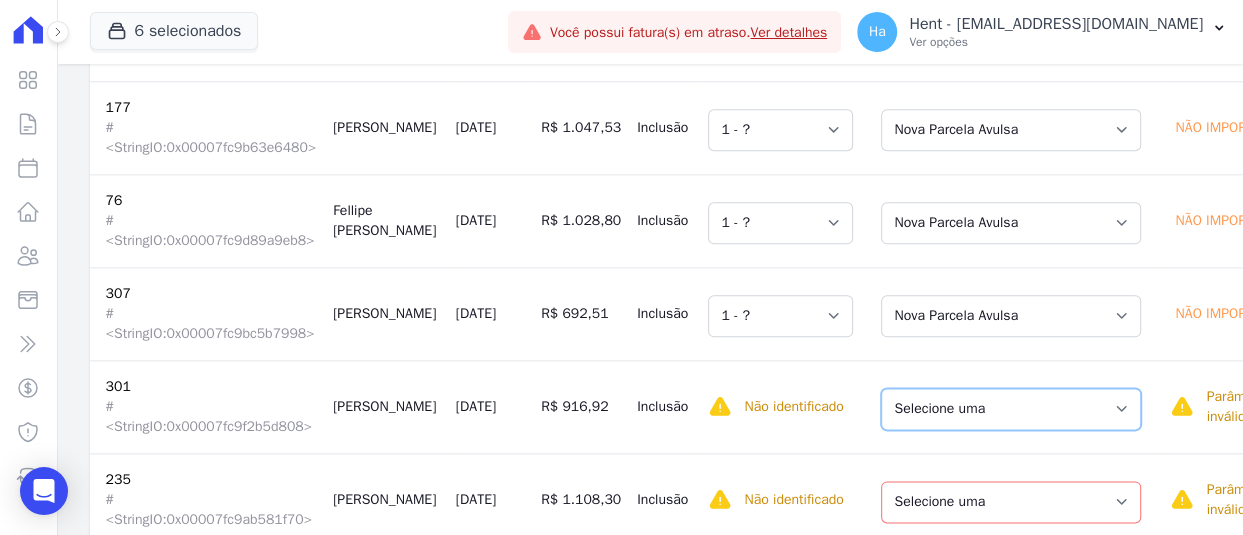 drag, startPoint x: 1026, startPoint y: 407, endPoint x: 1033, endPoint y: 422, distance: 16.552946 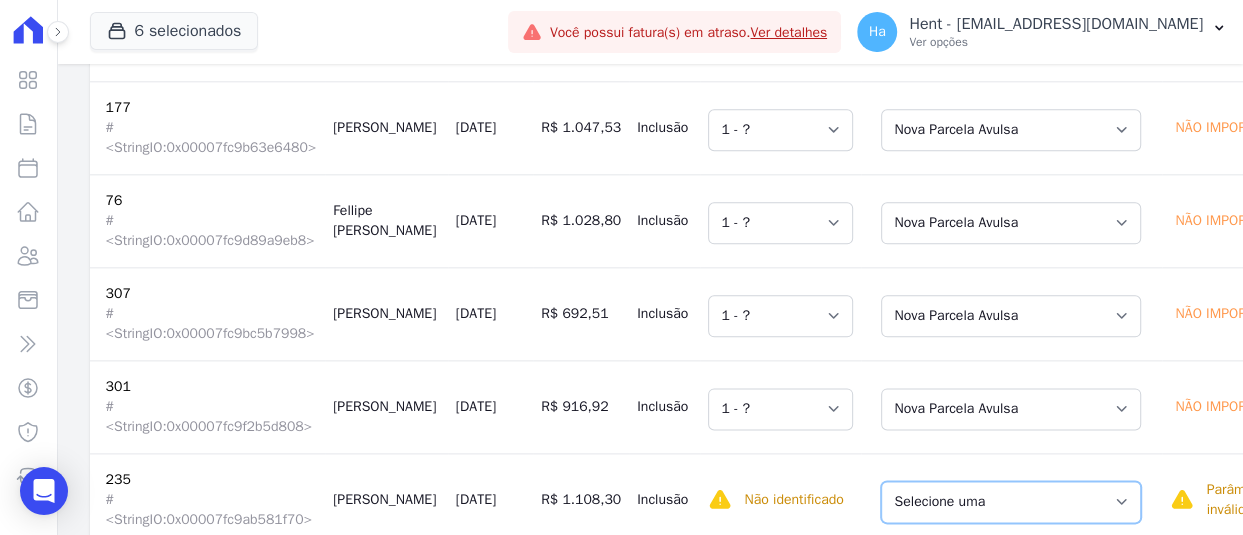 click on "Selecione uma
Nova Parcela Avulsa
Parcela Avulsa Existente
Parcela Normal (28 X R$ 676,07)" at bounding box center (1011, 502) 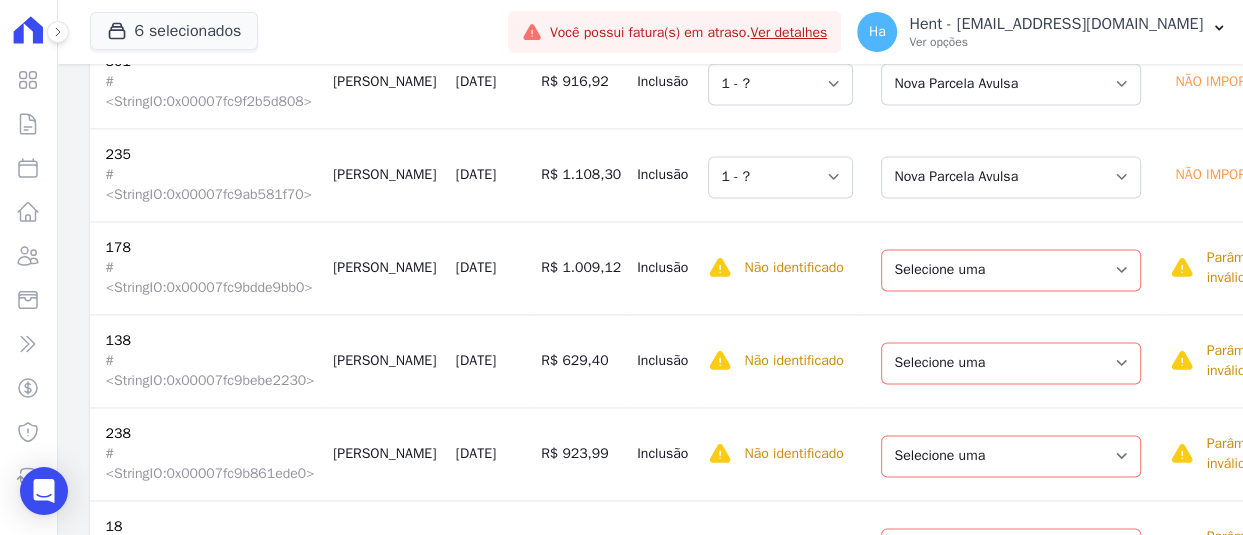 scroll, scrollTop: 2126, scrollLeft: 0, axis: vertical 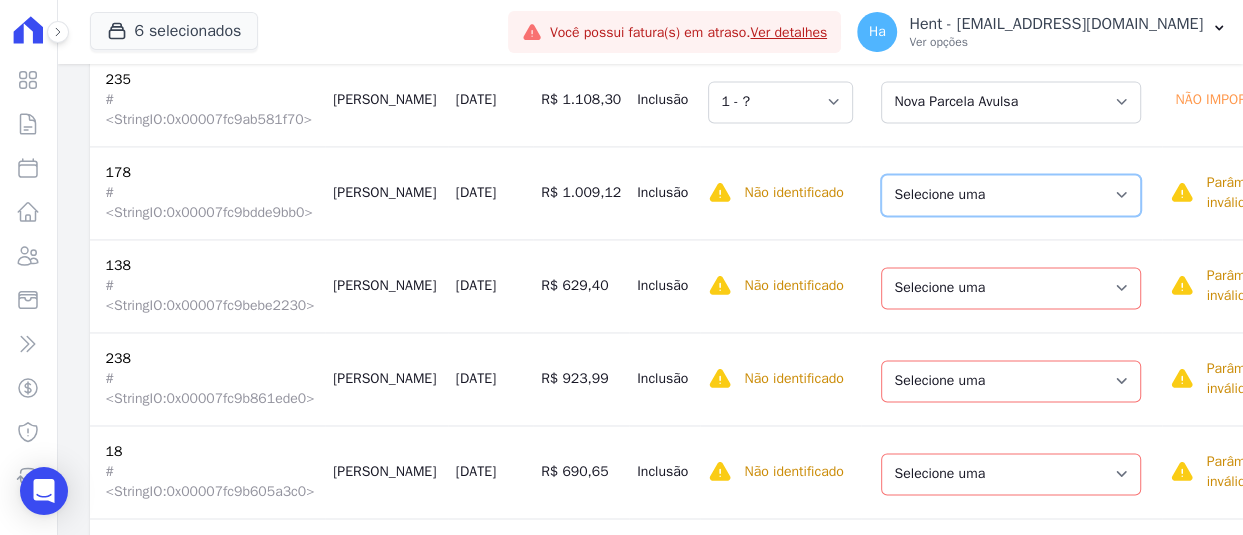 click on "Selecione uma
Nova Parcela Avulsa
Parcela Avulsa Existente
Parcela Normal (31 X R$ 643,61)" at bounding box center [1011, 195] 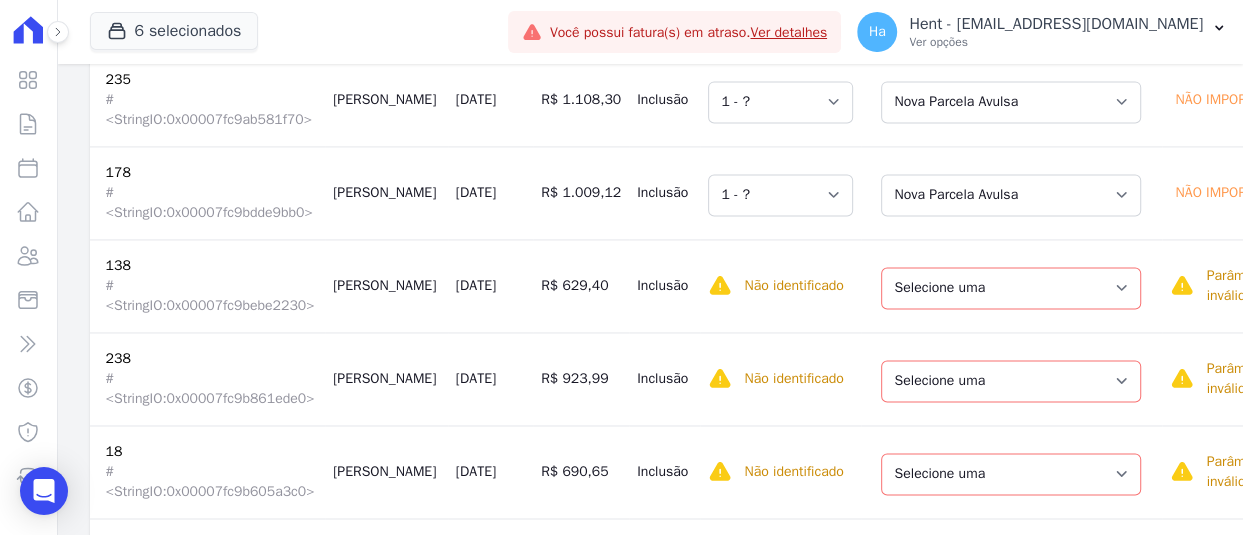 click on "Selecione uma
Nova Parcela Avulsa
Parcela Avulsa Existente
Parcela Normal (11 X R$ 526,77)" at bounding box center [1011, 285] 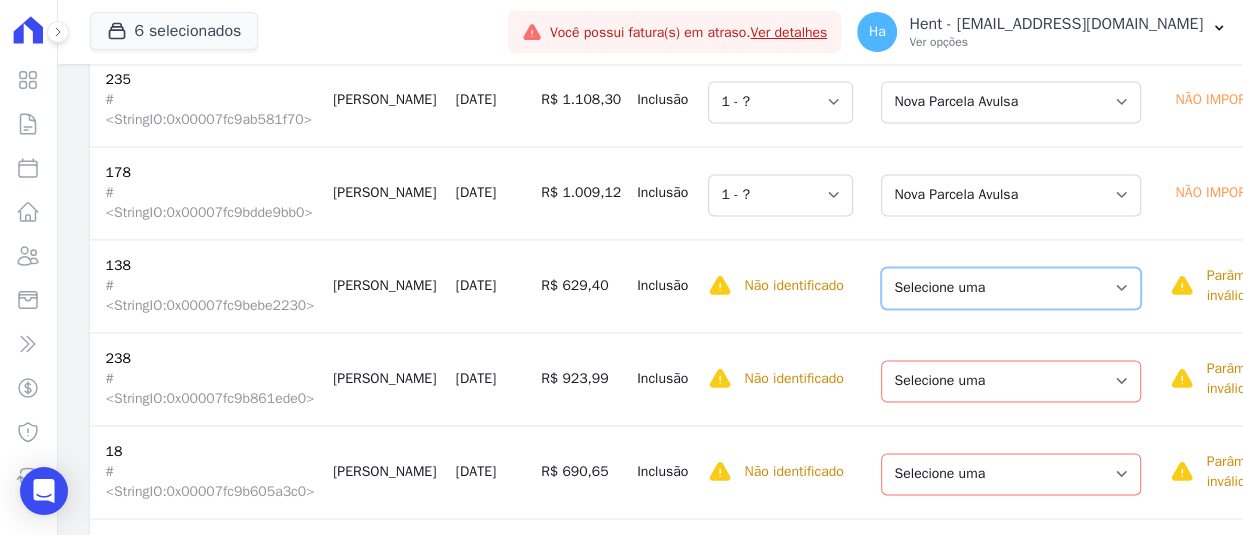 click on "Selecione uma
Nova Parcela Avulsa
Parcela Avulsa Existente
Parcela Normal (11 X R$ 526,77)" at bounding box center (1011, 288) 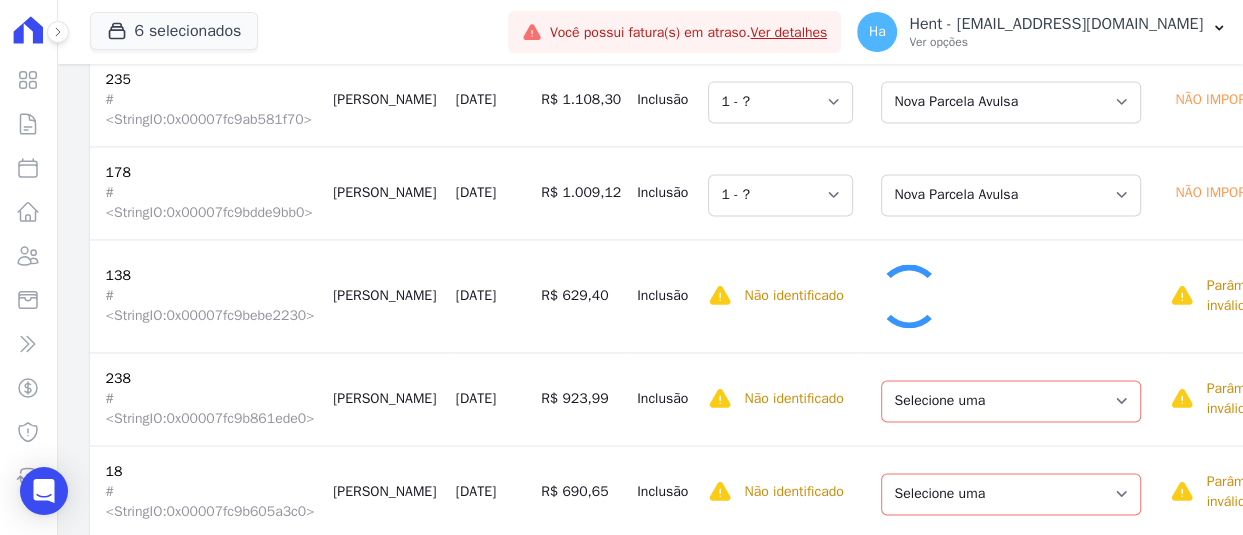 click on "Selecione uma
Nova Parcela Avulsa
Parcela Avulsa Existente
Parcela Normal (20 X R$ 722,32)" at bounding box center [1011, 398] 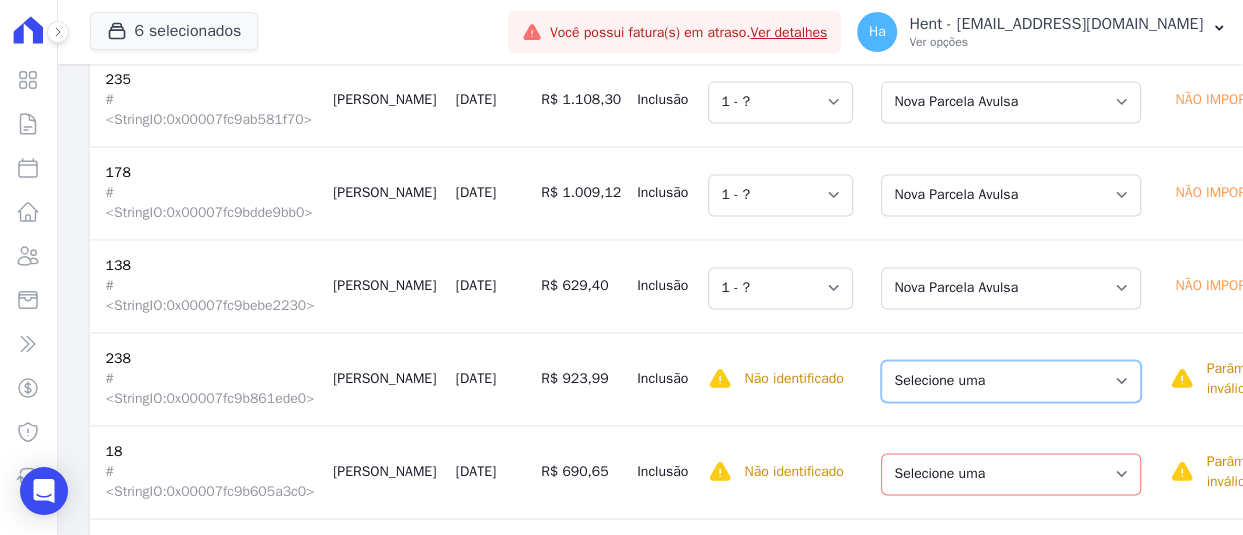 click on "Selecione uma
Nova Parcela Avulsa
Parcela Avulsa Existente
Parcela Normal (20 X R$ 722,32)" at bounding box center [1011, 381] 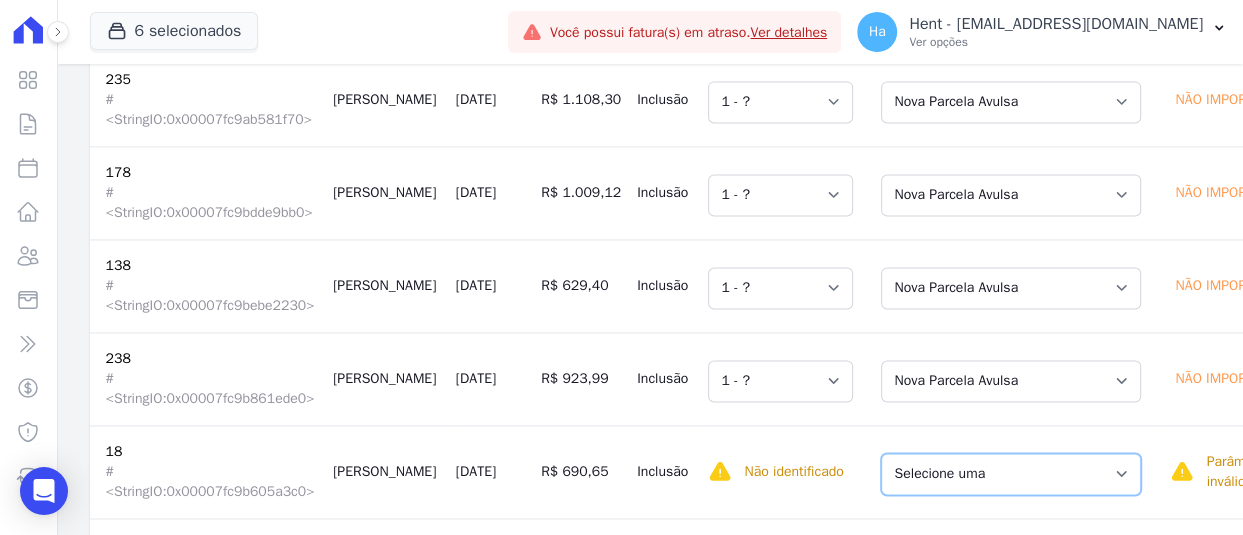 click on "Selecione uma
Nova Parcela Avulsa
Parcela Avulsa Existente
Parcela Normal (19 X R$ 806,02)" at bounding box center (1011, 474) 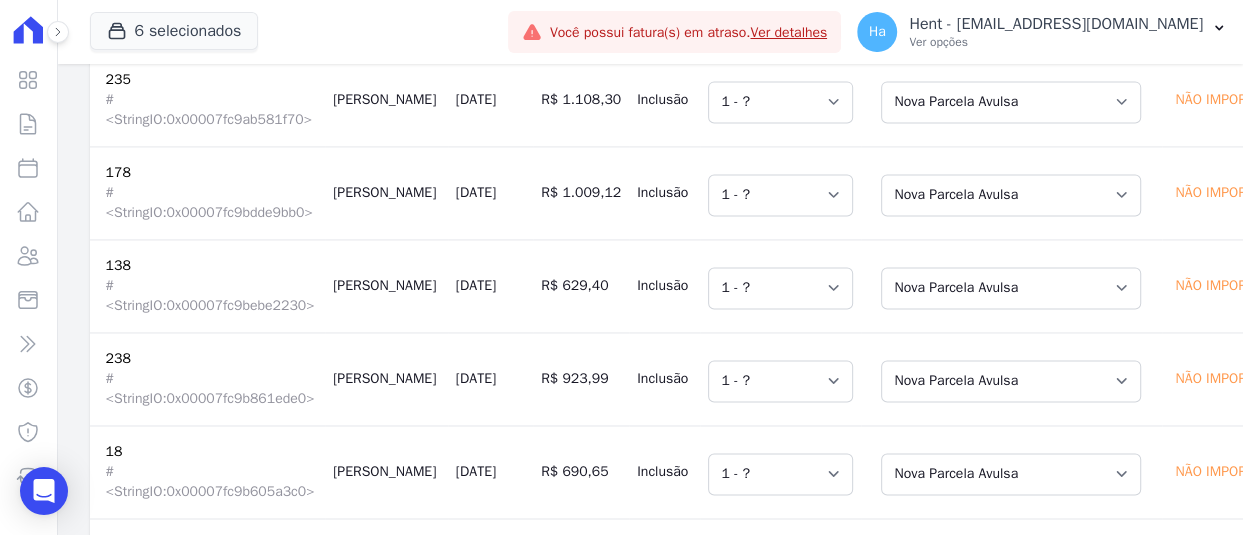 scroll, scrollTop: 2326, scrollLeft: 0, axis: vertical 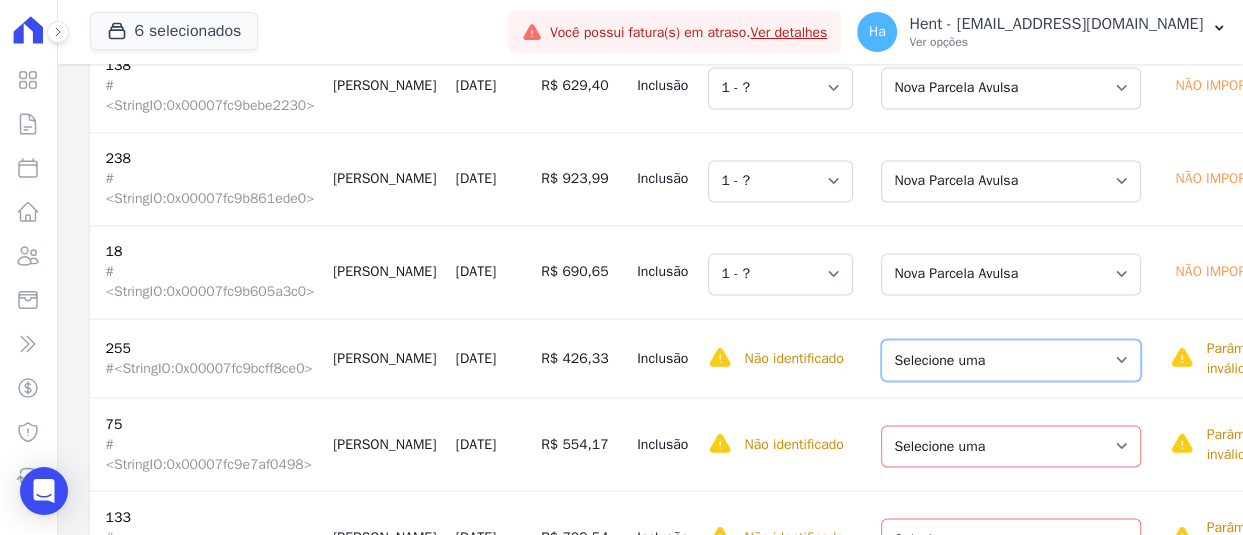click on "Selecione uma
Nova Parcela Avulsa
Parcela Avulsa Existente
Parcela Normal (17 X R$ 671,98)" at bounding box center (1011, 360) 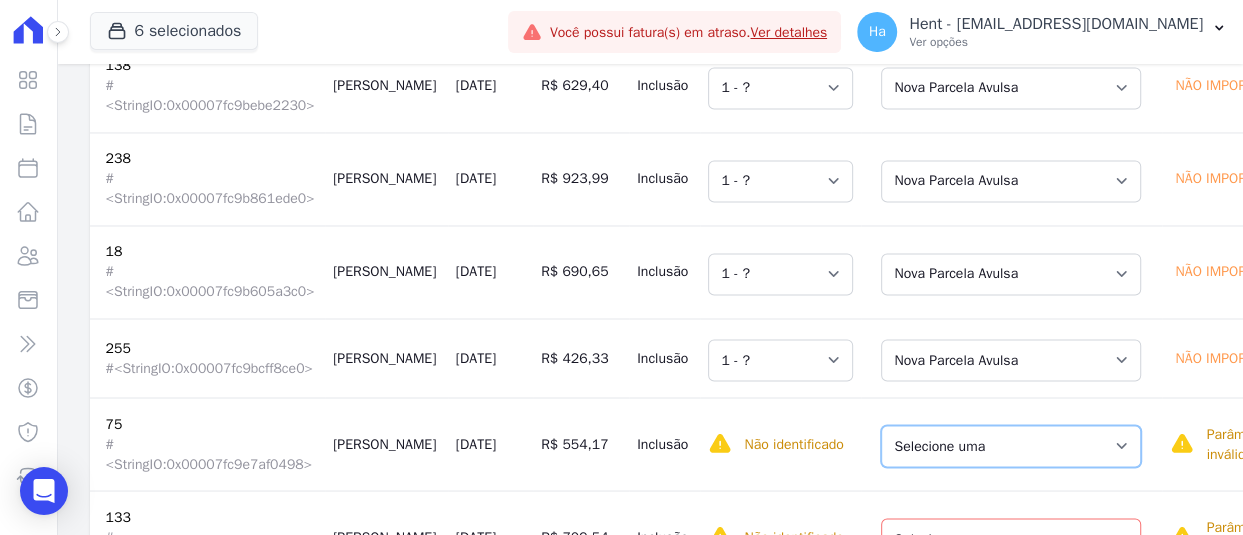 drag, startPoint x: 1012, startPoint y: 431, endPoint x: 1012, endPoint y: 449, distance: 18 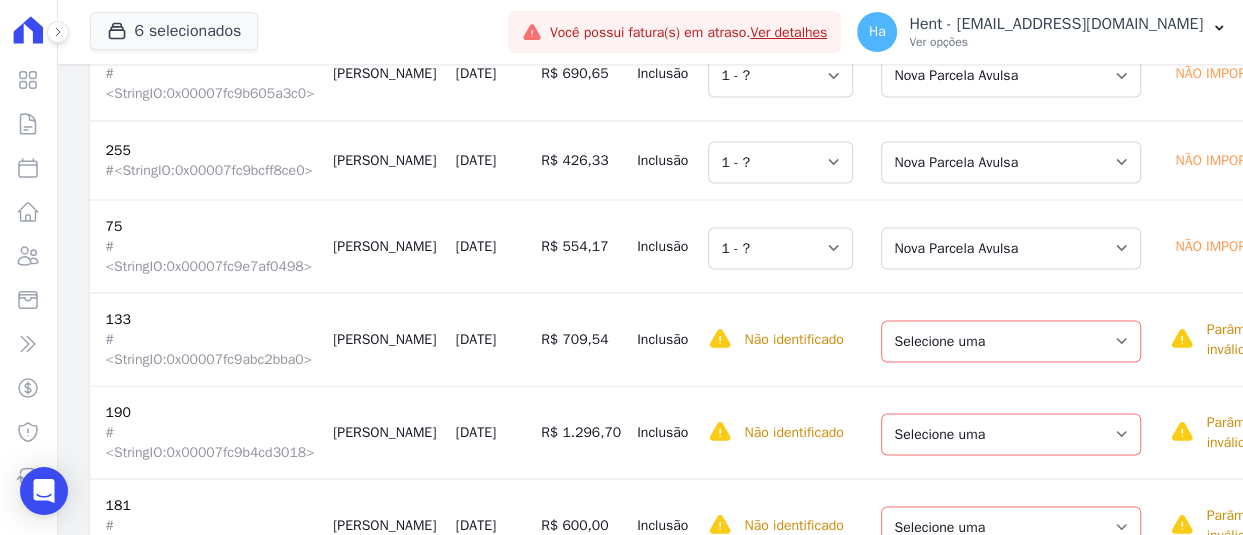 scroll, scrollTop: 2526, scrollLeft: 0, axis: vertical 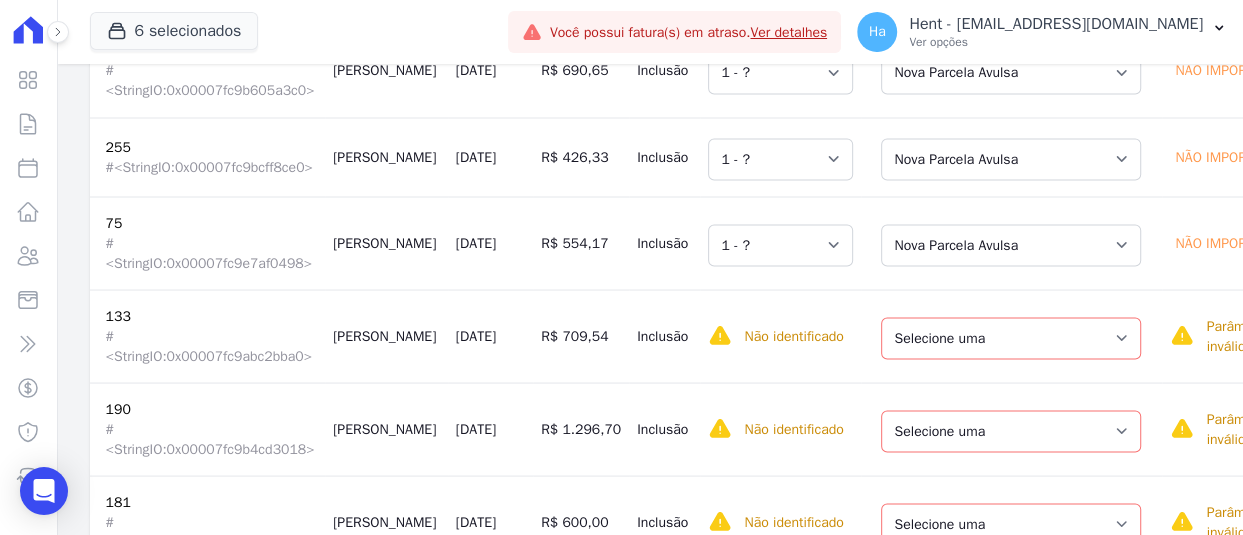 click on "Selecione uma
Nova Parcela Avulsa
Parcela Avulsa Existente
Parcela Normal (28 X R$ 601,48)" at bounding box center (1011, 336) 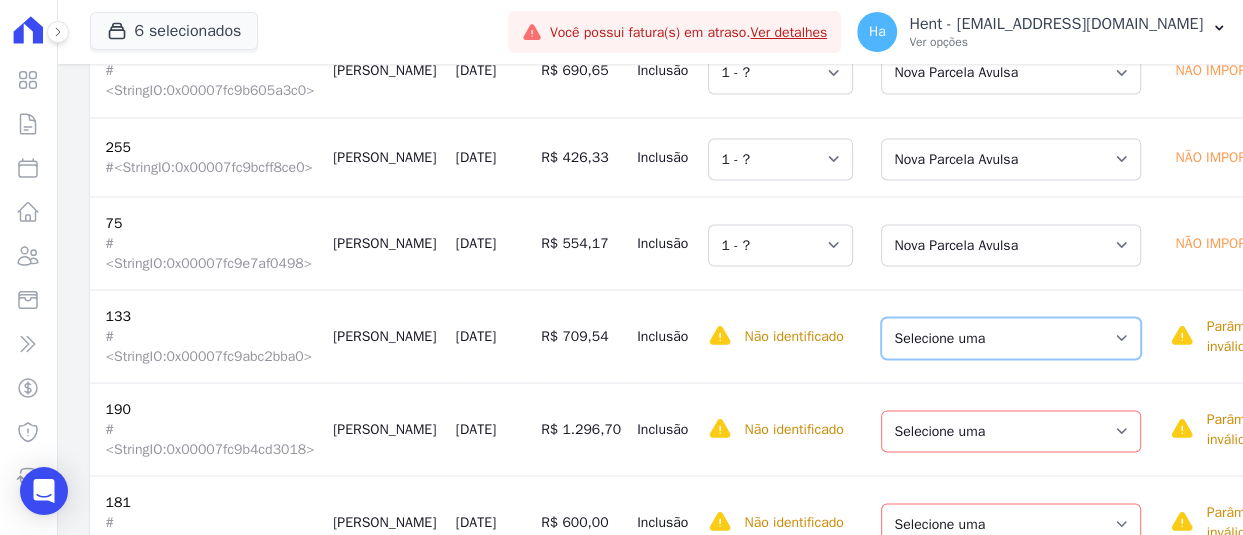 click on "Selecione uma
Nova Parcela Avulsa
Parcela Avulsa Existente
Parcela Normal (28 X R$ 601,48)" at bounding box center (1011, 339) 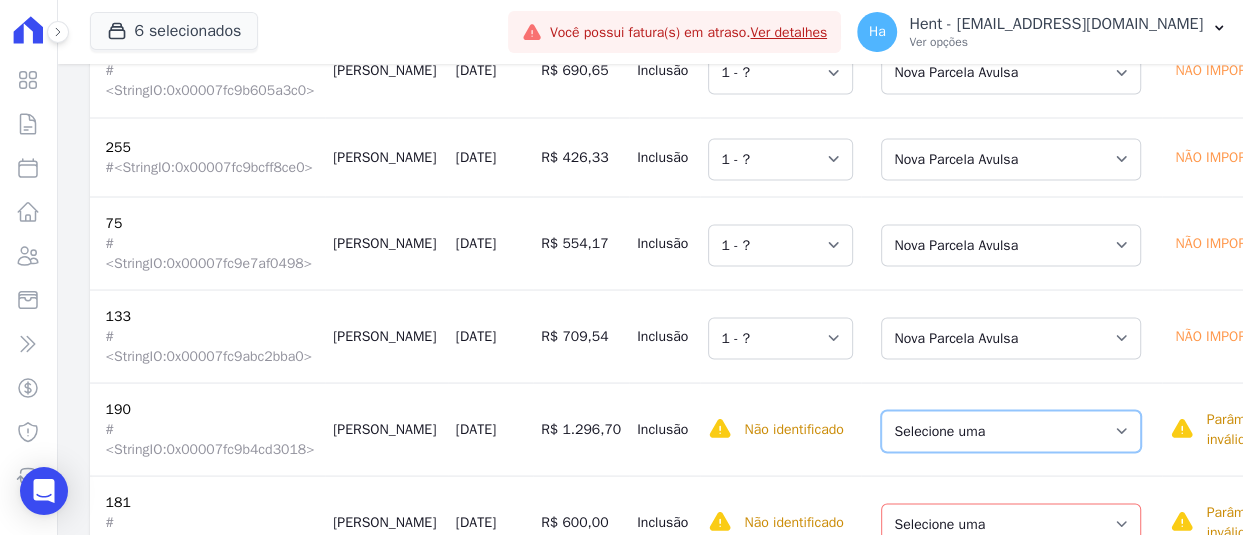 click on "Selecione uma
Nova Parcela Avulsa
Parcela Avulsa Existente
Parcela Normal (28 X R$ 778,81)" at bounding box center (1011, 432) 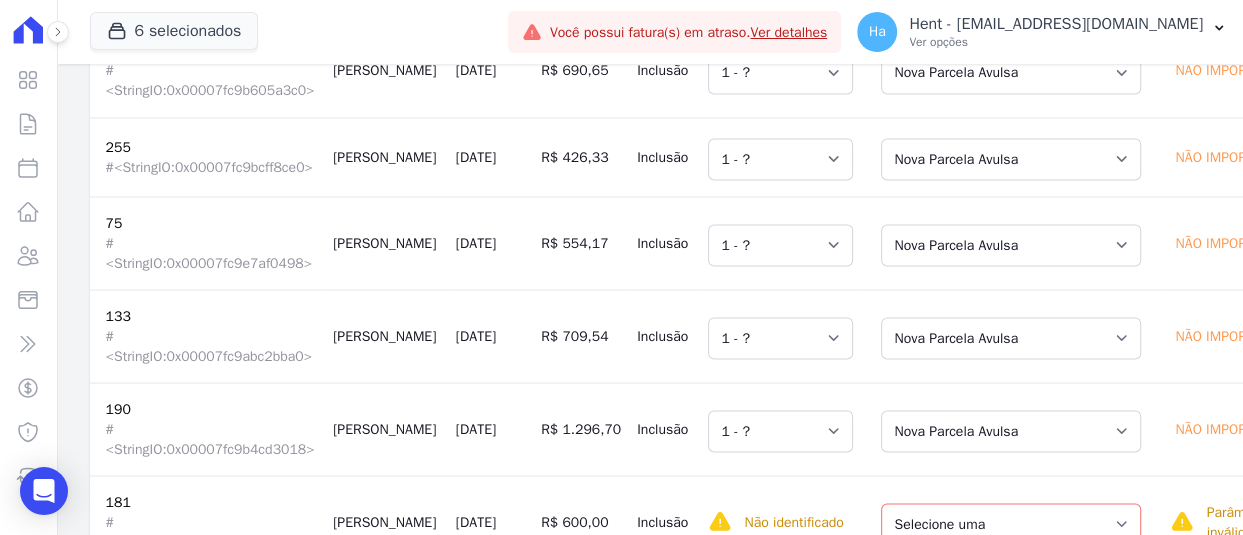 scroll, scrollTop: 2726, scrollLeft: 0, axis: vertical 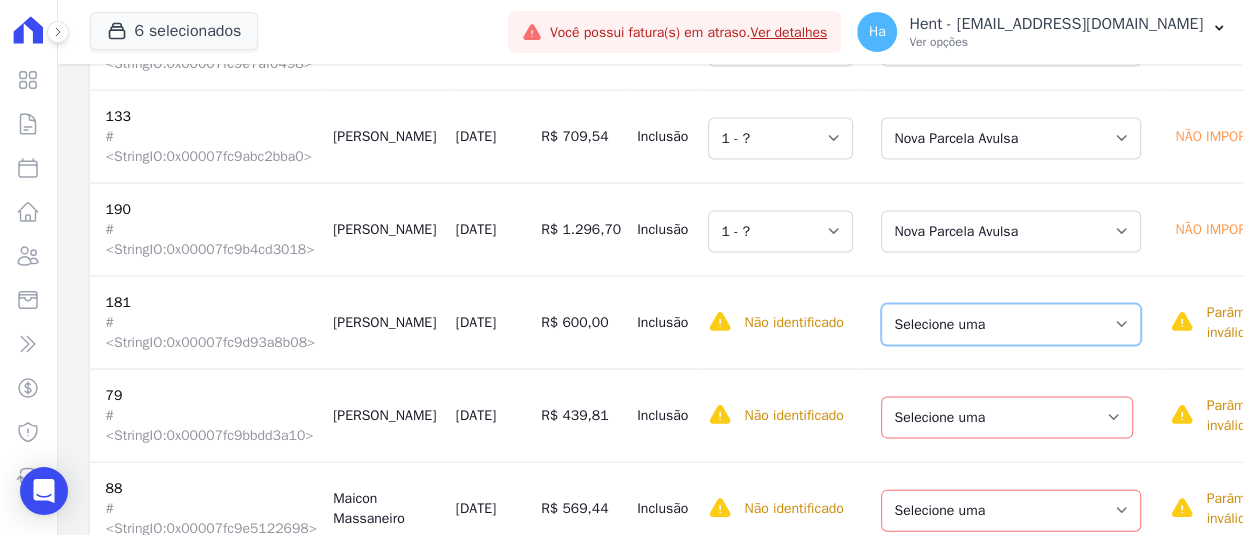 drag, startPoint x: 998, startPoint y: 318, endPoint x: 996, endPoint y: 328, distance: 10.198039 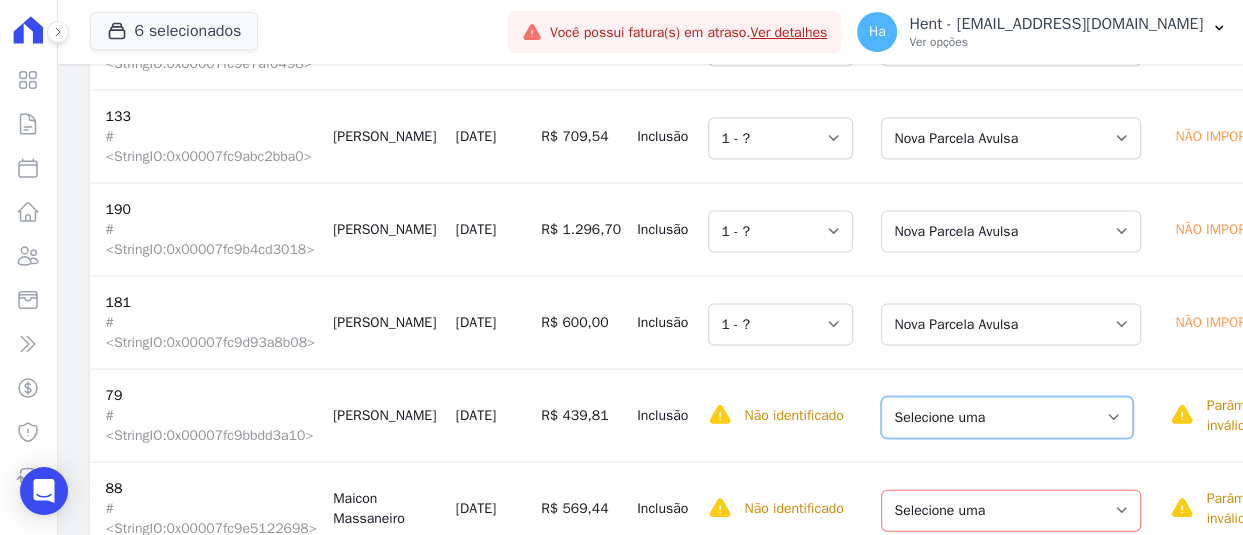 drag, startPoint x: 979, startPoint y: 407, endPoint x: 986, endPoint y: 419, distance: 13.892444 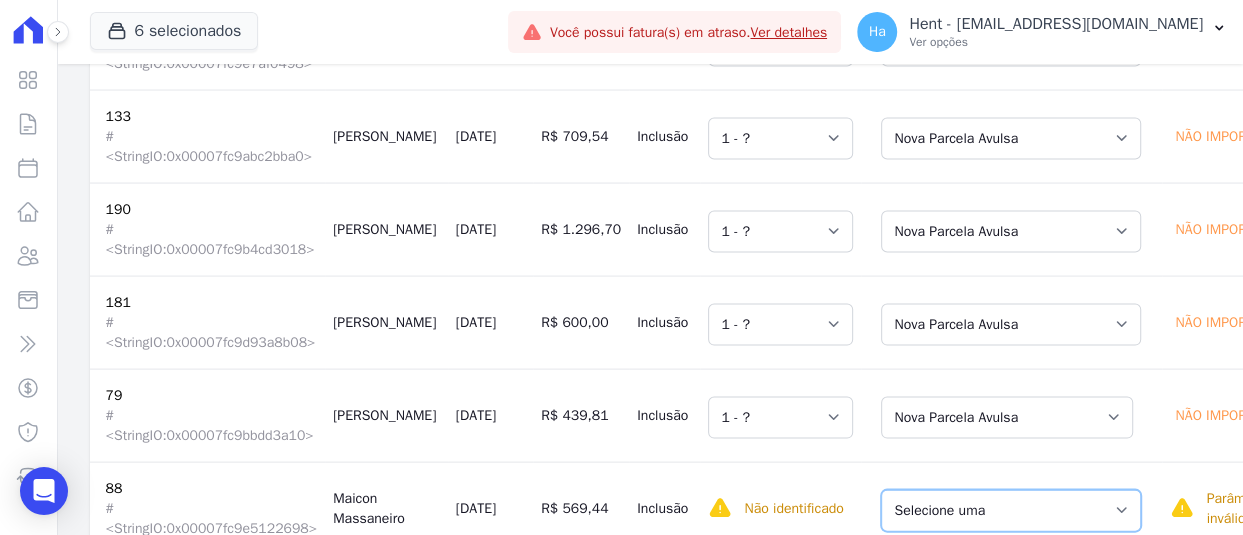 click on "Selecione uma
Nova Parcela Avulsa
Parcela Avulsa Existente
Parcela Normal (27 X R$ 237,45)" at bounding box center [1011, 511] 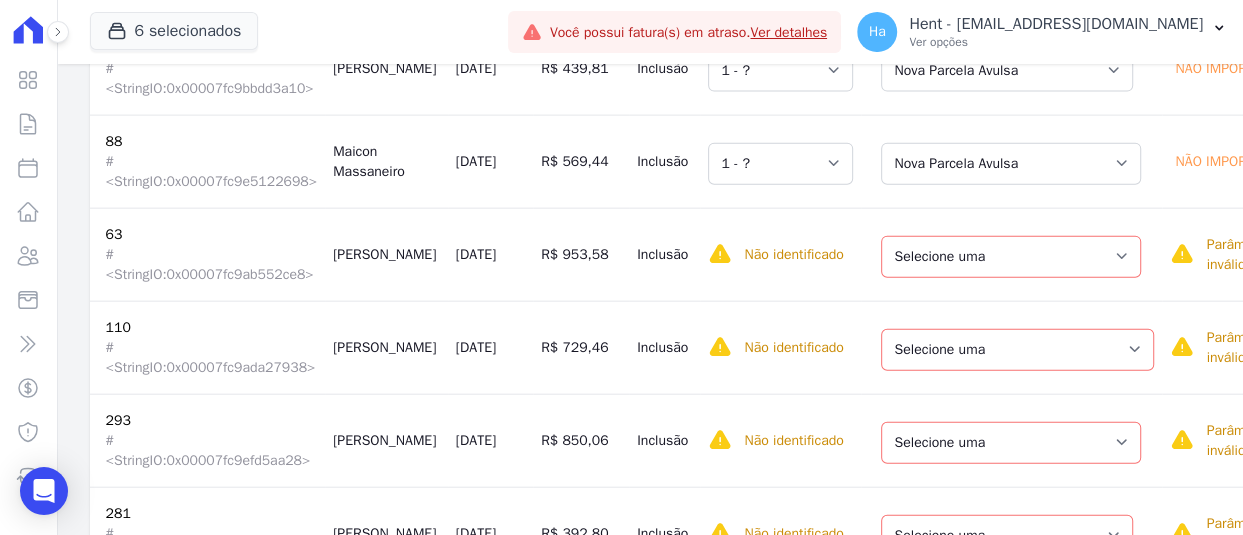 scroll, scrollTop: 3126, scrollLeft: 0, axis: vertical 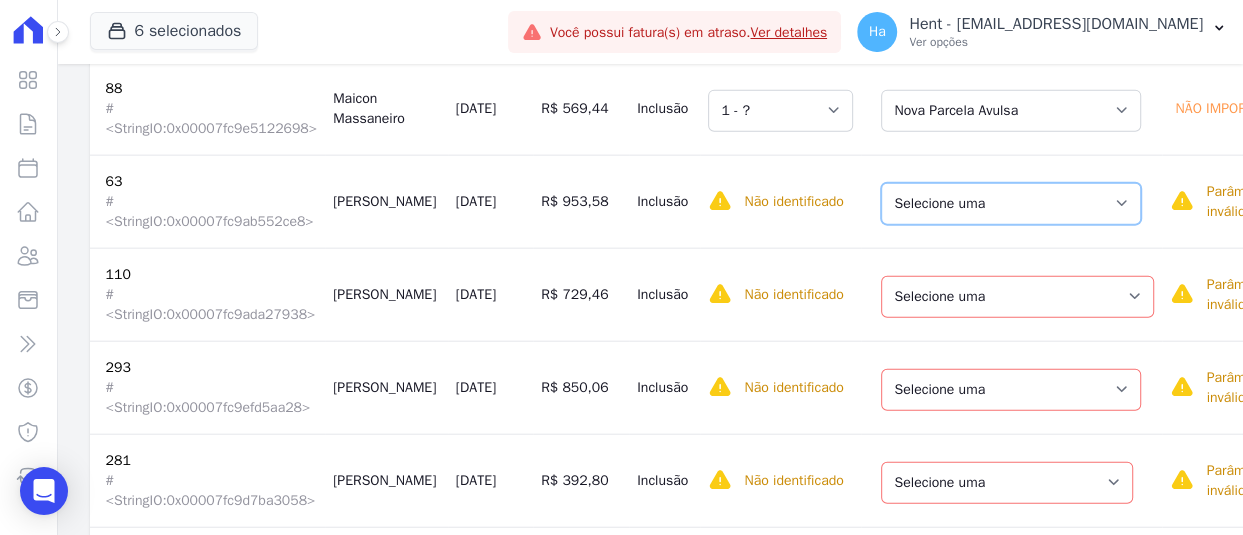 click on "Selecione uma
Nova Parcela Avulsa
Parcela Avulsa Existente
Parcela Normal (26 X R$ 581,69)" at bounding box center (1011, 204) 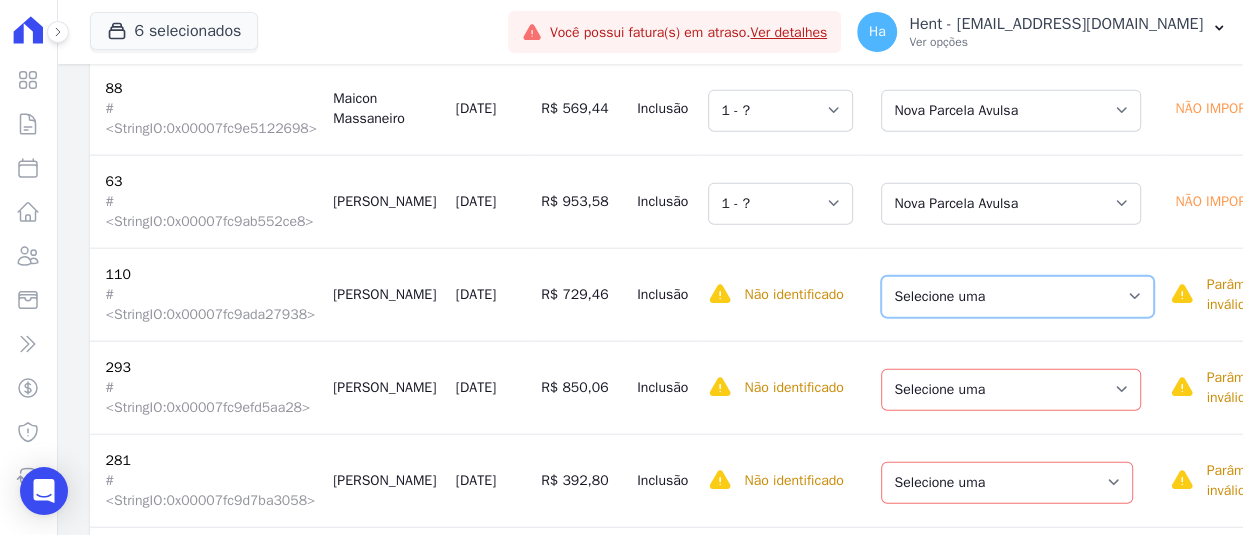 click on "Selecione uma
Nova Parcela Avulsa
Parcela Avulsa Existente
Parcela Normal (17 X R$ 1.036,65)" at bounding box center [1017, 297] 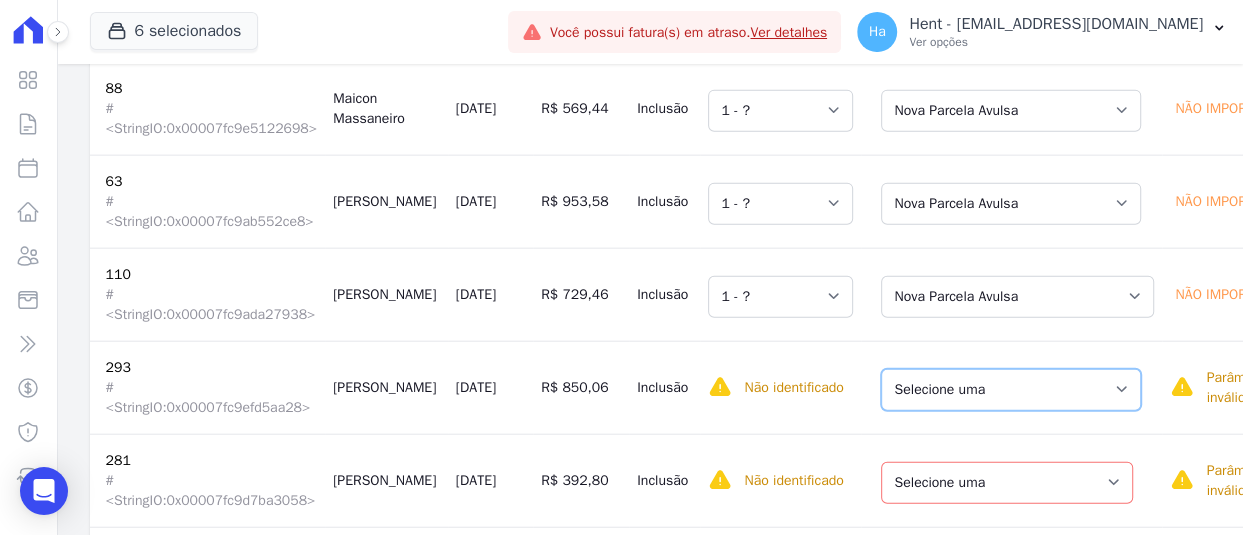 click on "Selecione uma
Nova Parcela Avulsa
Parcela Avulsa Existente
Parcela Normal (20 X R$ 625,71)" at bounding box center [1011, 390] 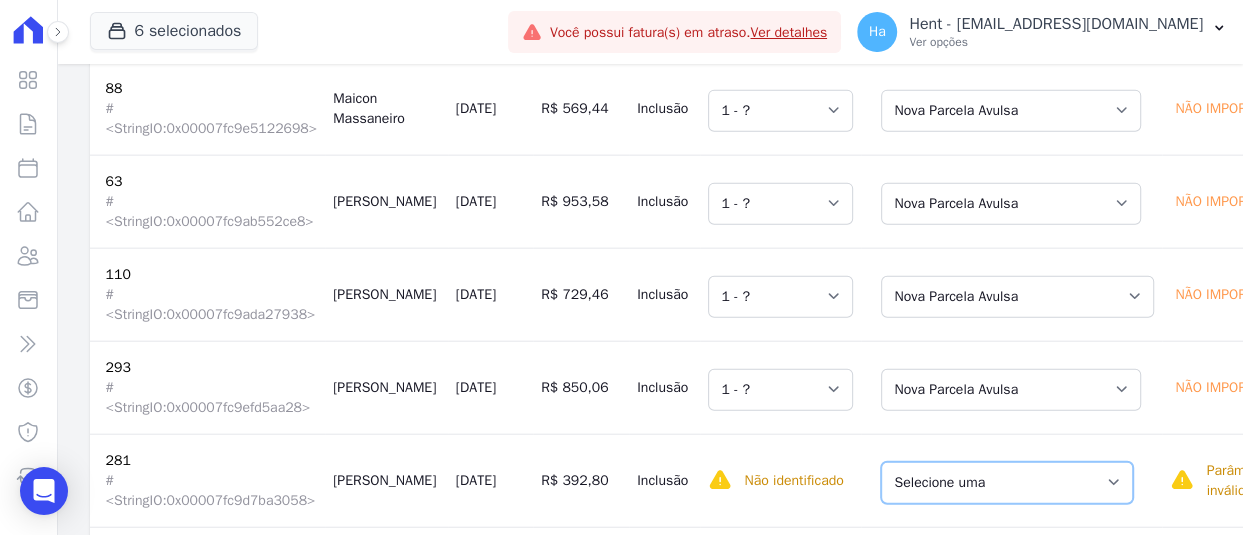 drag, startPoint x: 1003, startPoint y: 479, endPoint x: 1023, endPoint y: 478, distance: 20.024984 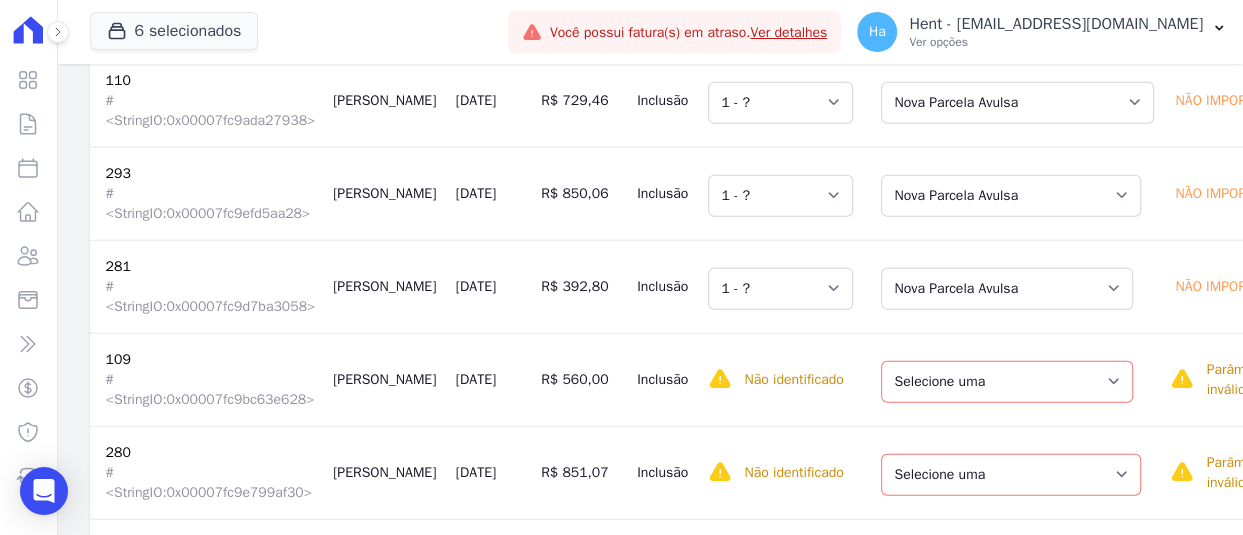 scroll, scrollTop: 3326, scrollLeft: 0, axis: vertical 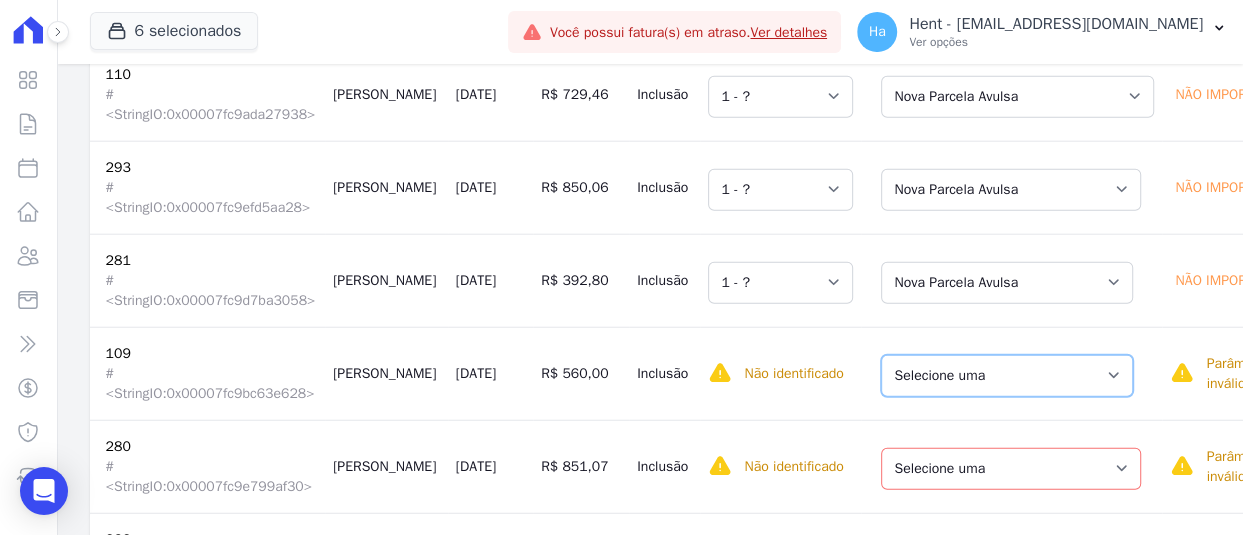 click on "Selecione uma
Nova Parcela Avulsa
Parcela Avulsa Existente
Parcela Normal (9 X R$ 481,04)" at bounding box center [1007, 376] 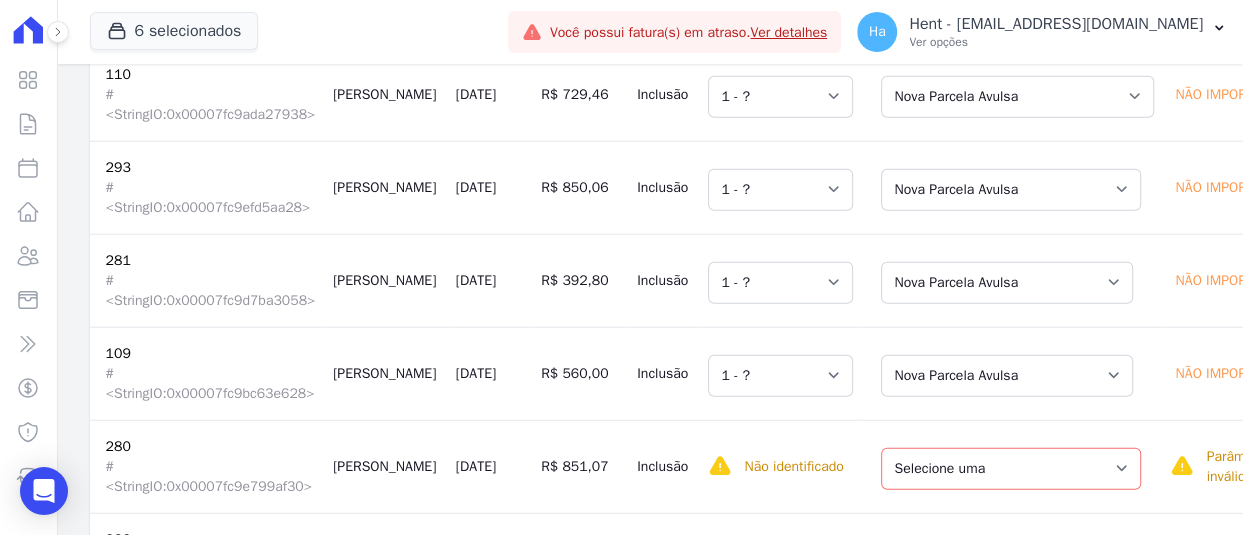click on "Selecione uma
Nova Parcela Avulsa
Parcela Avulsa Existente
Parcela Normal (24 X R$ 827,76)" at bounding box center [1011, 467] 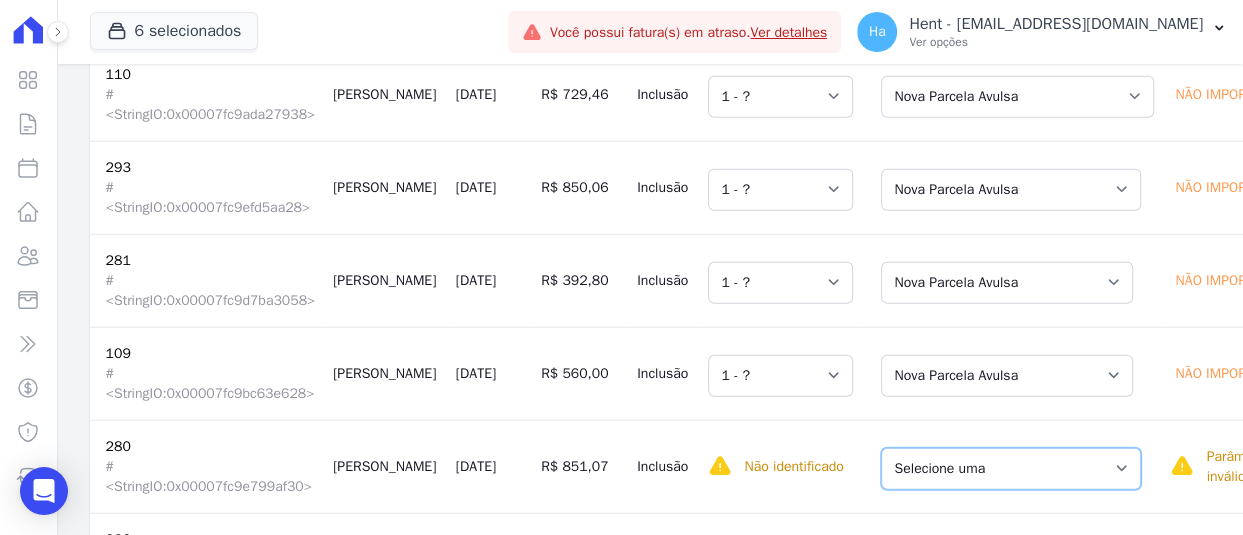 click on "Selecione uma
Nova Parcela Avulsa
Parcela Avulsa Existente
Parcela Normal (24 X R$ 827,76)" at bounding box center (1011, 469) 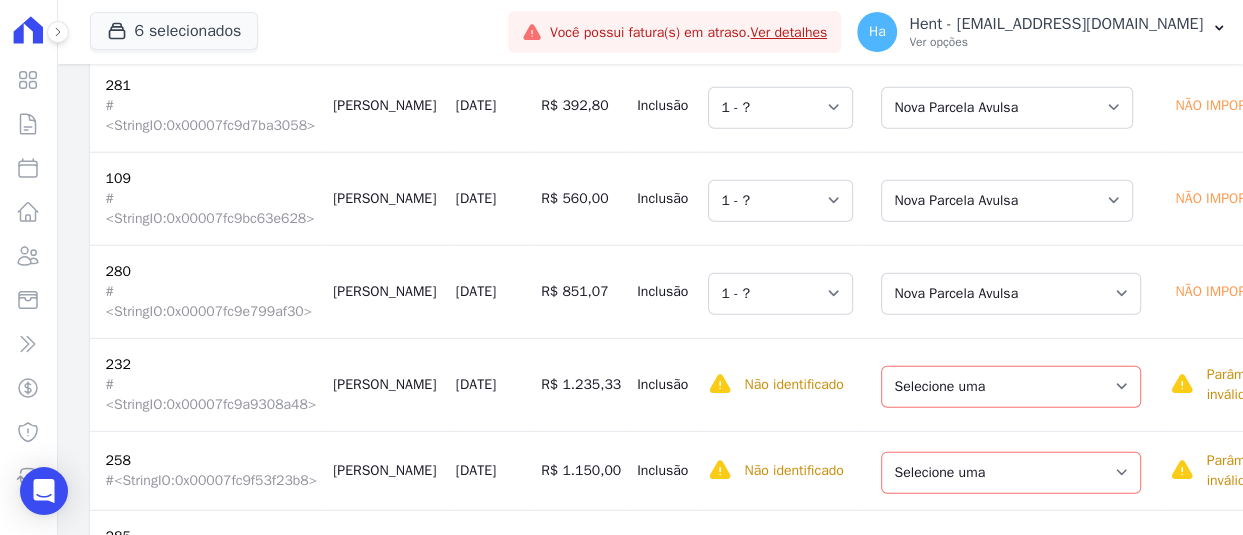 scroll, scrollTop: 3526, scrollLeft: 0, axis: vertical 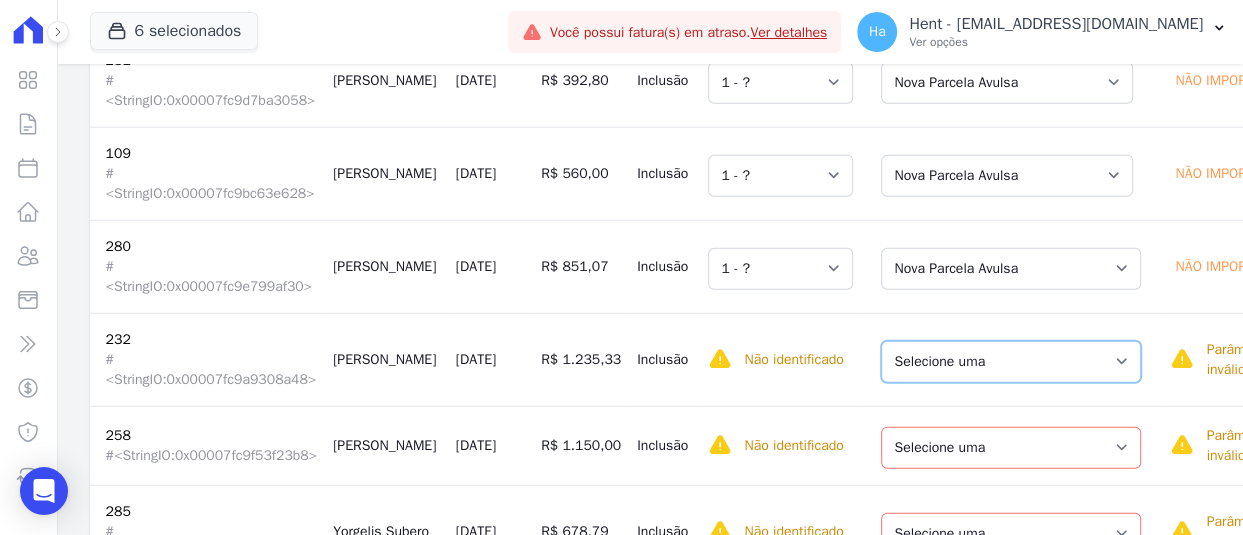click on "Selecione uma
Nova Parcela Avulsa
Parcela Avulsa Existente
Parcela Normal (28 X R$ 753,56)" at bounding box center [1011, 362] 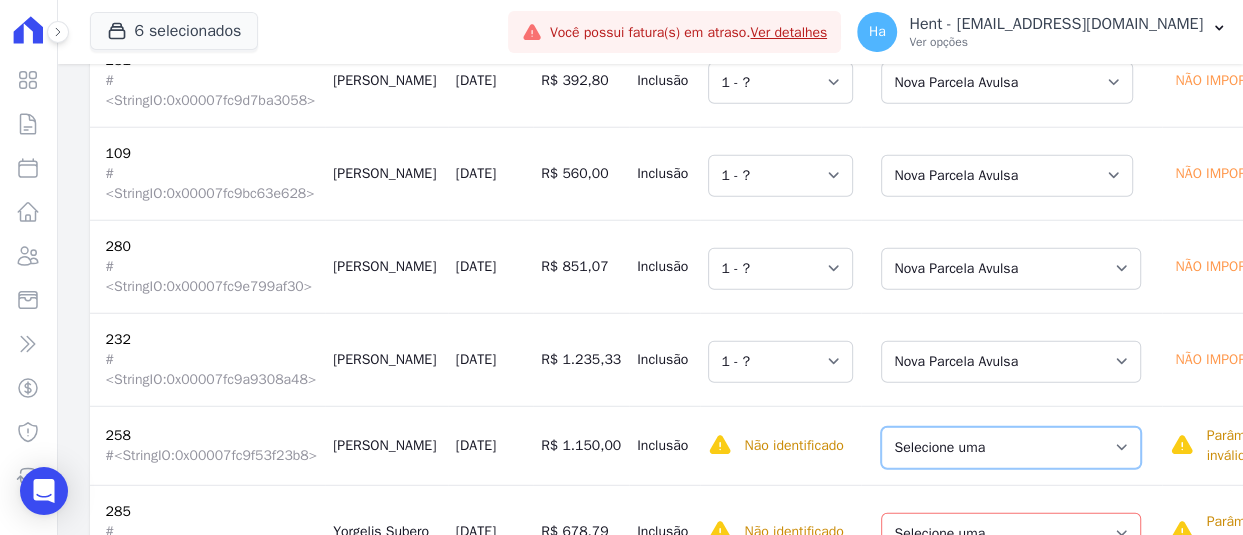 click on "Selecione uma
Nova Parcela Avulsa
Parcela Avulsa Existente
Parcela Normal (10 X R$ 804,62)" at bounding box center [1011, 448] 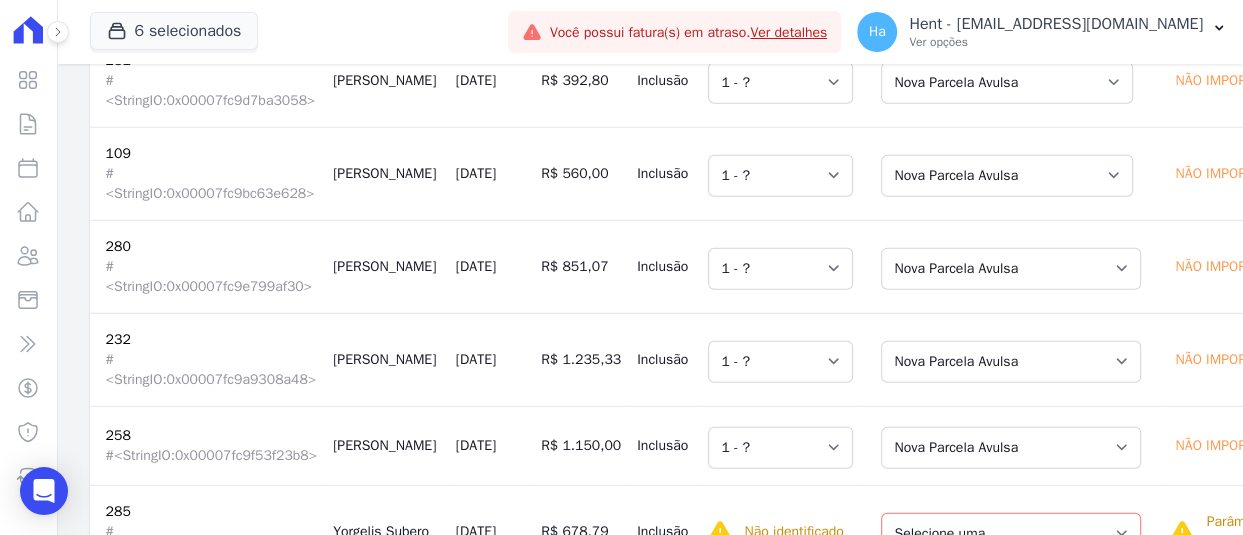 scroll, scrollTop: 3626, scrollLeft: 0, axis: vertical 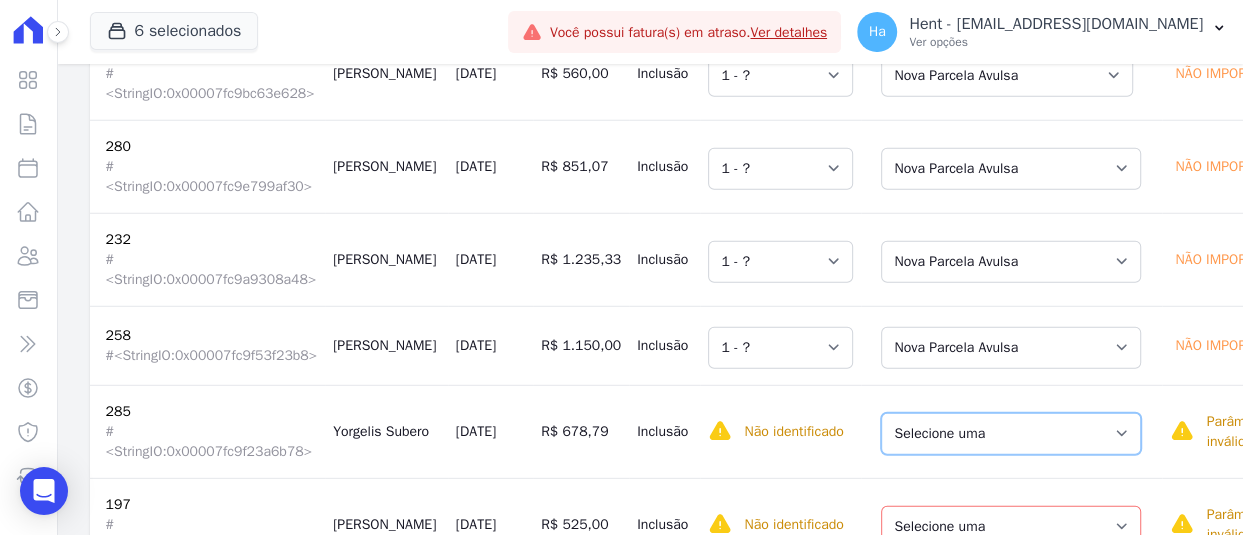 drag, startPoint x: 967, startPoint y: 424, endPoint x: 998, endPoint y: 435, distance: 32.89377 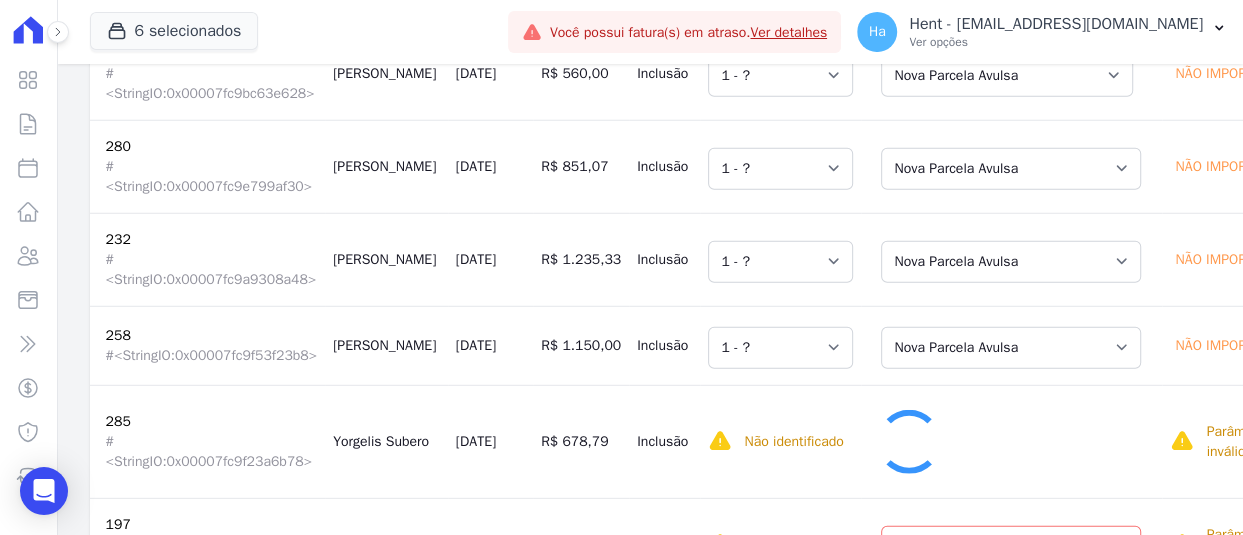 scroll, scrollTop: 3711, scrollLeft: 0, axis: vertical 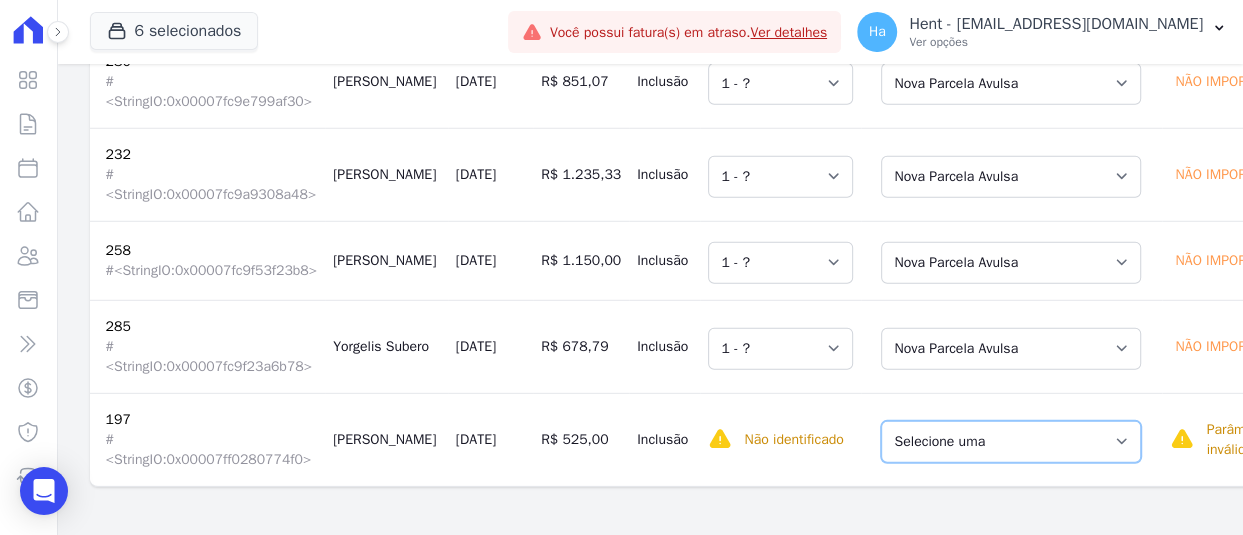 click on "Selecione uma
Nova Parcela Avulsa
Parcela Avulsa Existente
Parcela Normal (20 X R$ 681,29)" at bounding box center [1011, 442] 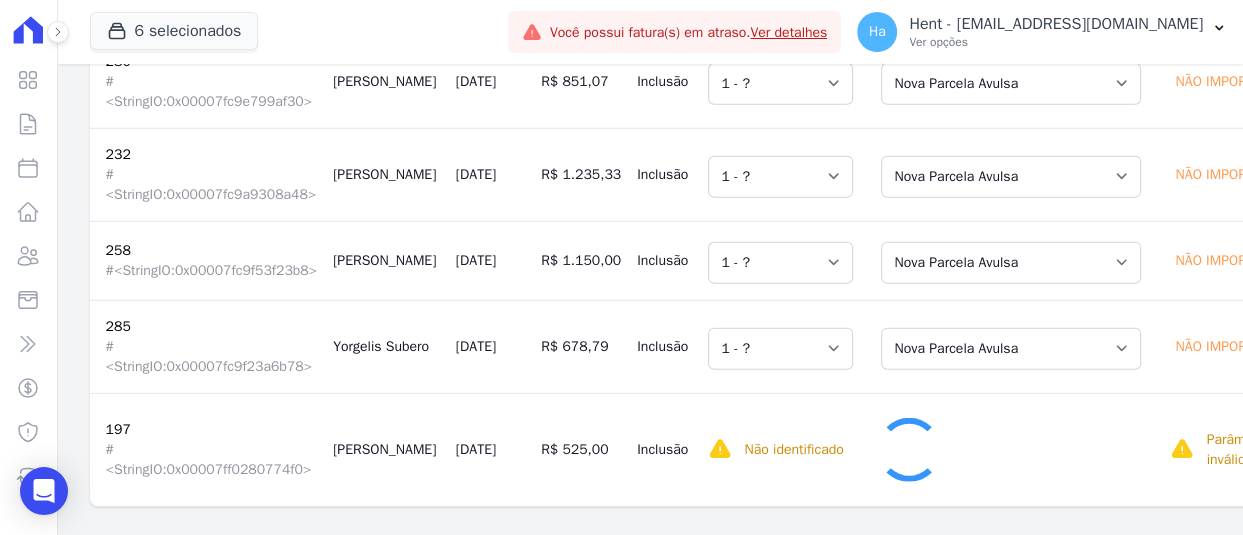 scroll, scrollTop: 3700, scrollLeft: 0, axis: vertical 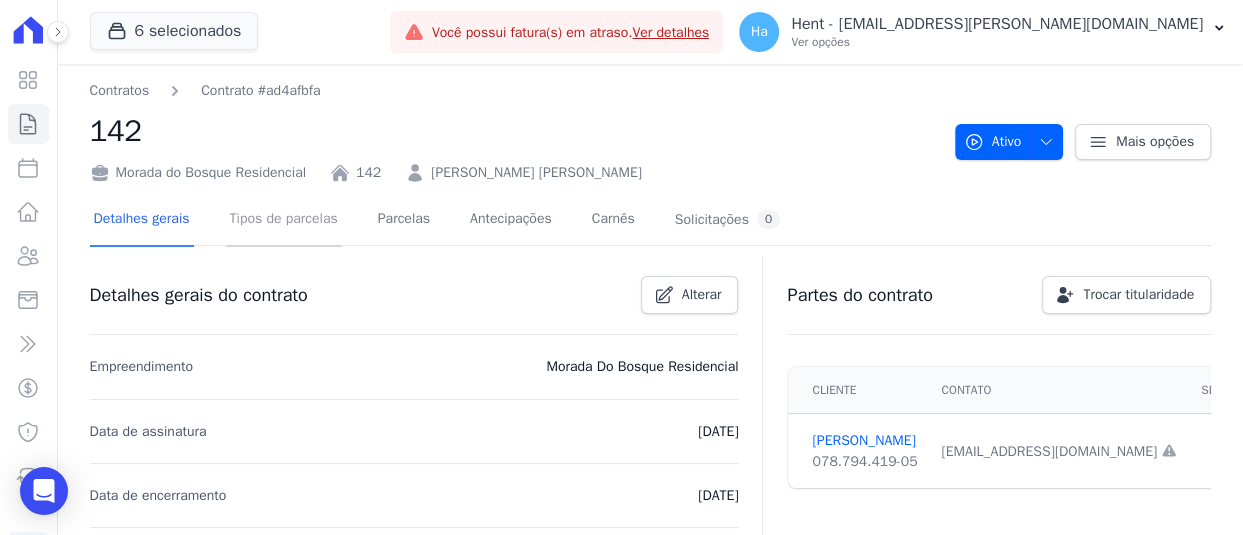 click on "Tipos de parcelas" at bounding box center (284, 220) 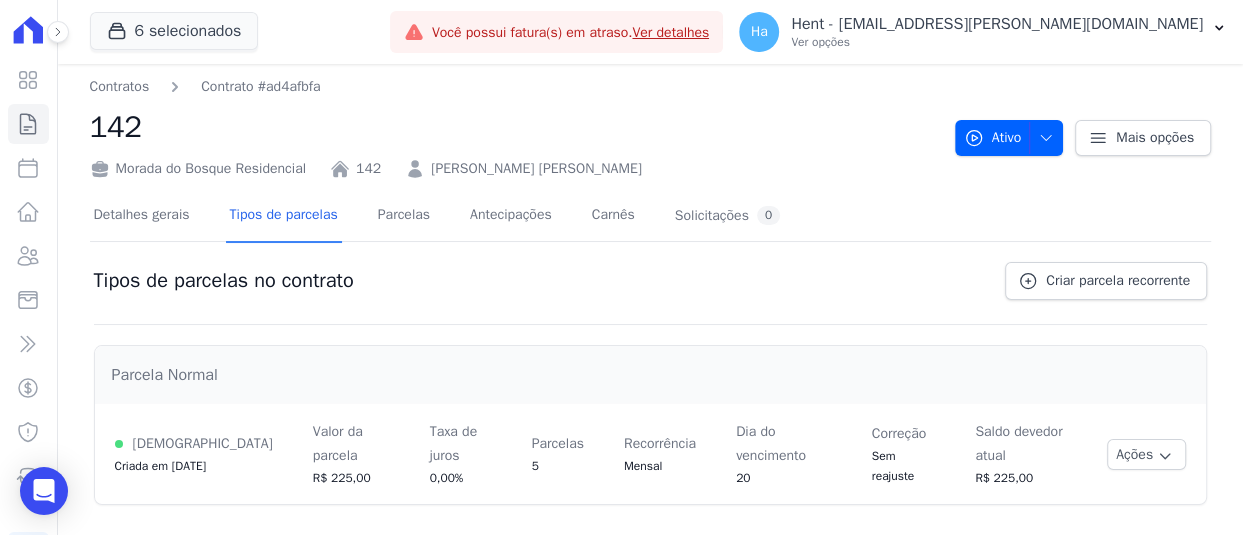 scroll, scrollTop: 5, scrollLeft: 0, axis: vertical 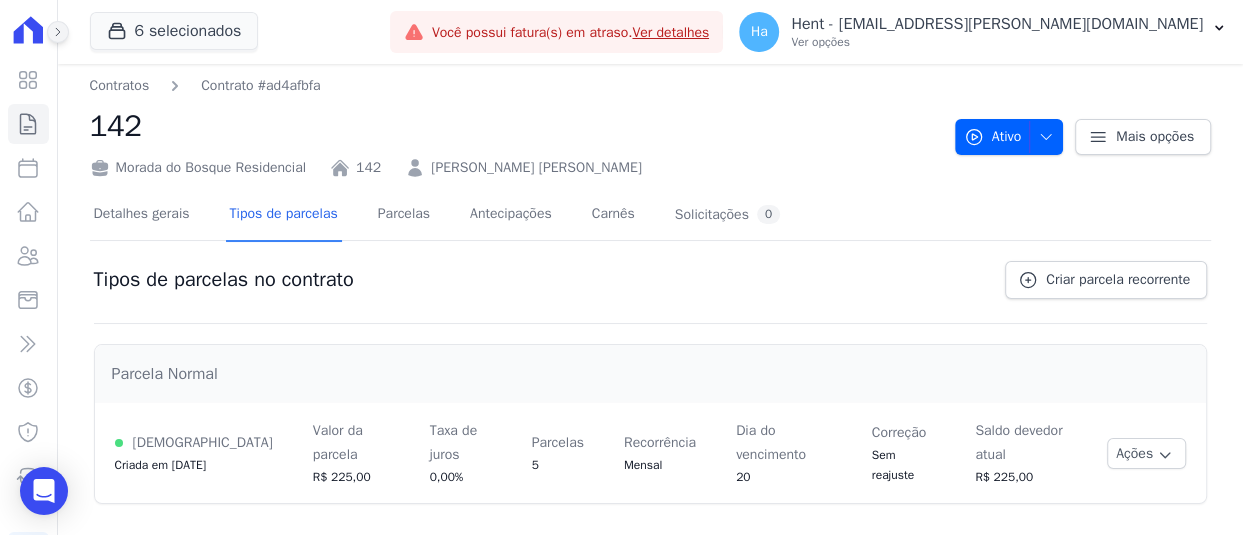 click 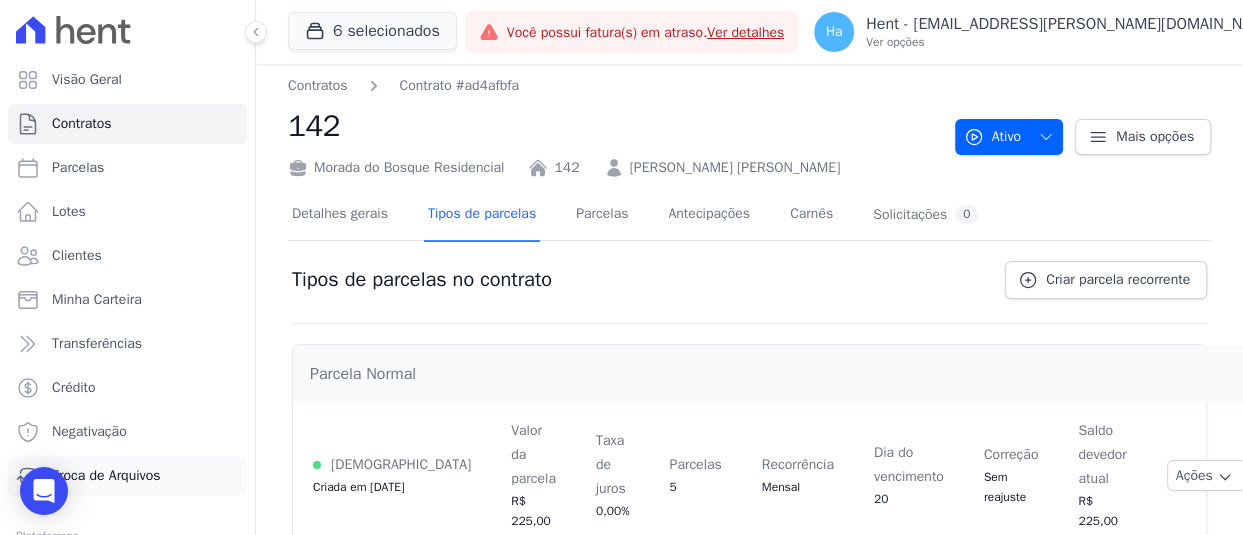 click on "Troca de Arquivos" at bounding box center [106, 476] 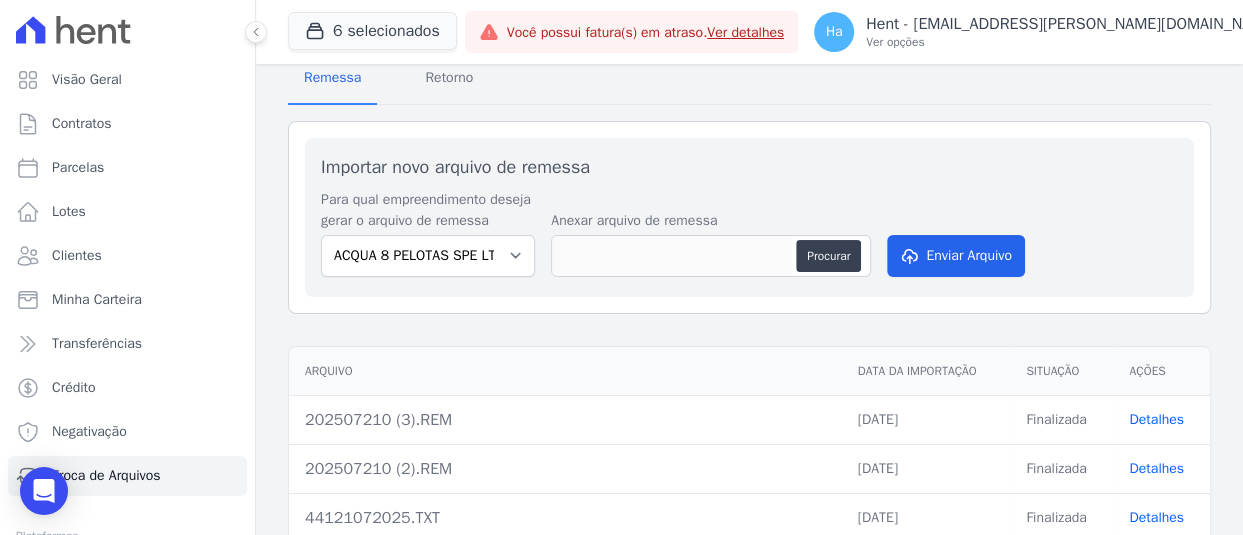 scroll, scrollTop: 300, scrollLeft: 0, axis: vertical 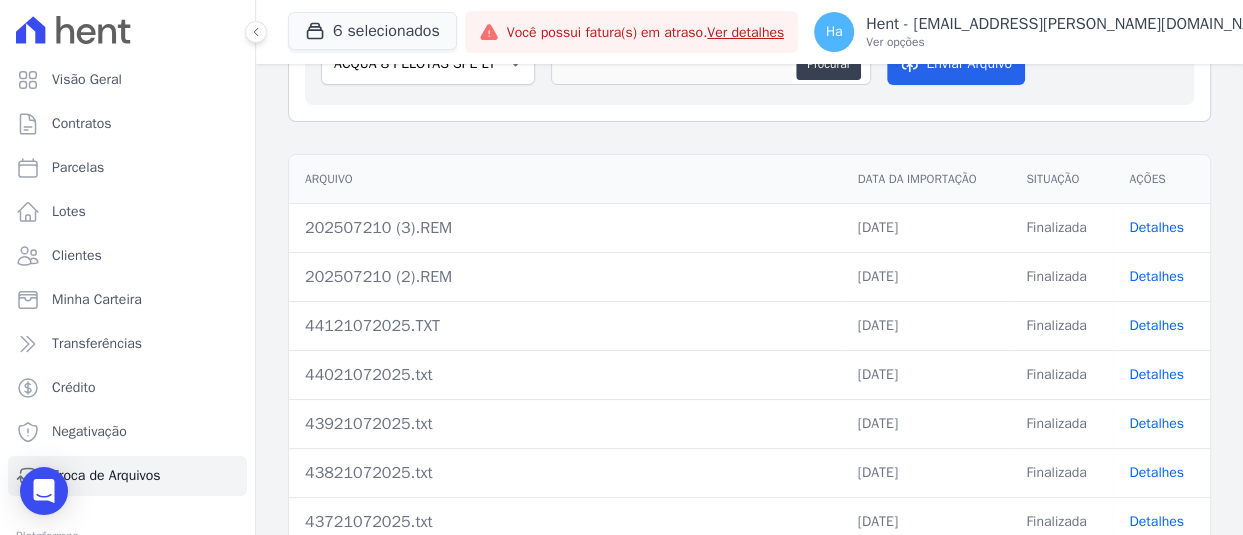 click on "Detalhes" at bounding box center [1156, 227] 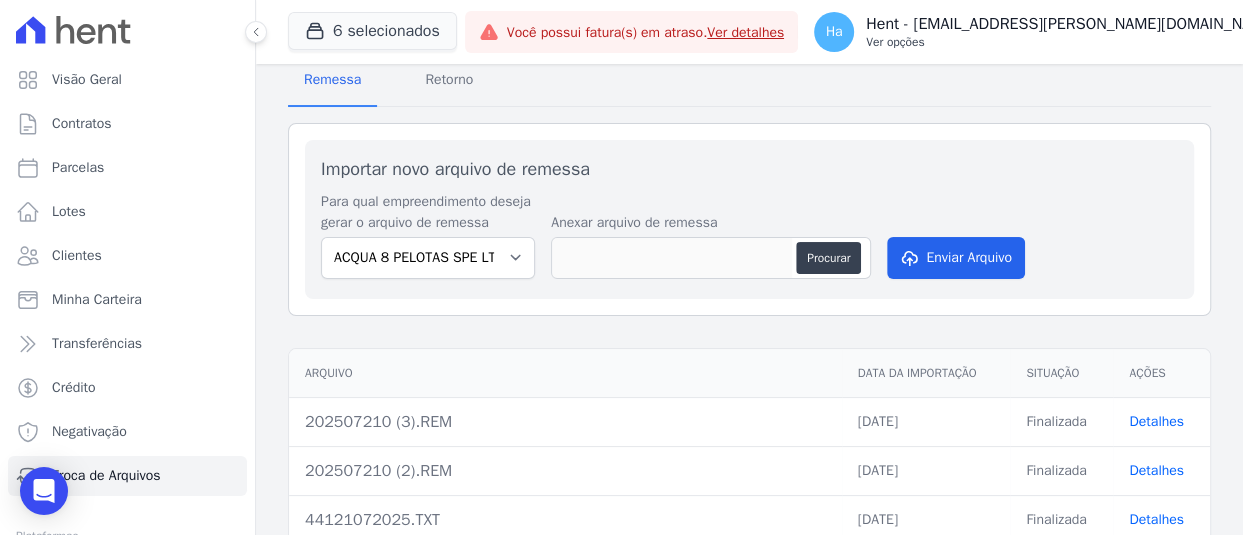 scroll, scrollTop: 100, scrollLeft: 0, axis: vertical 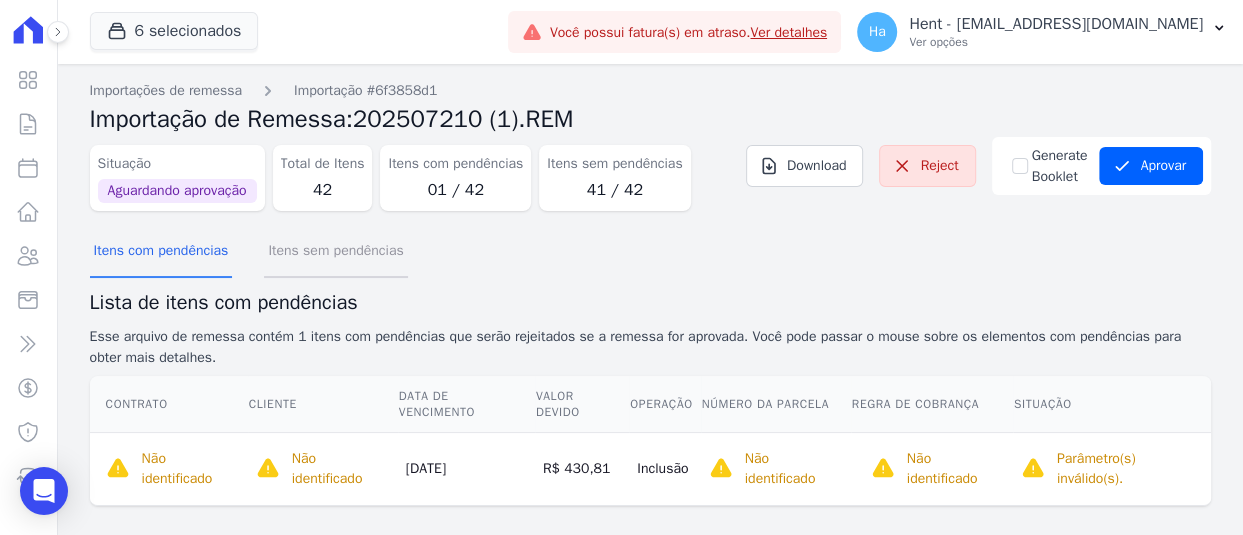 click on "Itens sem pendências" at bounding box center (335, 252) 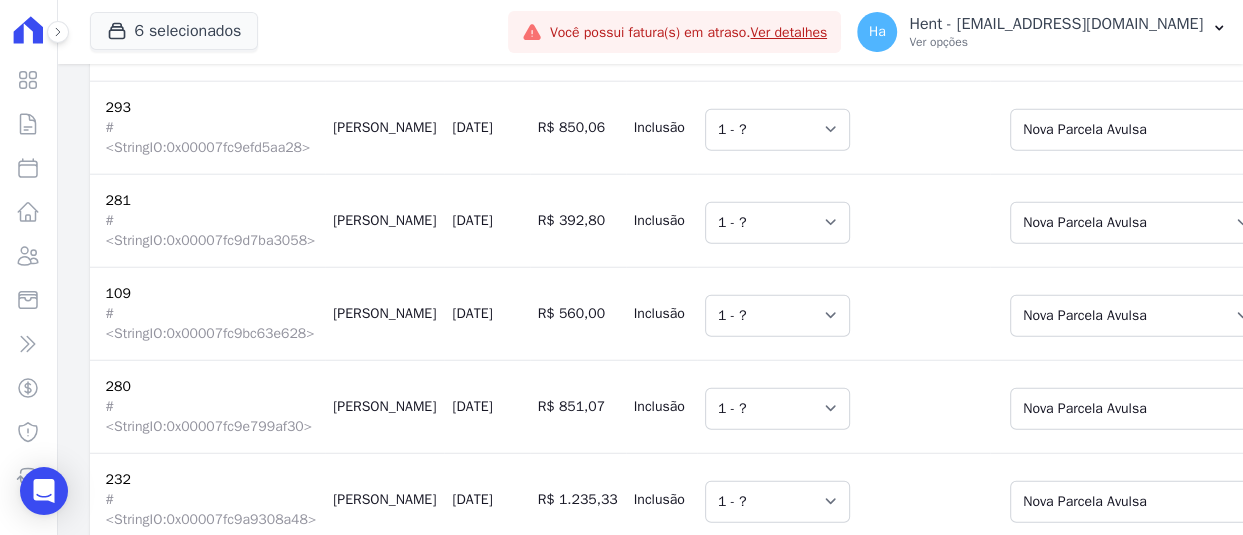 scroll, scrollTop: 3688, scrollLeft: 0, axis: vertical 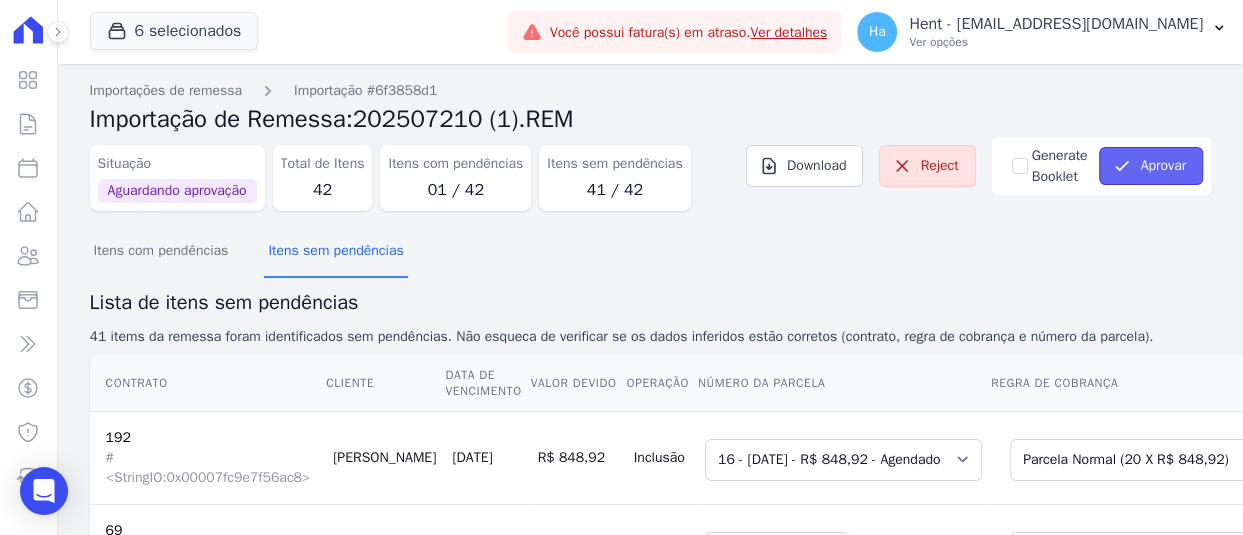 click on "Aprovar" at bounding box center [1151, 166] 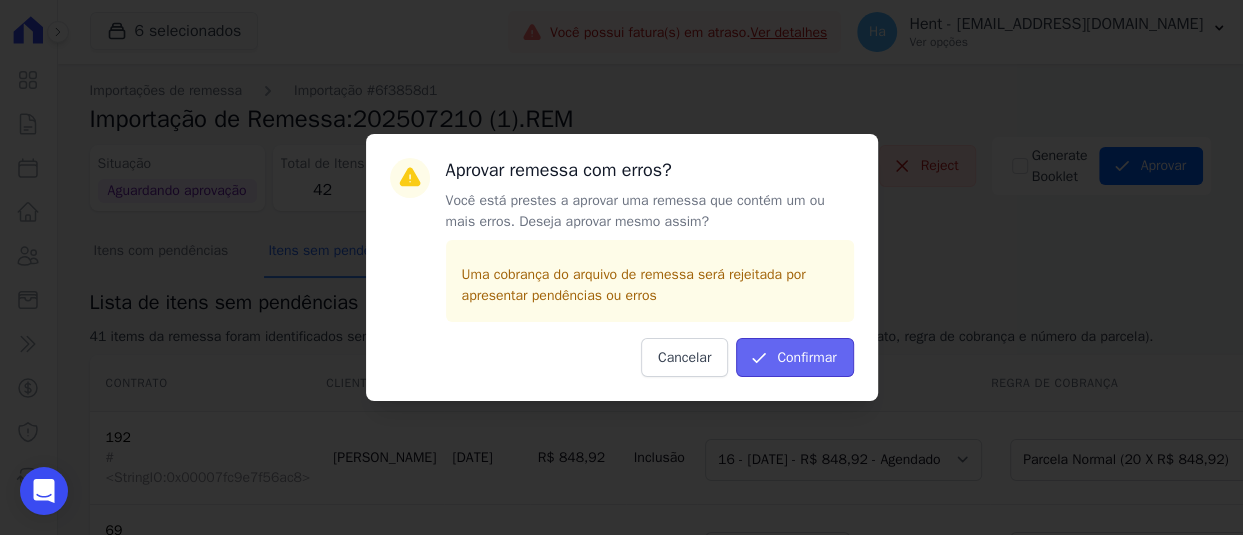 click on "Confirmar" at bounding box center [794, 357] 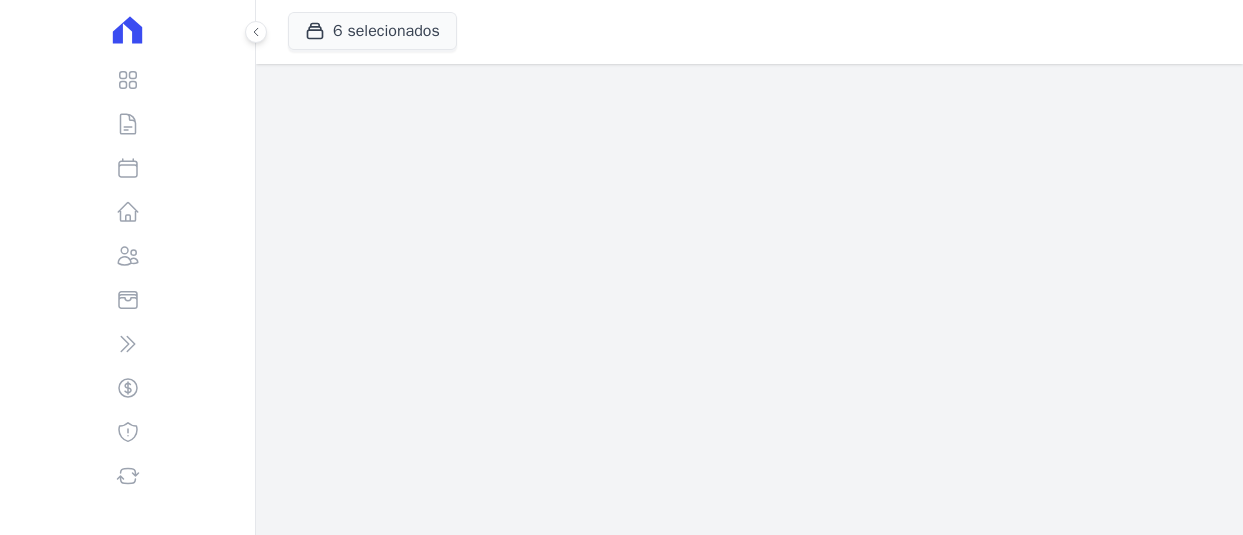 scroll, scrollTop: 0, scrollLeft: 0, axis: both 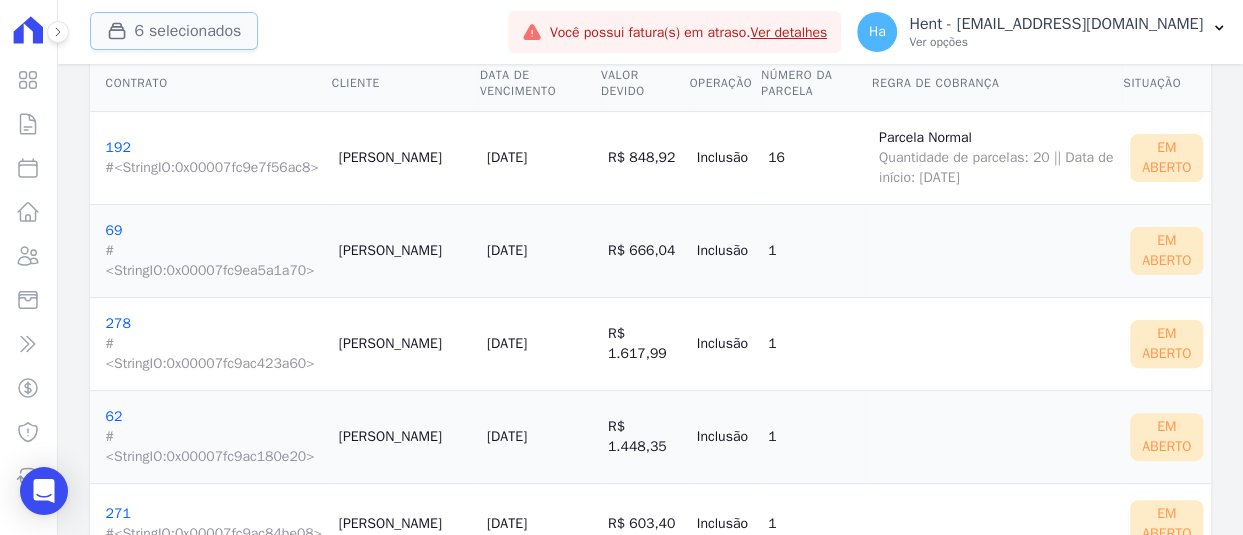 click on "6 selecionados" at bounding box center [174, 31] 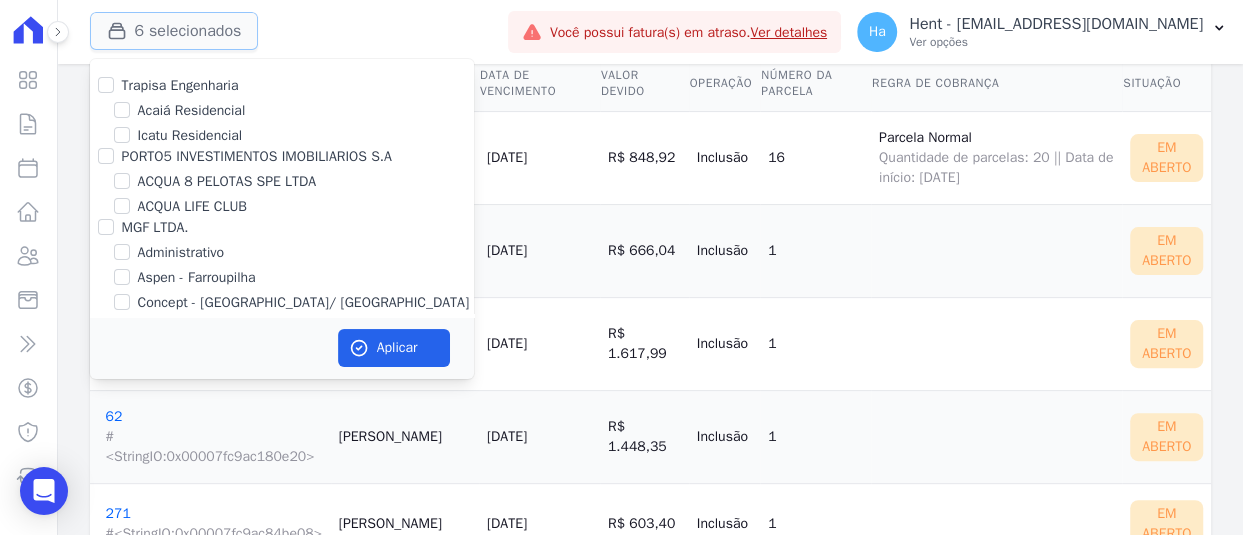 type 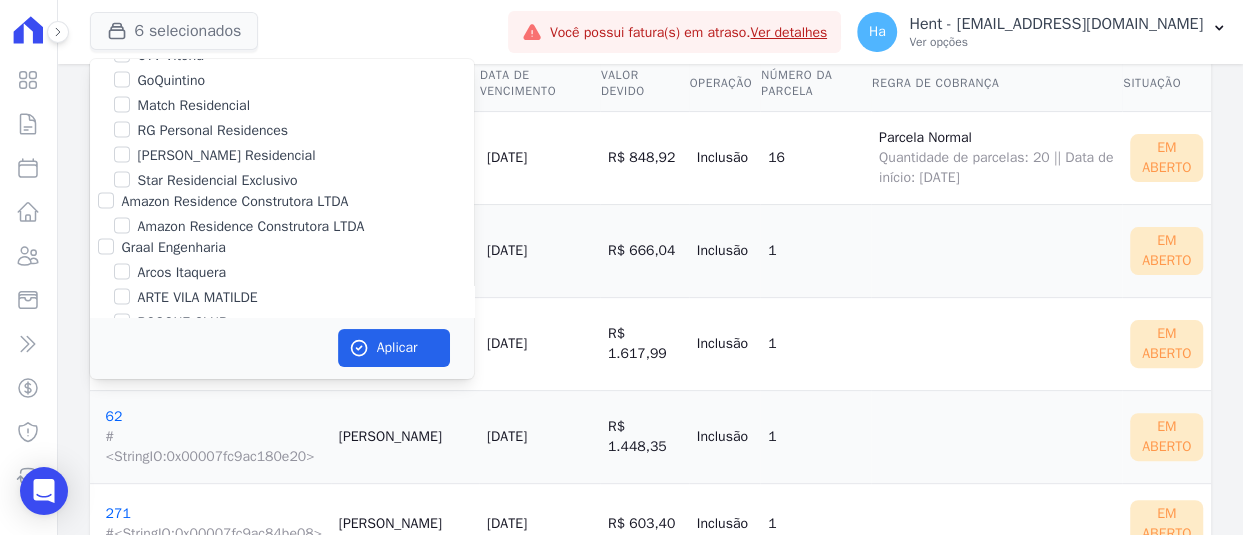 scroll, scrollTop: 4722, scrollLeft: 0, axis: vertical 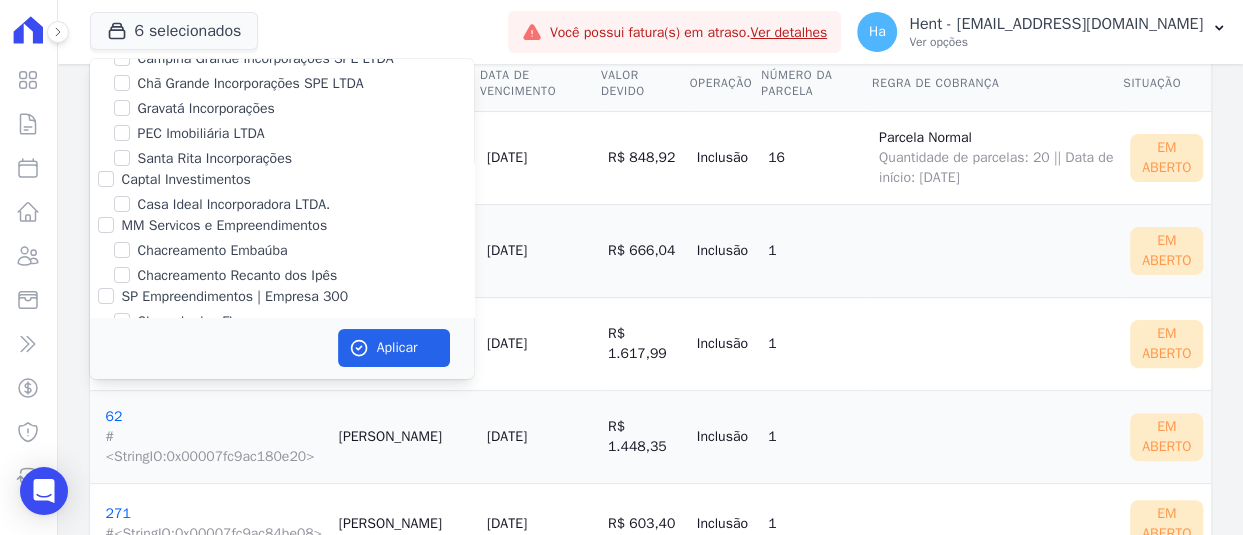 click on "Fronte" at bounding box center (106, 33) 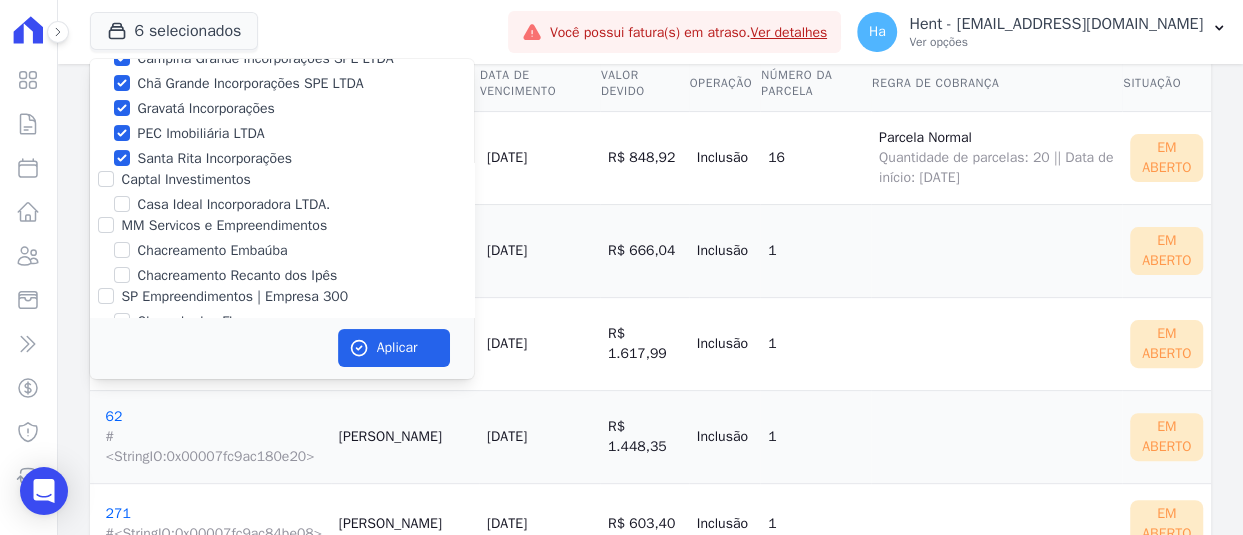 checkbox on "true" 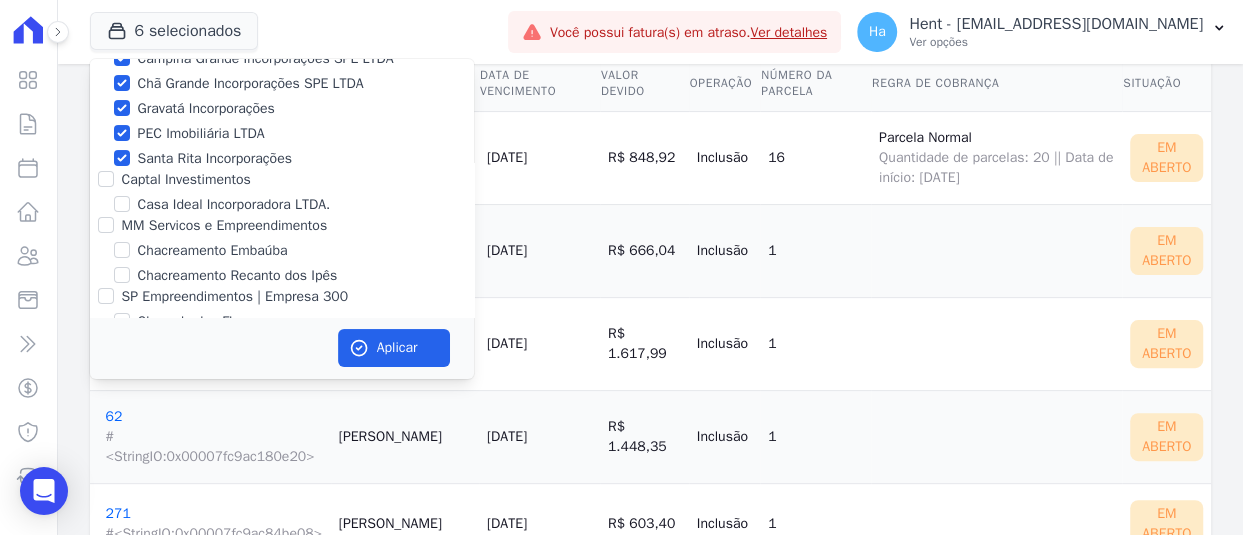 checkbox on "true" 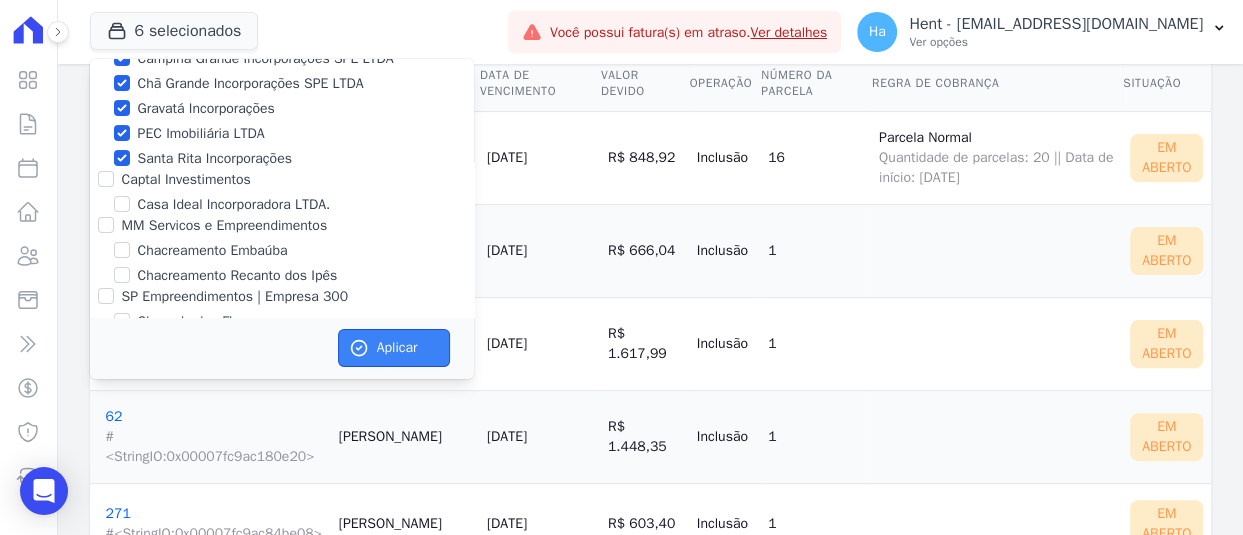 click 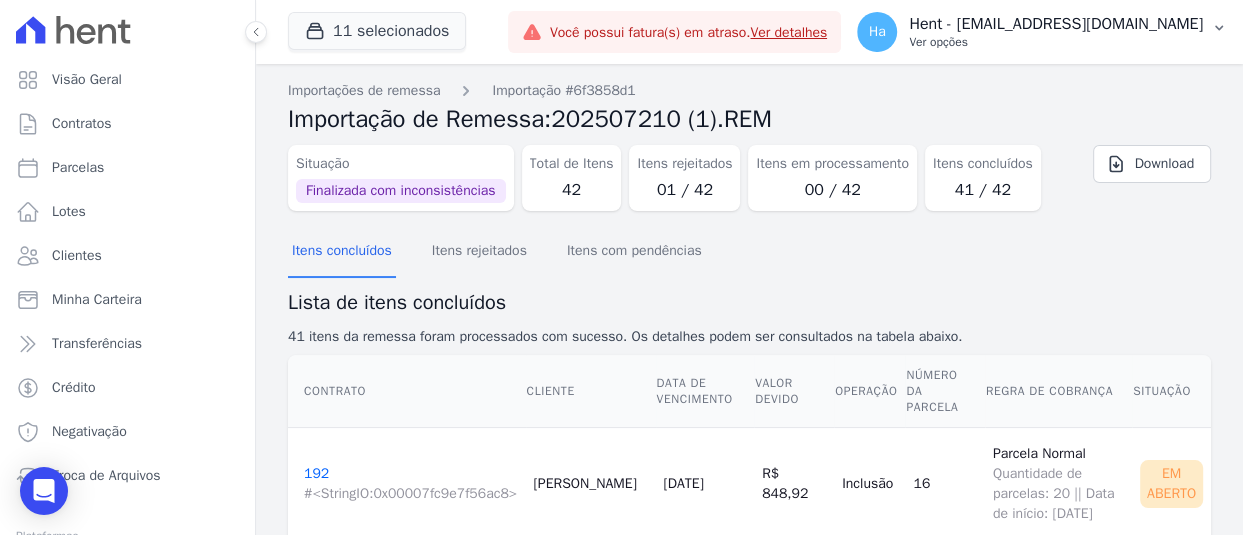 click on "Ha
Hent -  adriane.brito@hent.com.br
Ver opções" at bounding box center (1042, 32) 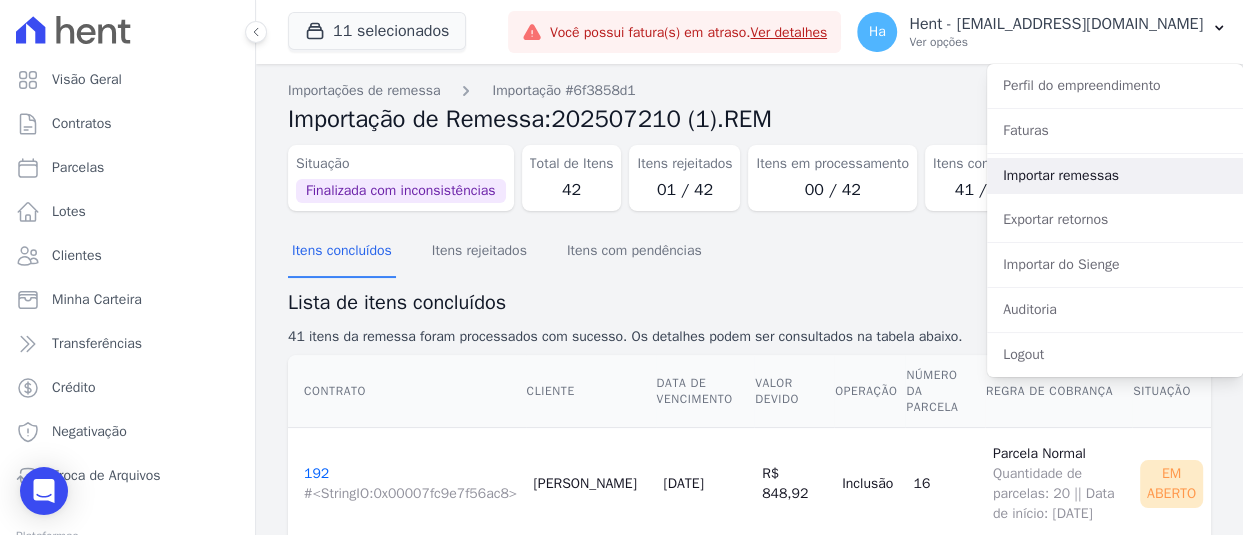 click on "Importar remessas" at bounding box center [1115, 176] 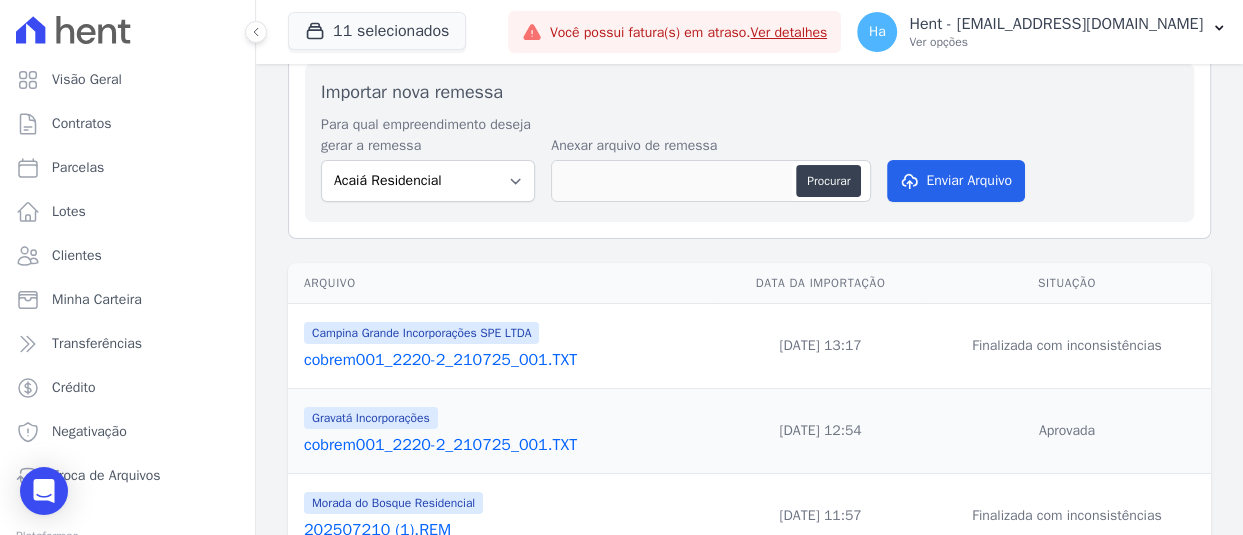 scroll, scrollTop: 200, scrollLeft: 0, axis: vertical 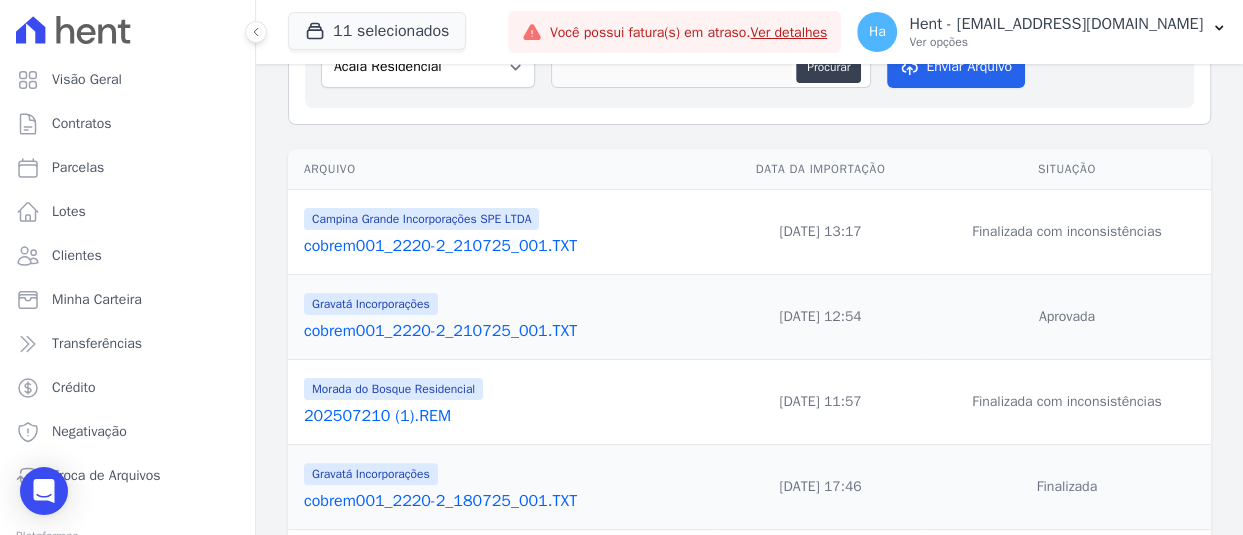 click on "cobrem001_2220-2_210725_001.TXT" at bounding box center [507, 246] 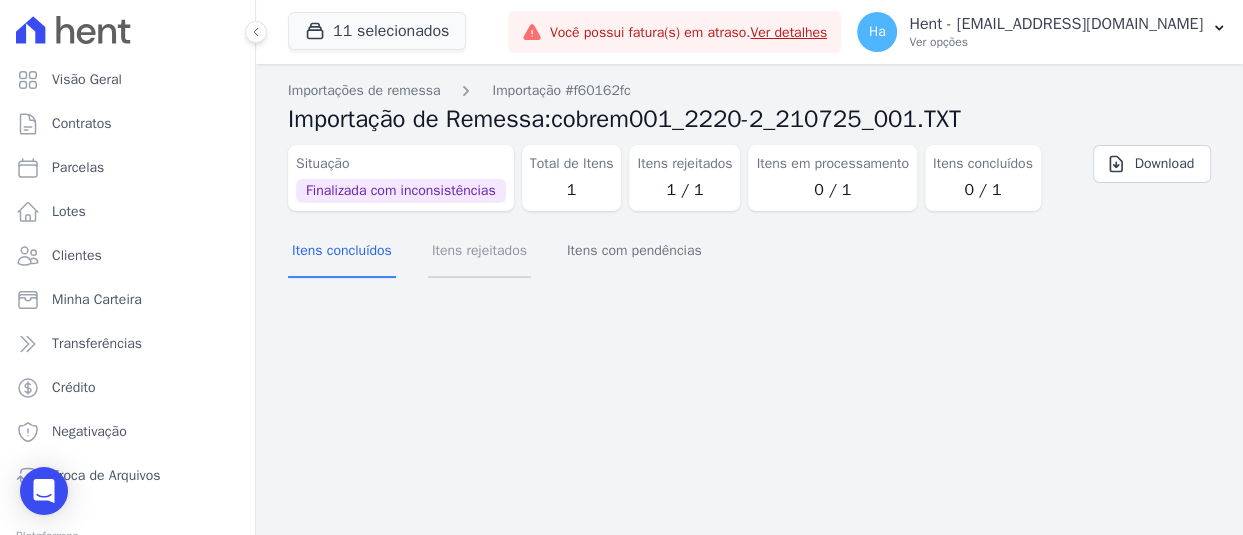 click on "Itens rejeitados" at bounding box center [479, 252] 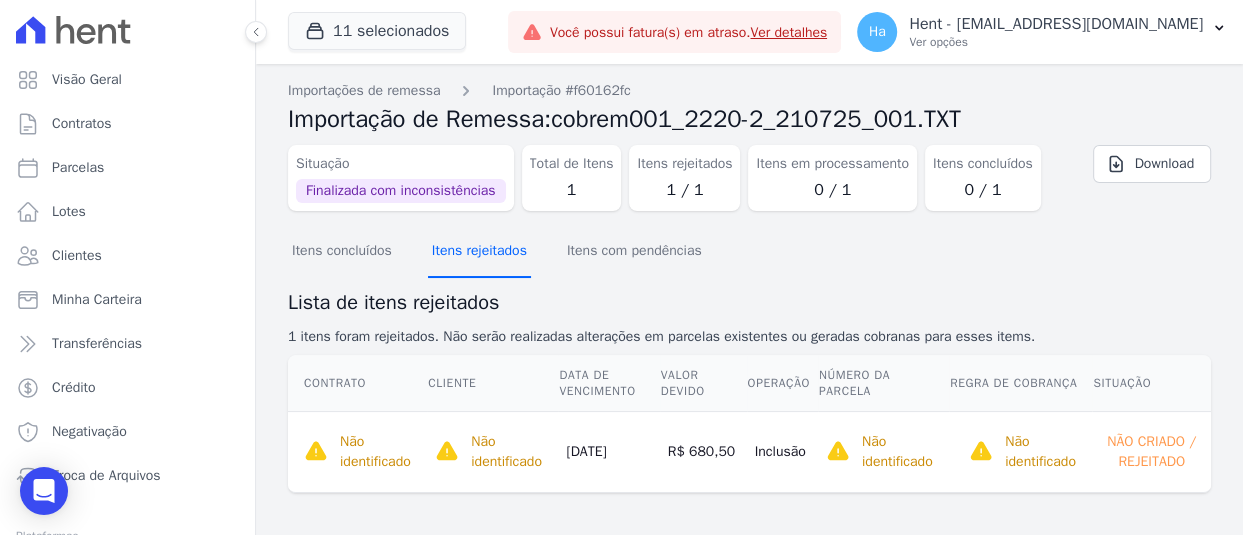 scroll, scrollTop: 78, scrollLeft: 0, axis: vertical 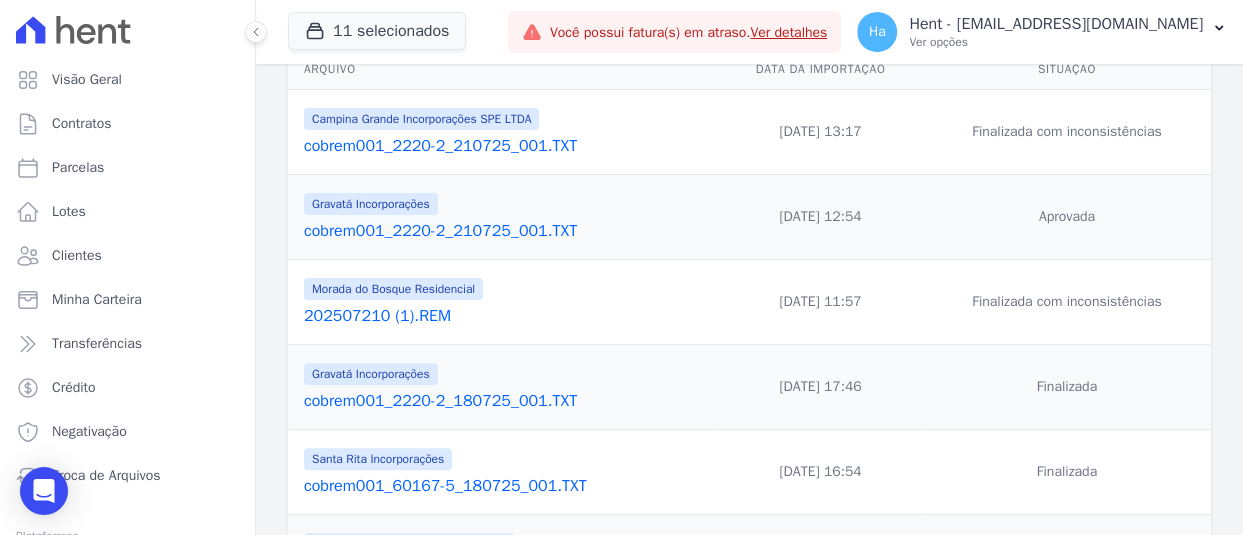 click on "202507210 (1).REM" at bounding box center (507, 316) 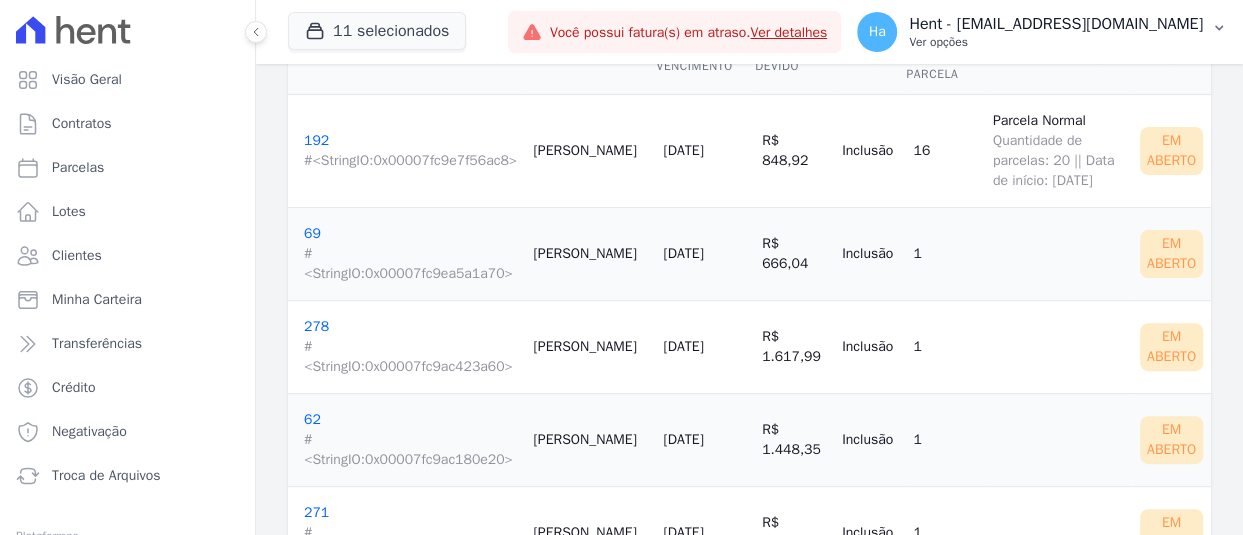 scroll, scrollTop: 300, scrollLeft: 0, axis: vertical 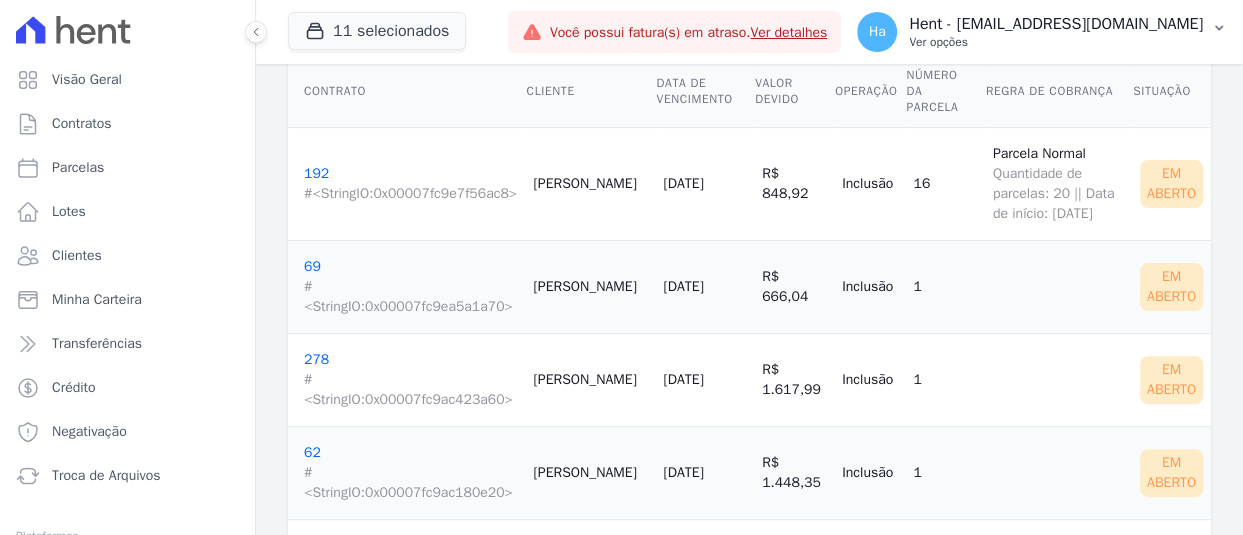 click on "Ver opções" at bounding box center (1056, 42) 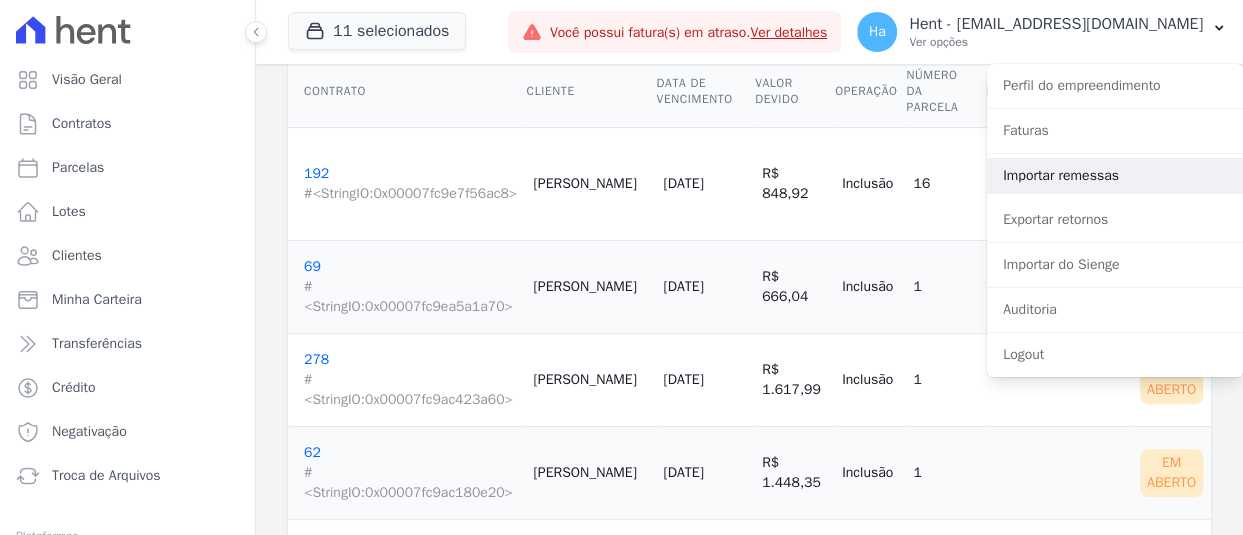 click on "Importar remessas" at bounding box center (1115, 176) 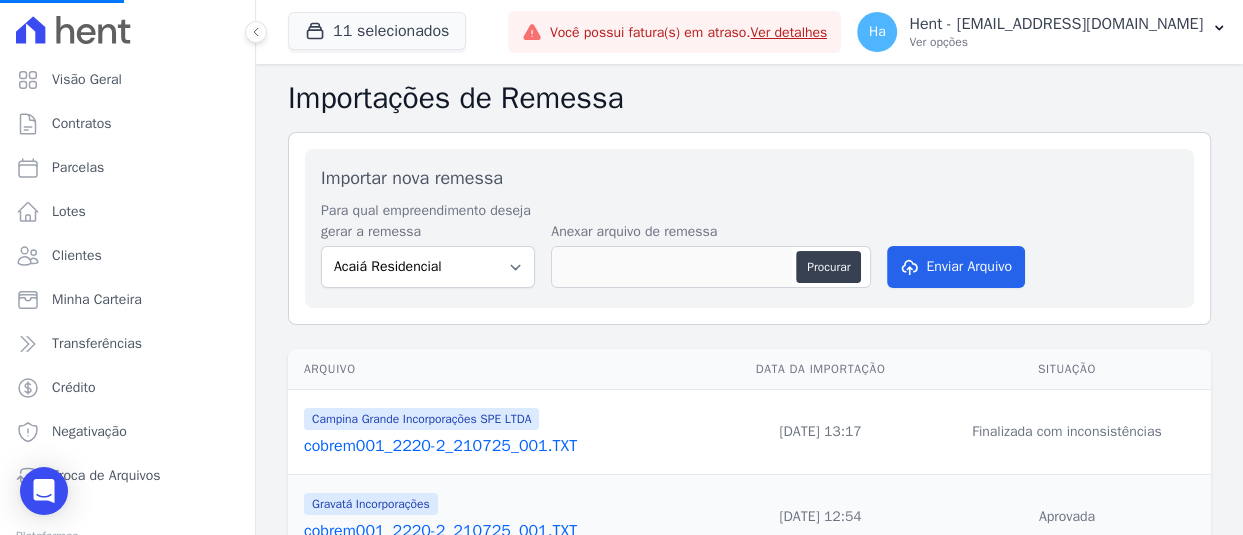 scroll, scrollTop: 200, scrollLeft: 0, axis: vertical 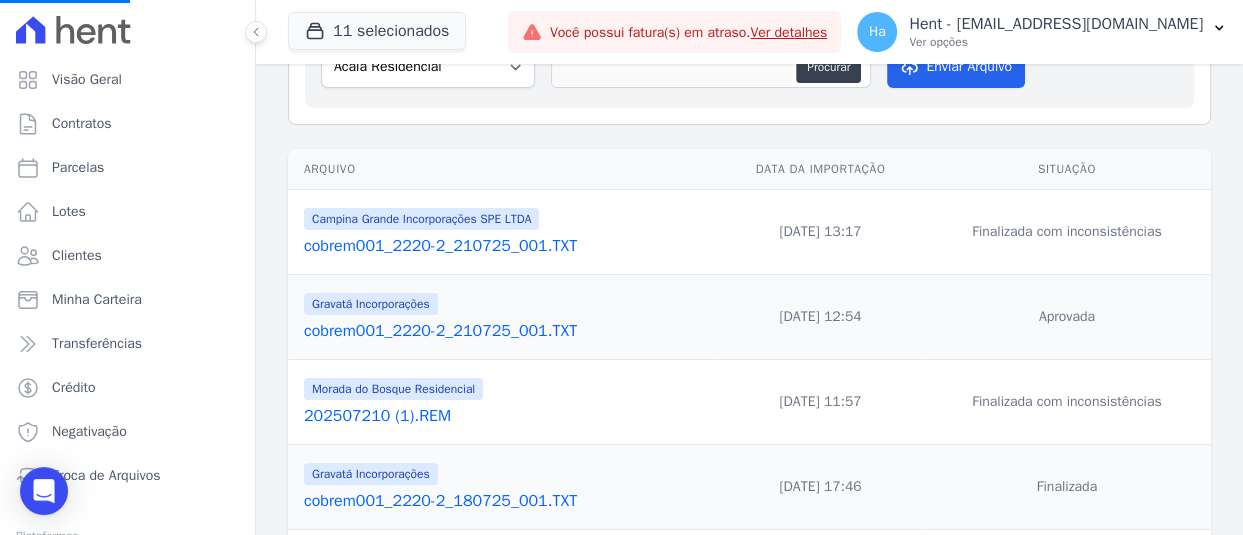 click on "cobrem001_2220-2_210725_001.TXT" at bounding box center (507, 331) 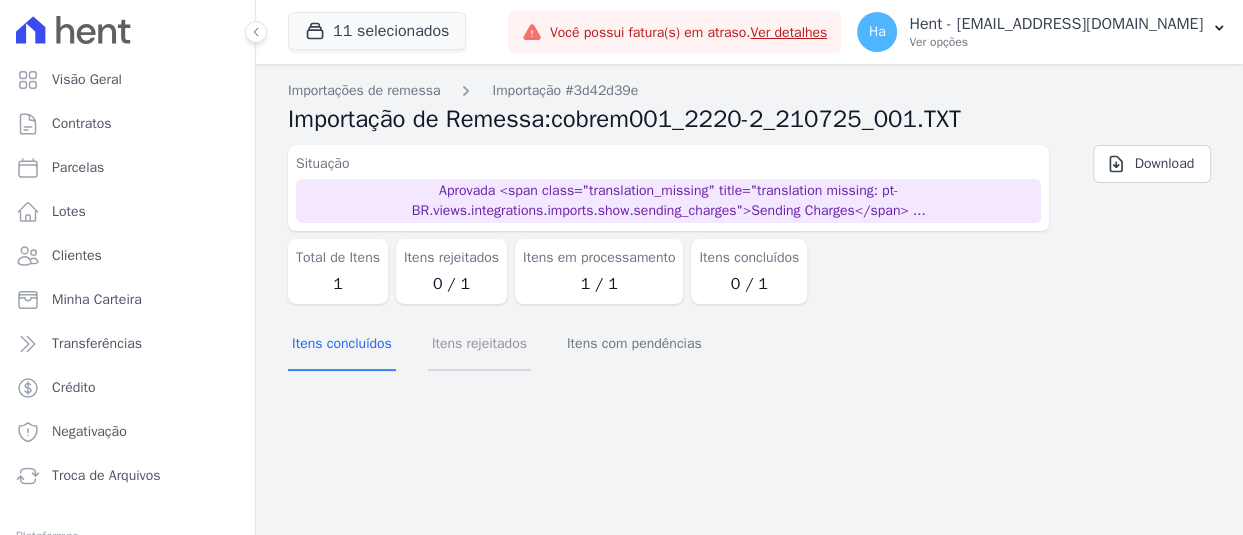 click on "Itens rejeitados" at bounding box center [479, 345] 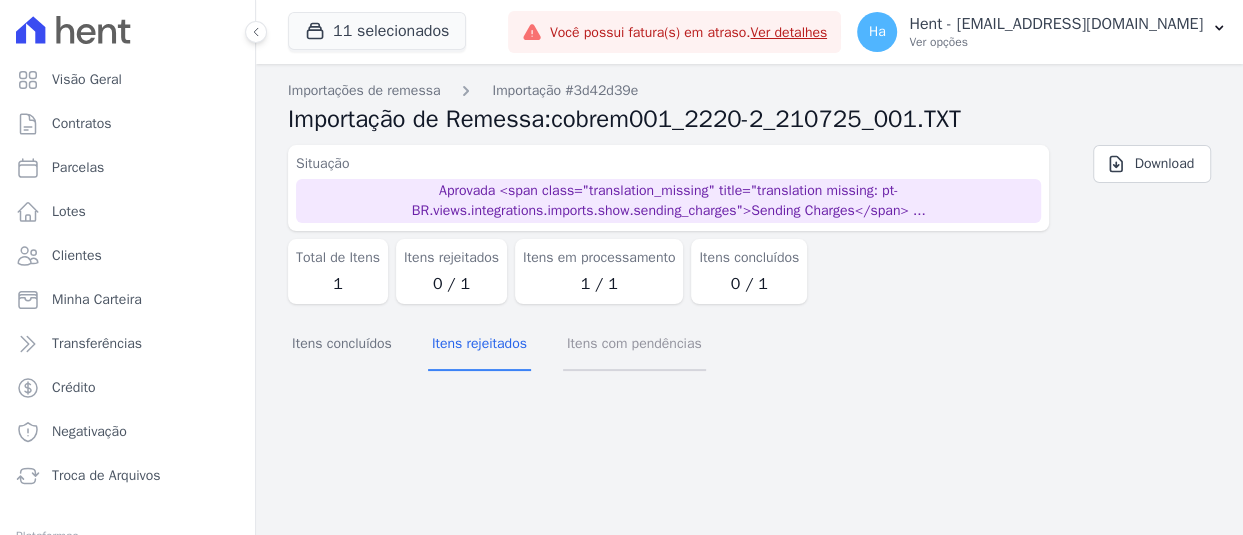 click on "Itens com pendências" at bounding box center [634, 345] 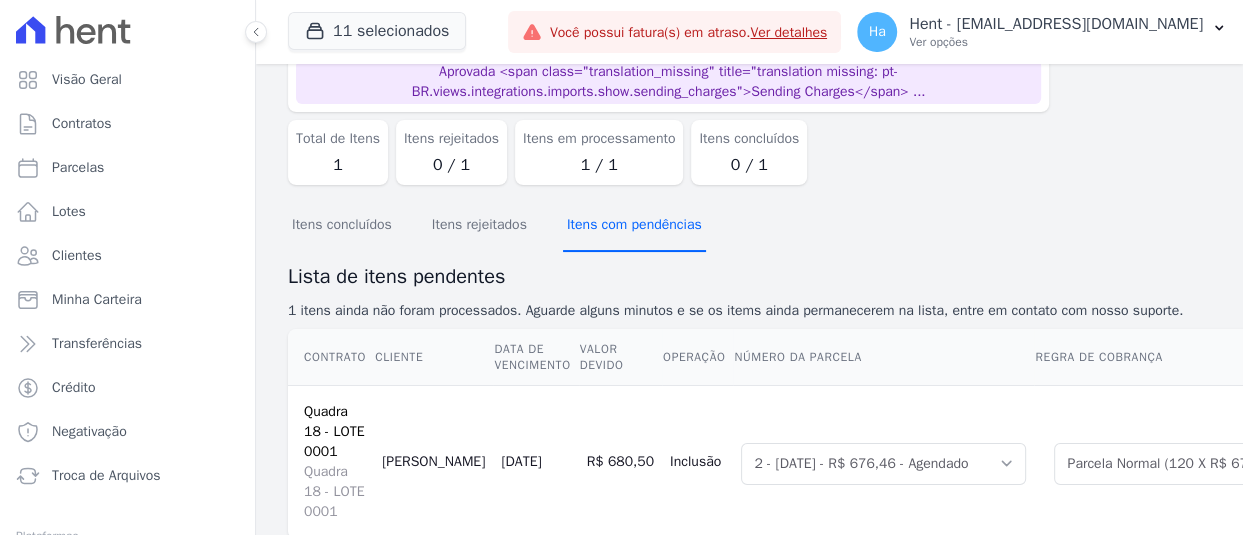 scroll, scrollTop: 85, scrollLeft: 0, axis: vertical 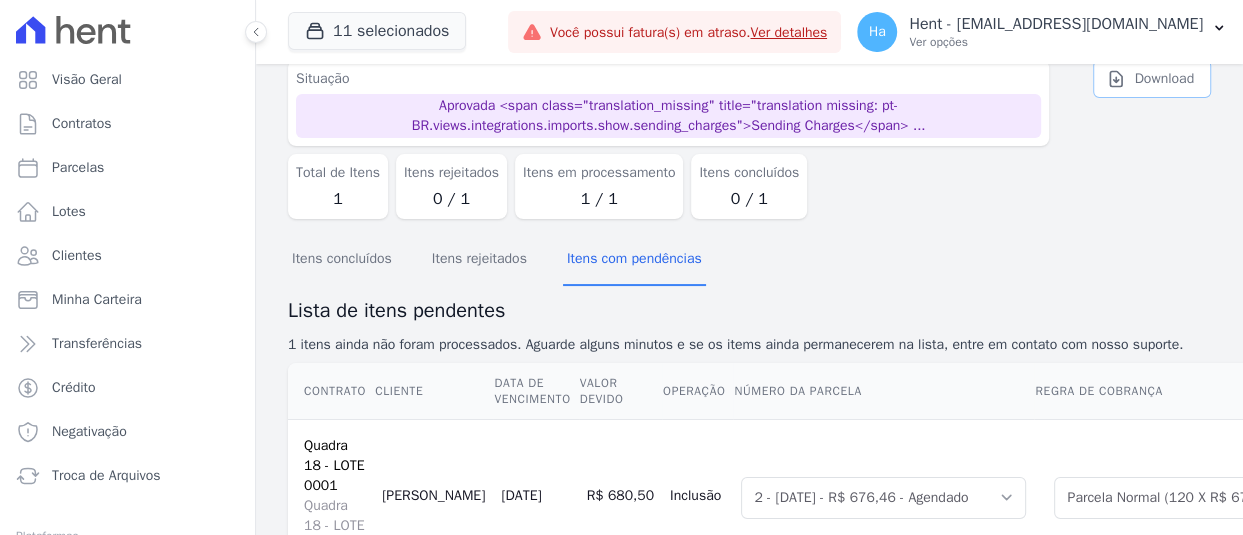 click on "Download" at bounding box center (1164, 79) 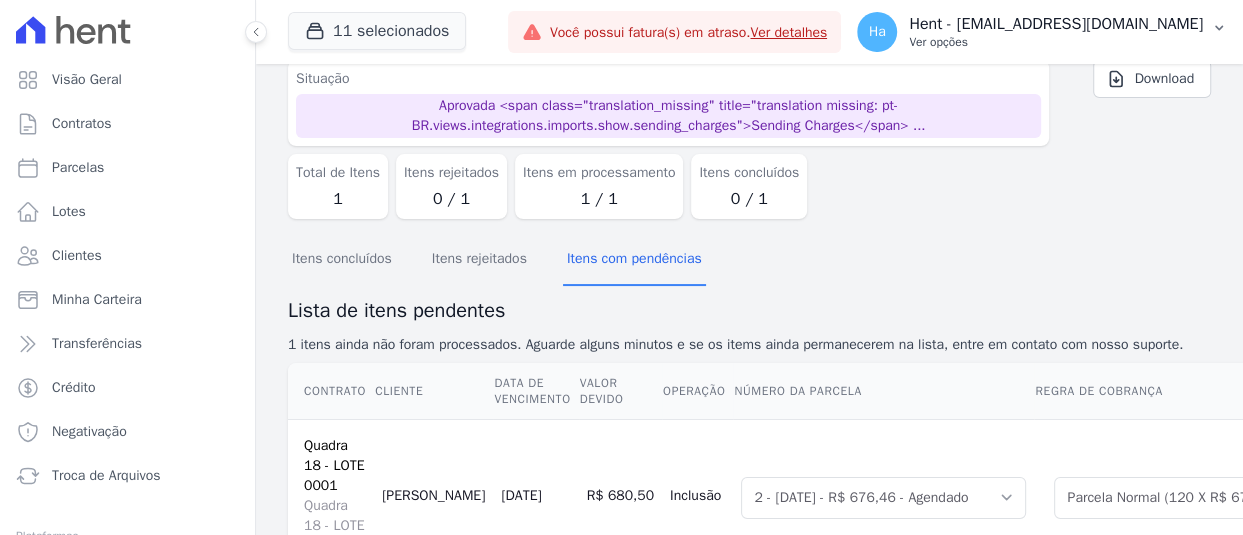click on "Hent -  [EMAIL_ADDRESS][DOMAIN_NAME]" at bounding box center (1056, 24) 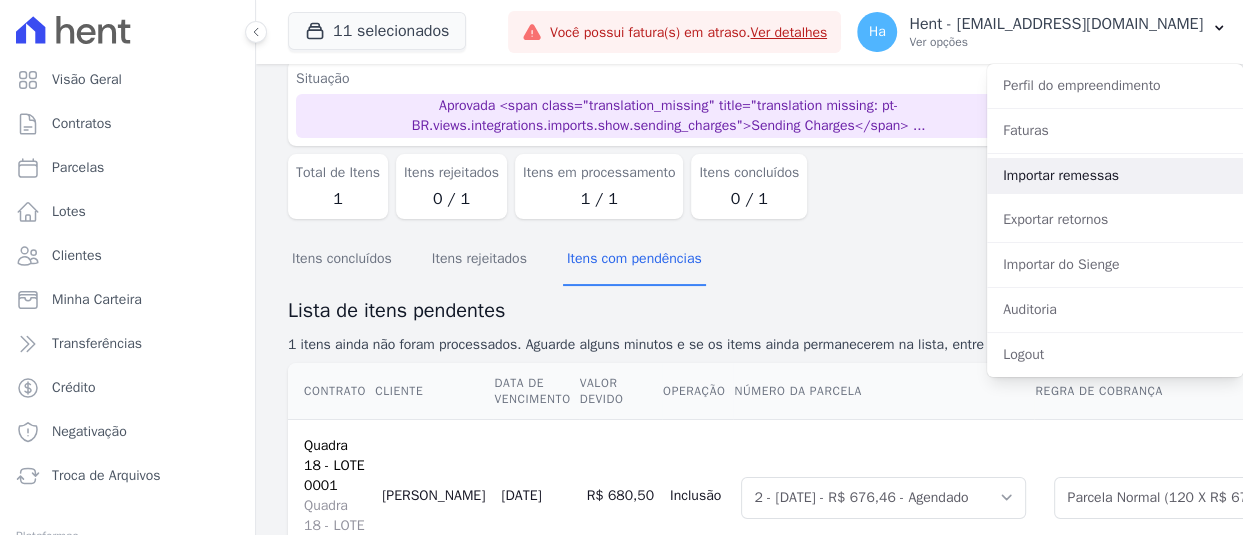 click on "Importar remessas" at bounding box center (1115, 176) 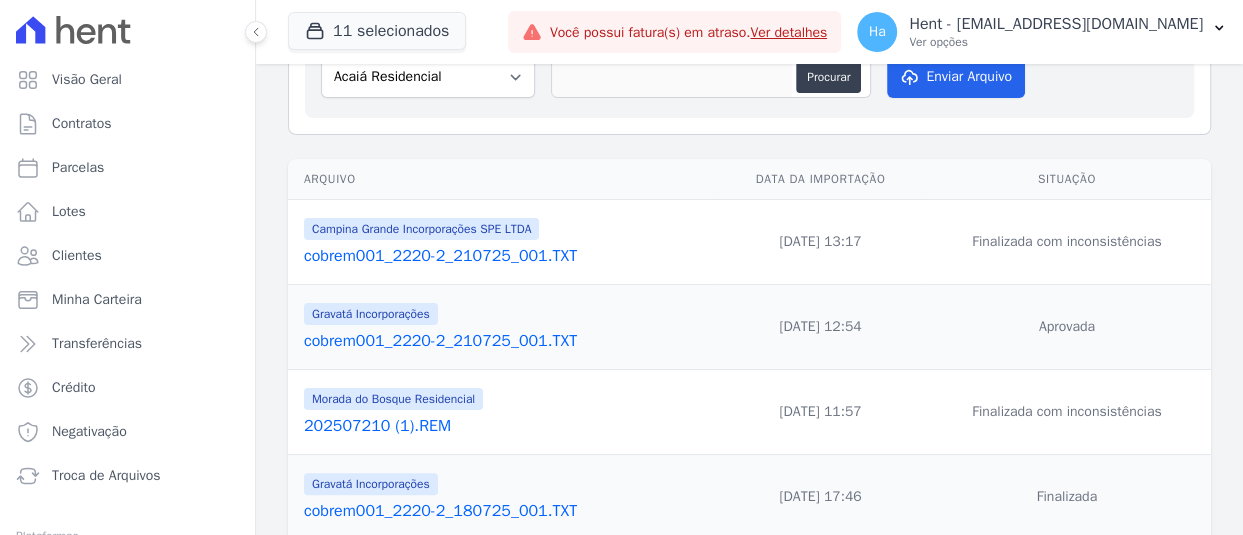 scroll, scrollTop: 0, scrollLeft: 0, axis: both 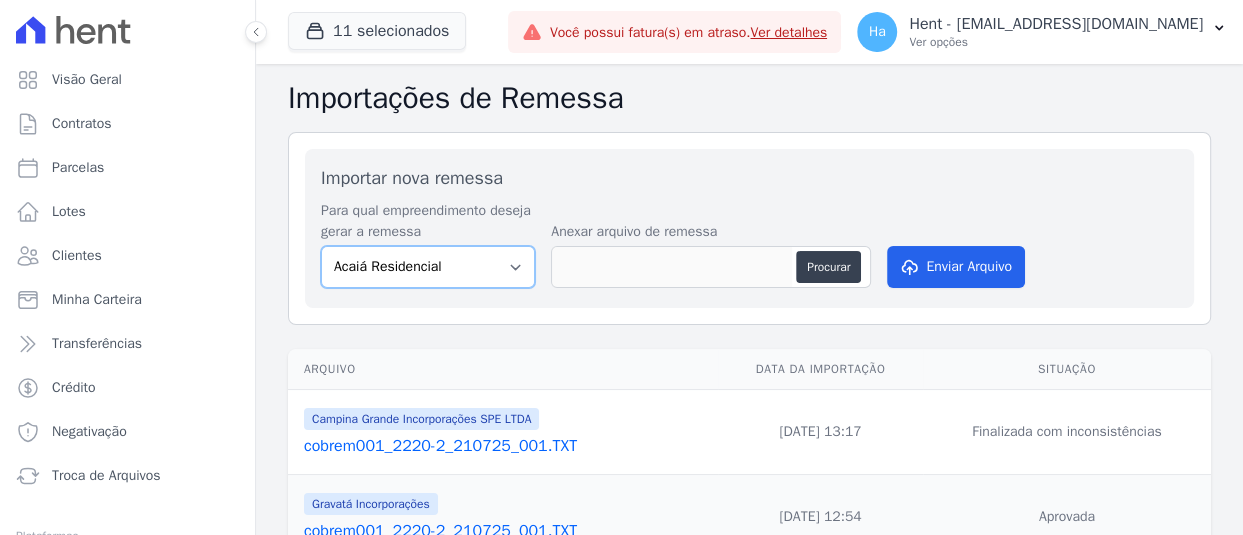 click on "Acaiá Residencial
Administrativo
AGILE ELOI MENDES SPE SA
Agile Pavican São Lourenço - Loteadores
Agile Pavican São Lourenço SPE LTDA
AGUAS DE GUANABARA INCORPORACAO IMOBILIARIA SPE LTDA
AGUAS DO ALVORADA INCORPORACAO IMOBILIARIA SPE LTDA
AJMC Empreendimentos
Alameda dos Ipês
Aldeia Smart
Alexandria Condomínios
Alfenense Negócios Imobiliários
Amaré Arpoador
Amazon Residence Construtora LTDA
ANANINDEUA 01 INCORPORACAO IMOBILIARIA SPE LTDA
AQUARELA CITY INCORPORACAO IMOBILIARIA LTDA
Areias do Planalto
Areias do Planalto - Interno
Aroka Incorporadora e Administradora LTDA.
Art Prime - Irajá
Arty Park - Gravatai
Arty Park - JPI
Aspen - Farroupilha
Audace Home Studio
Audace Mondeo
Aurora
Aurora  II - LBA
Aurora I - LBA
Aviva Monet
BAHAMAS EAST VILLAGE
Baia Formosa Parque
Be Deodoro
Be Deodoro Empreendimento Imobiliário LTDA.
Belas Artes 2º tranche
Bem Viver | Saint Raphael
Best Life Residence
Bio Residencial
Bosque Mistral" at bounding box center [428, 267] 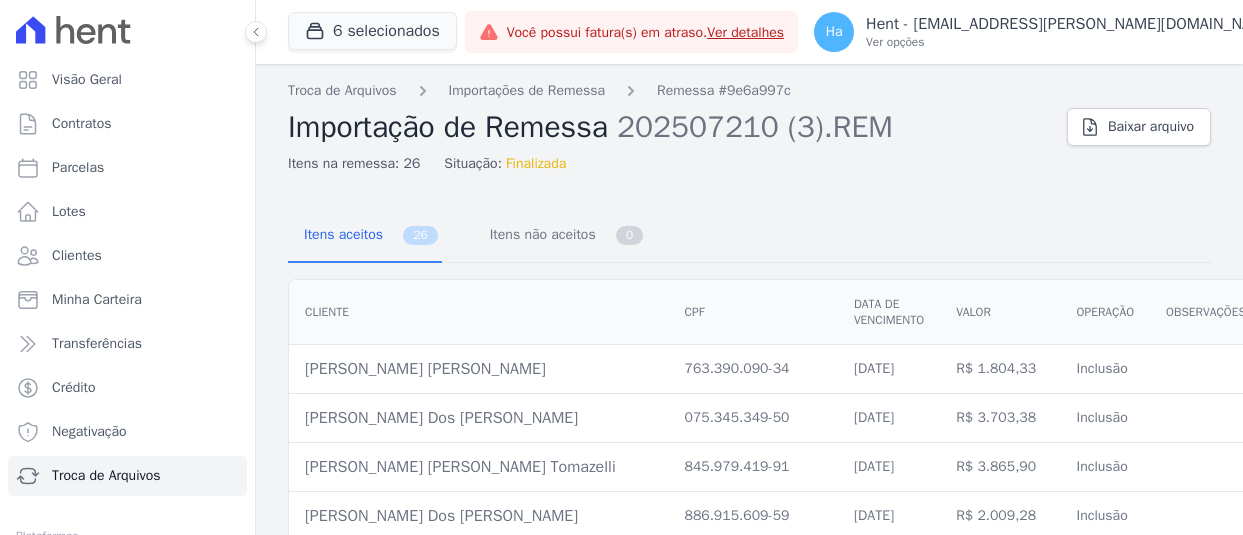 scroll, scrollTop: 0, scrollLeft: 0, axis: both 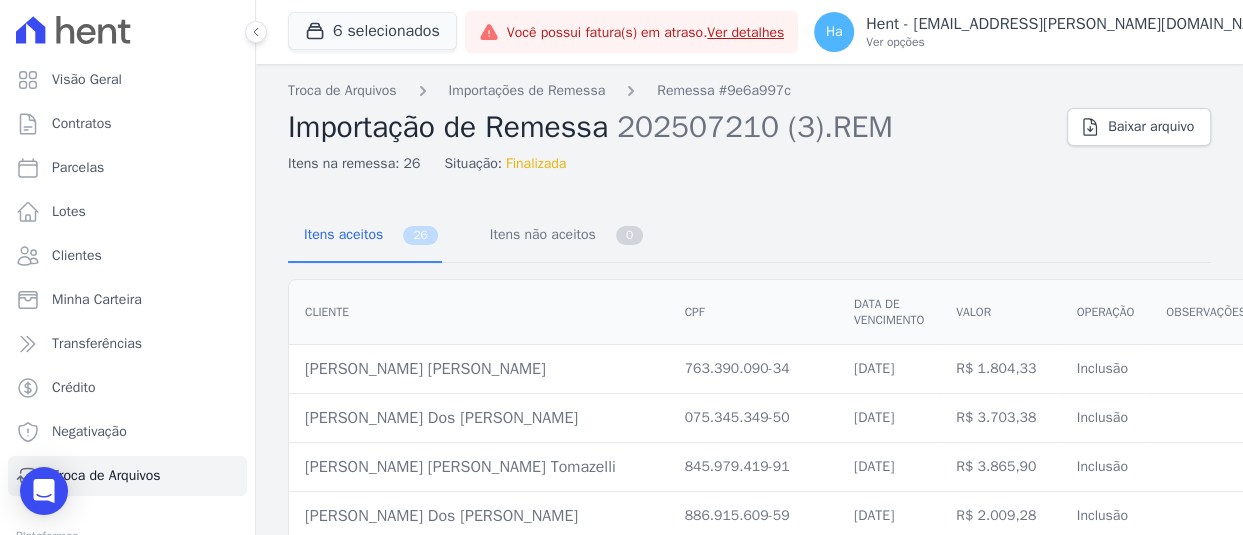 drag, startPoint x: 530, startPoint y: 371, endPoint x: 274, endPoint y: 368, distance: 256.01758 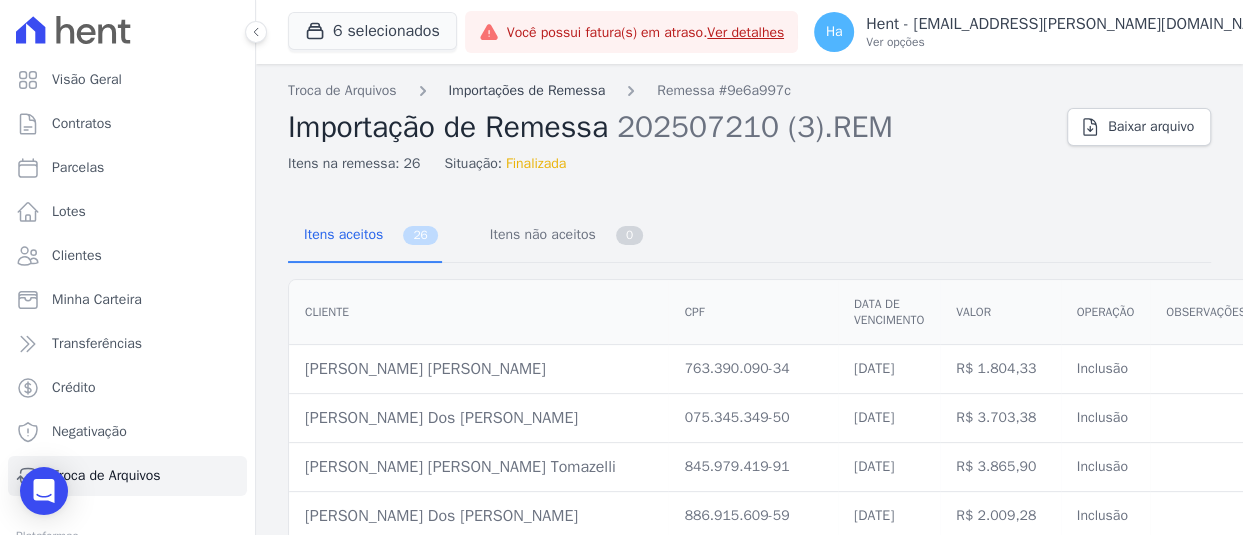 click on "Importações de Remessa" at bounding box center (527, 90) 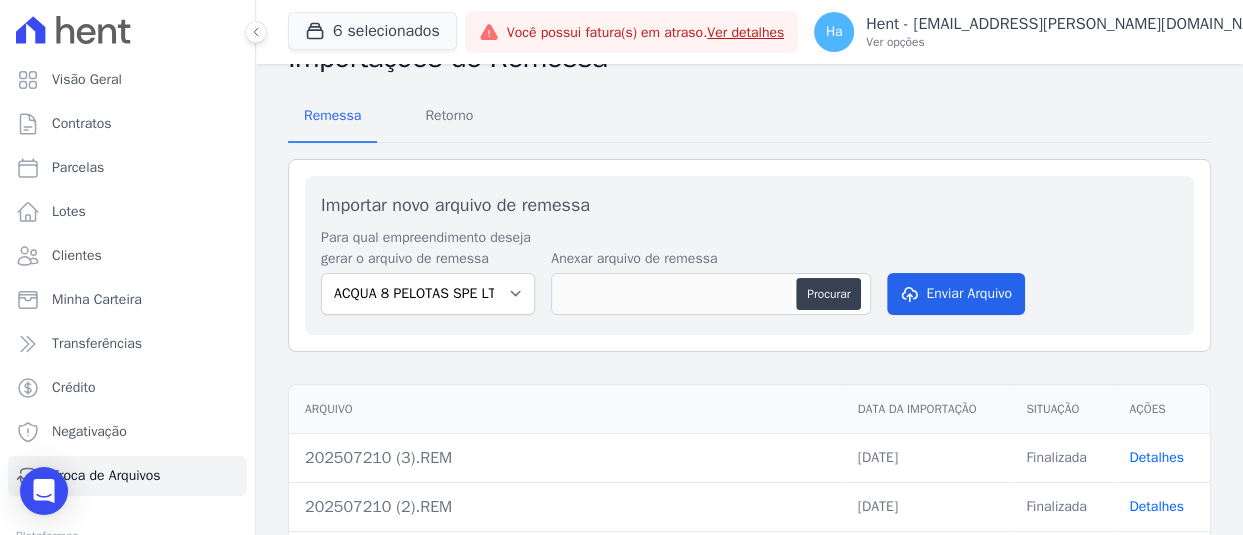 scroll, scrollTop: 100, scrollLeft: 0, axis: vertical 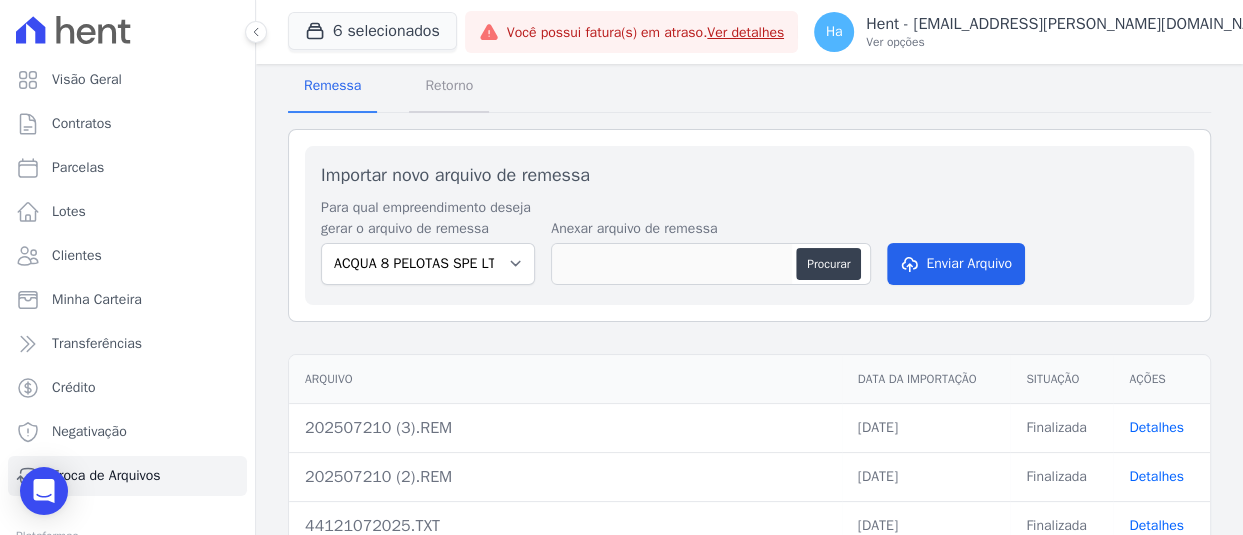 click on "Retorno" at bounding box center (449, 85) 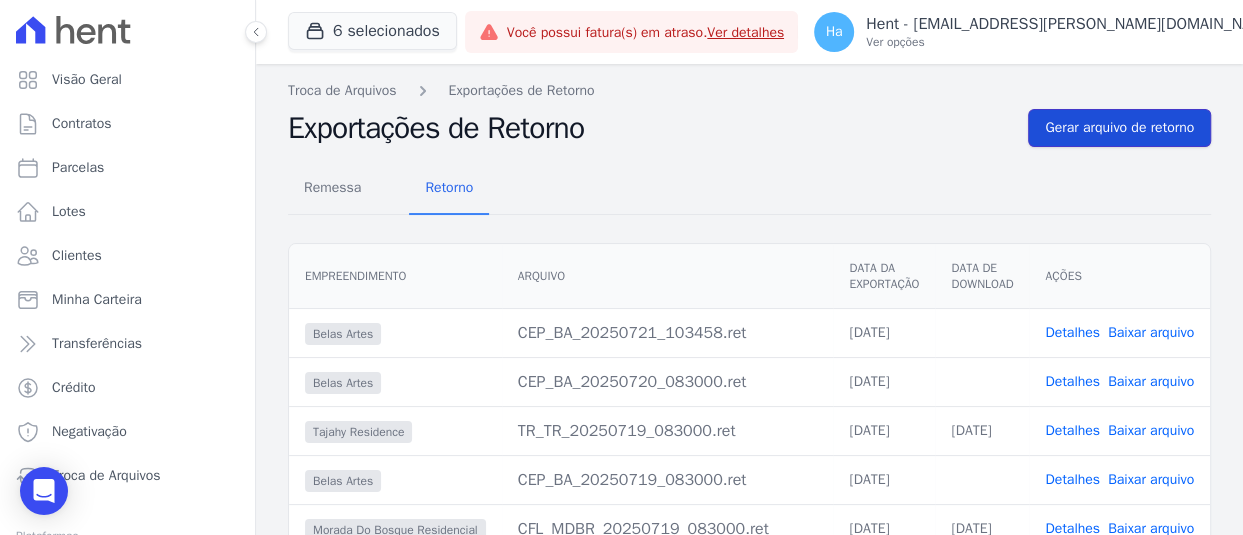 click on "Gerar arquivo de retorno" at bounding box center [1119, 128] 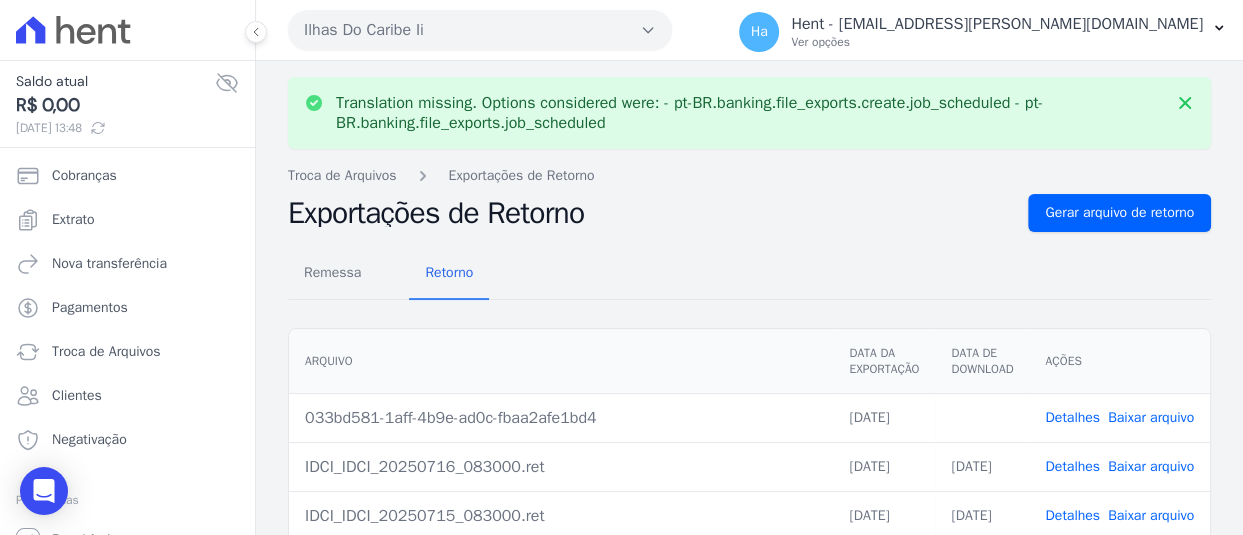 click on "Detalhes" at bounding box center [1072, 417] 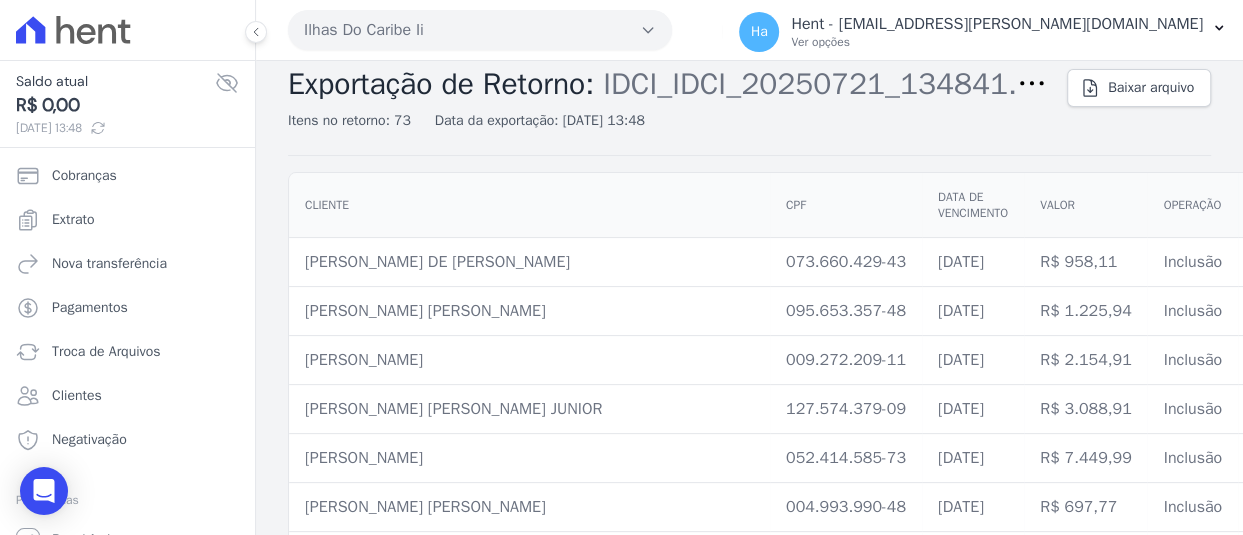 scroll, scrollTop: 0, scrollLeft: 0, axis: both 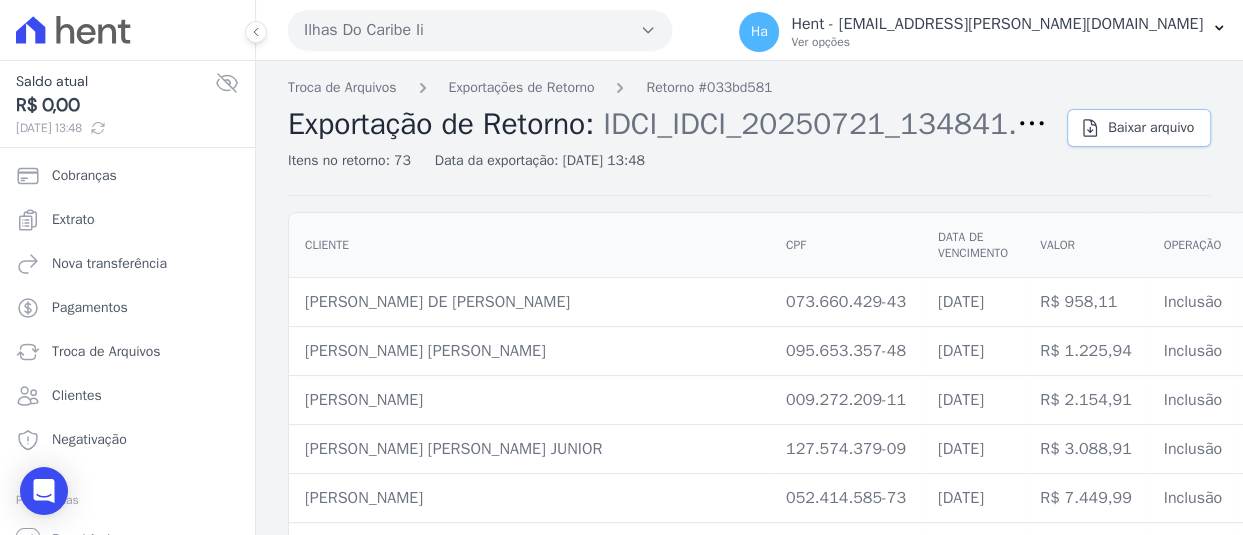 click on "Baixar arquivo" at bounding box center (1151, 128) 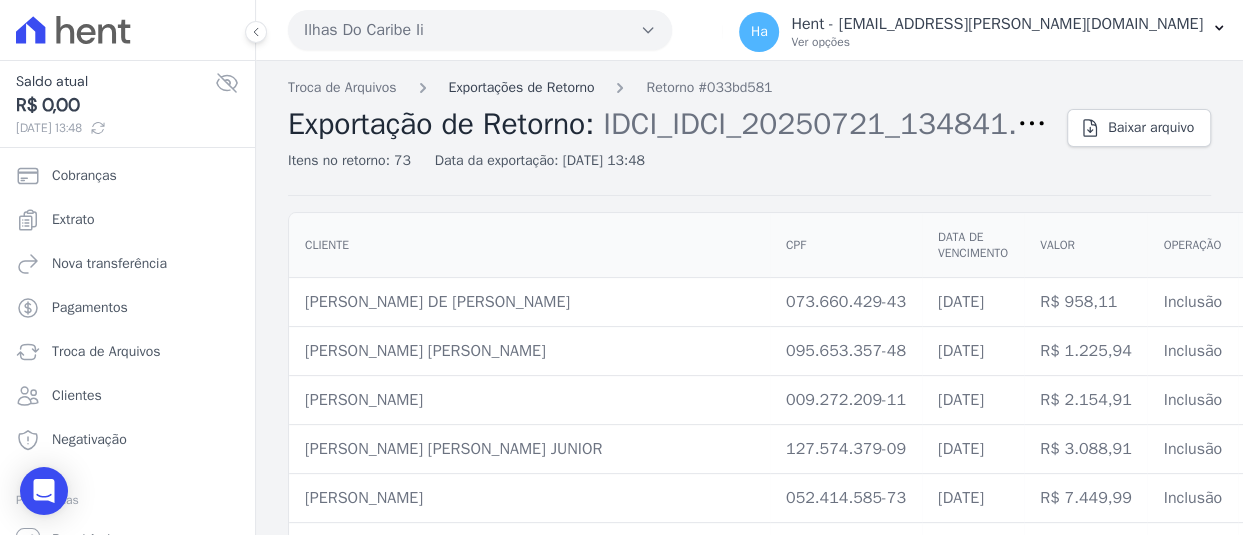 click on "Exportações de Retorno" at bounding box center [522, 87] 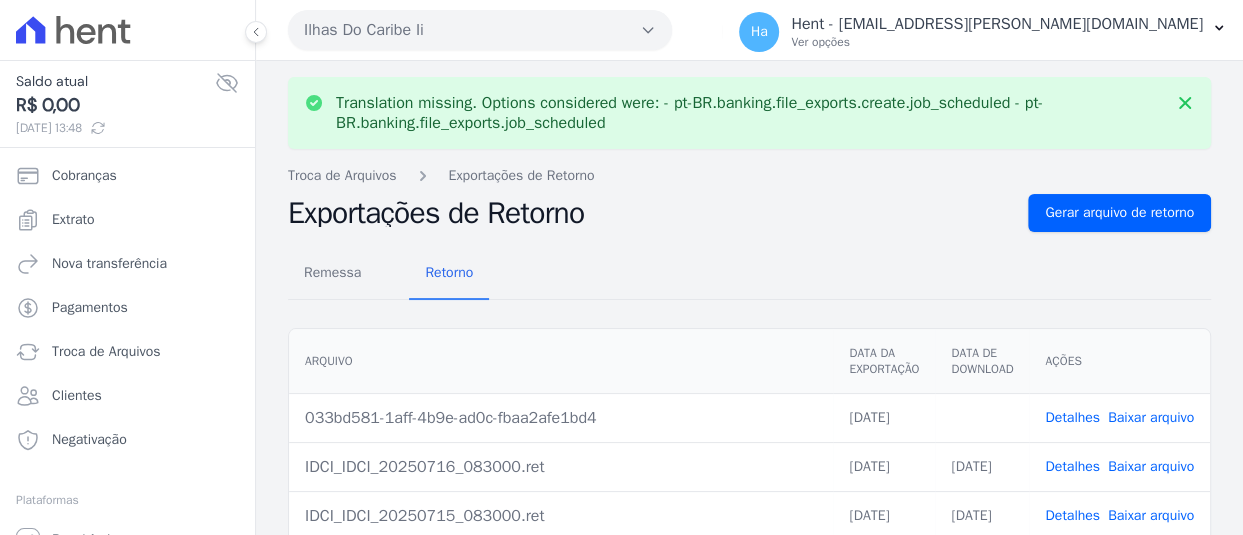 click on "Ilhas Do Caribe Ii" at bounding box center (480, 30) 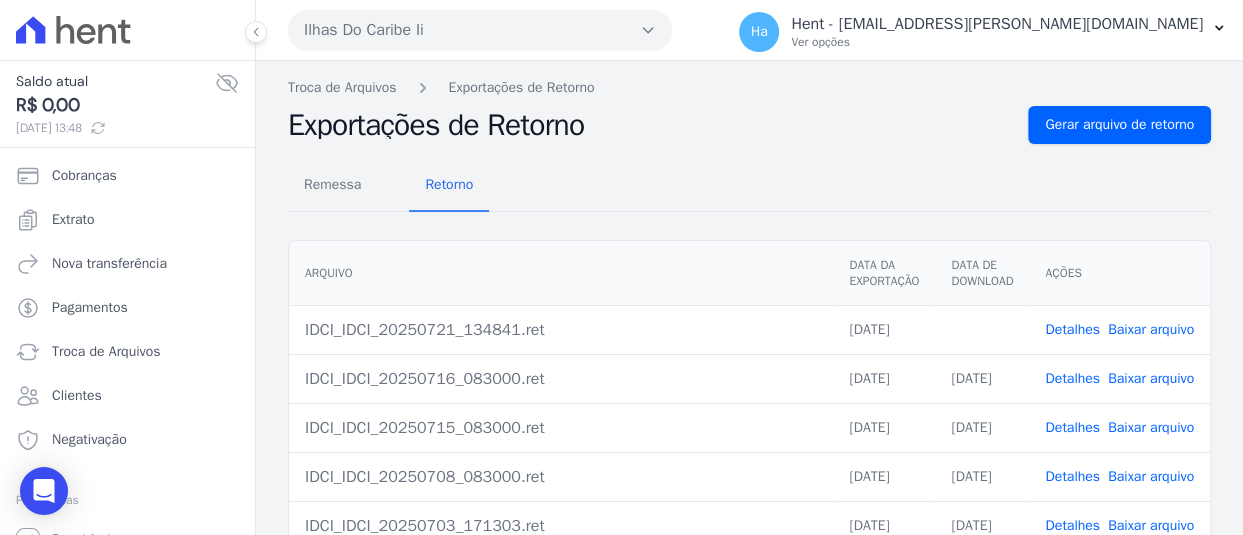 click on "Ilhas Do Caribe Ii" at bounding box center (480, 30) 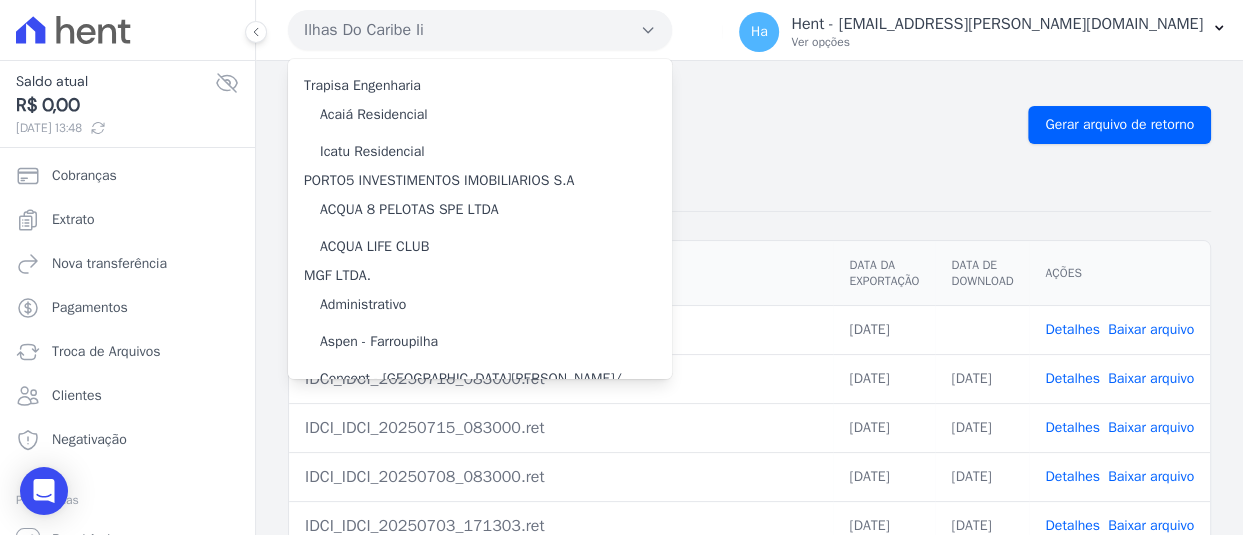 type 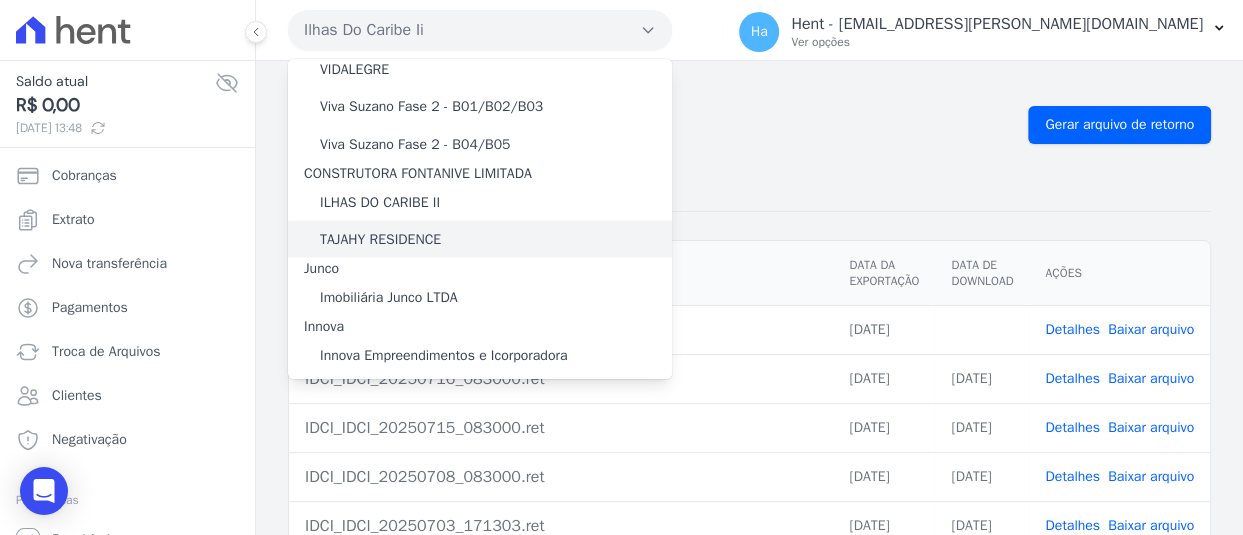 click on "TAJAHY RESIDENCE" at bounding box center [380, 238] 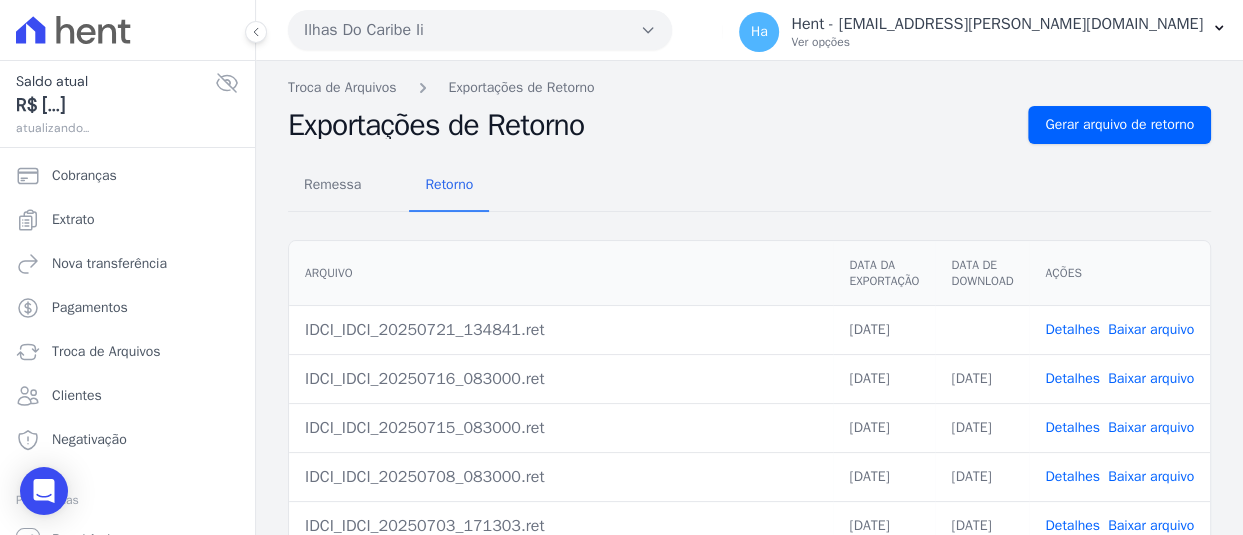 click on "Ilhas Do Caribe Ii" at bounding box center [480, 30] 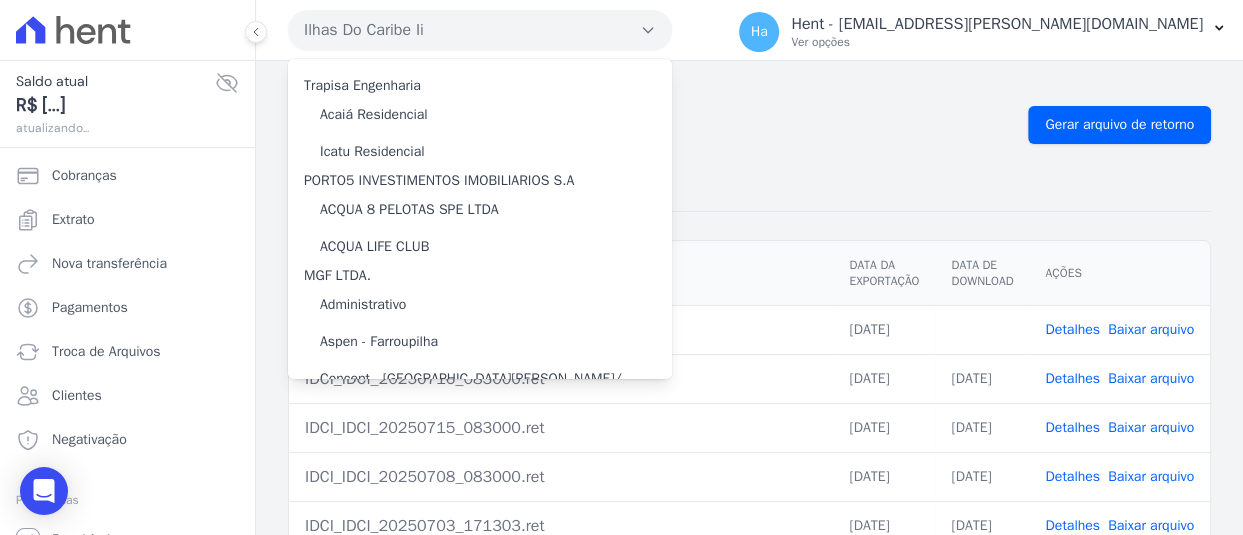 scroll, scrollTop: 11307, scrollLeft: 0, axis: vertical 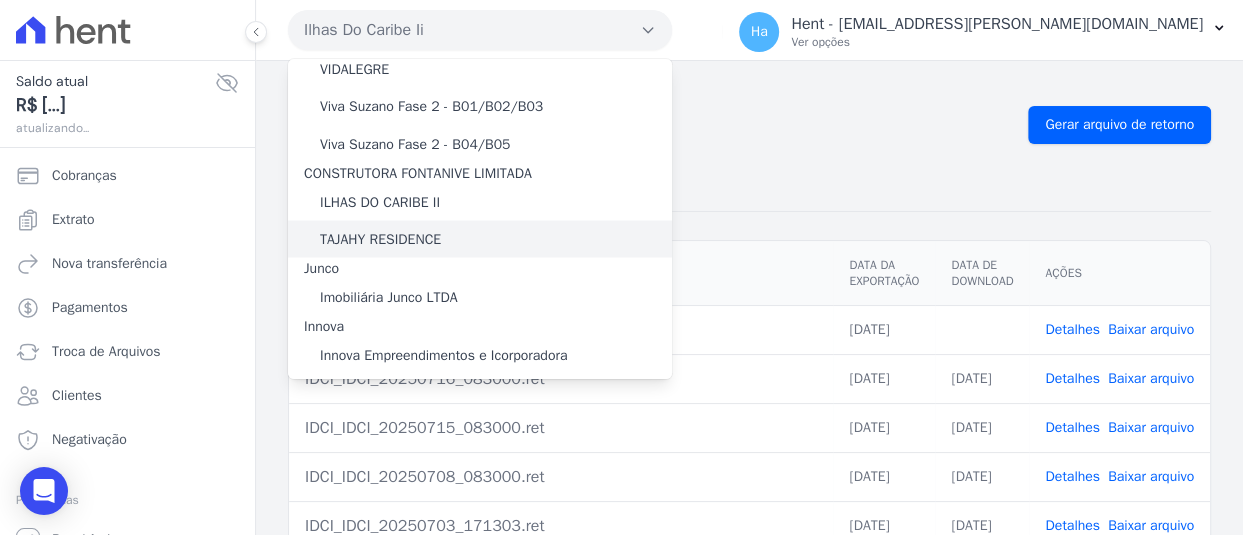 click on "TAJAHY RESIDENCE" at bounding box center [380, 238] 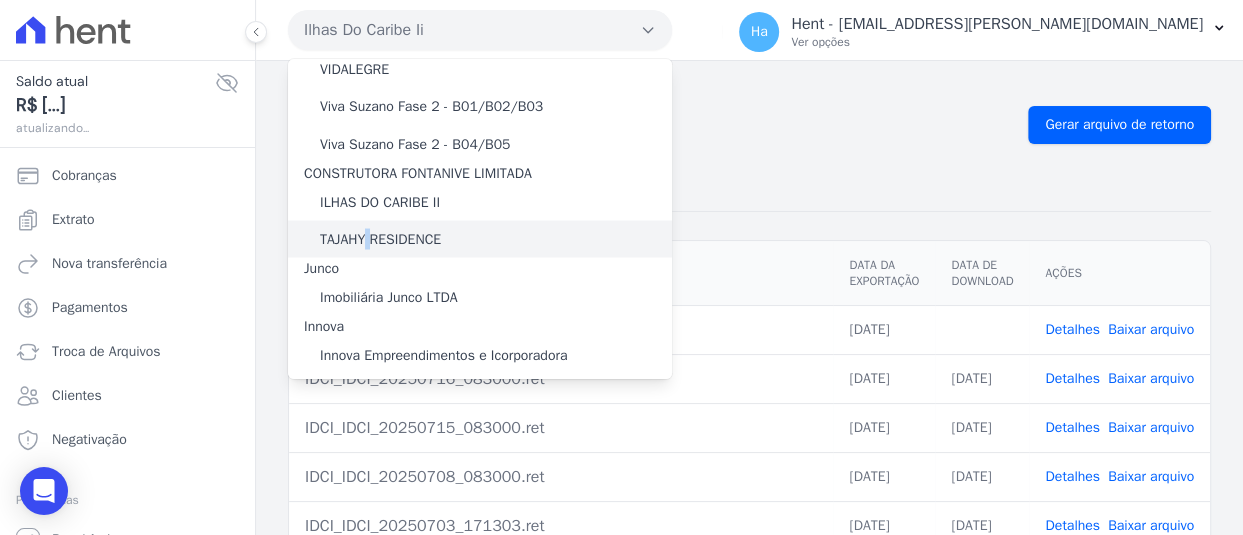 click on "TAJAHY RESIDENCE" at bounding box center (380, 238) 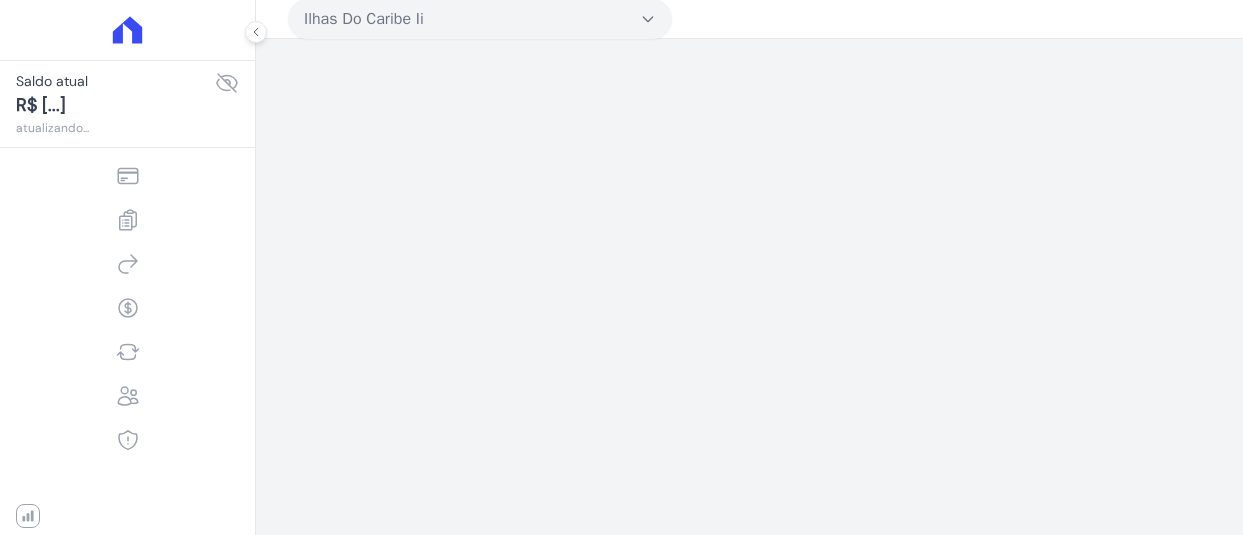 scroll, scrollTop: 0, scrollLeft: 0, axis: both 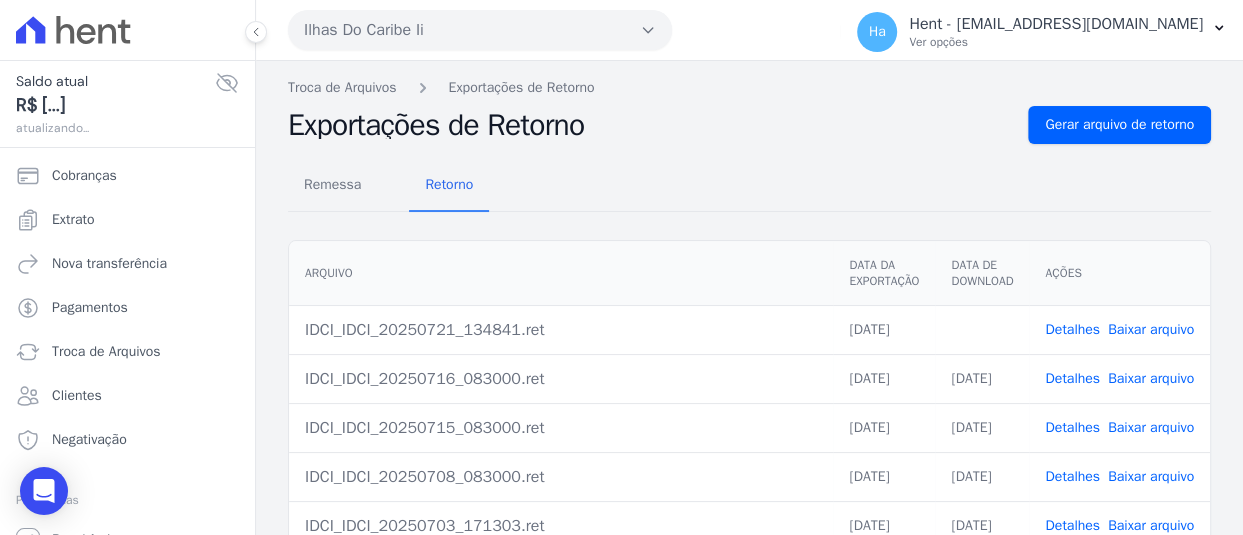 click on "Ilhas Do Caribe Ii" at bounding box center (480, 30) 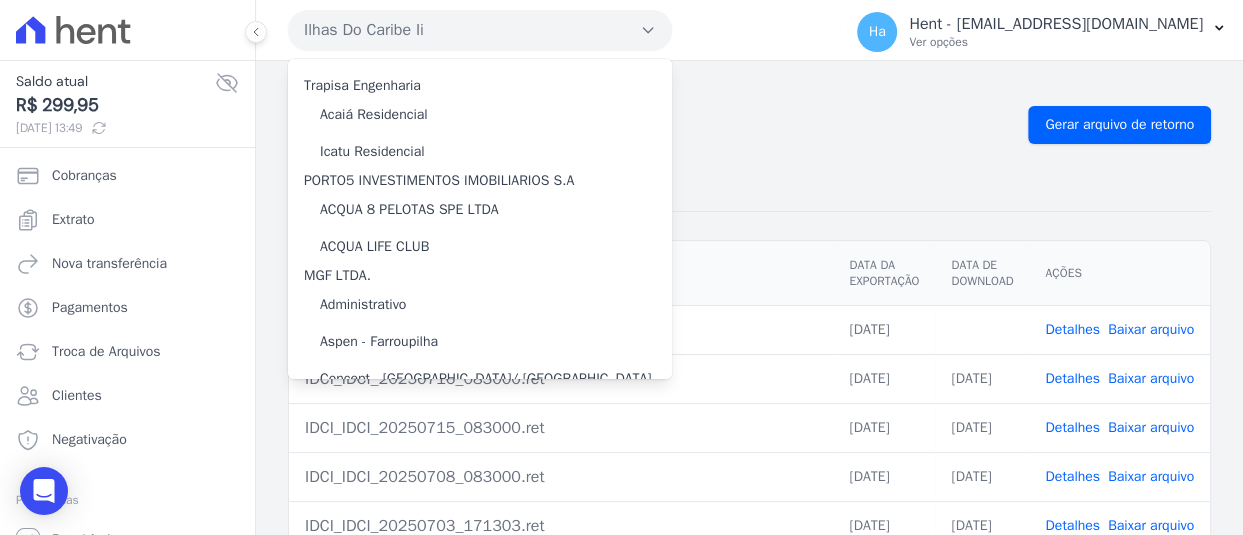 type 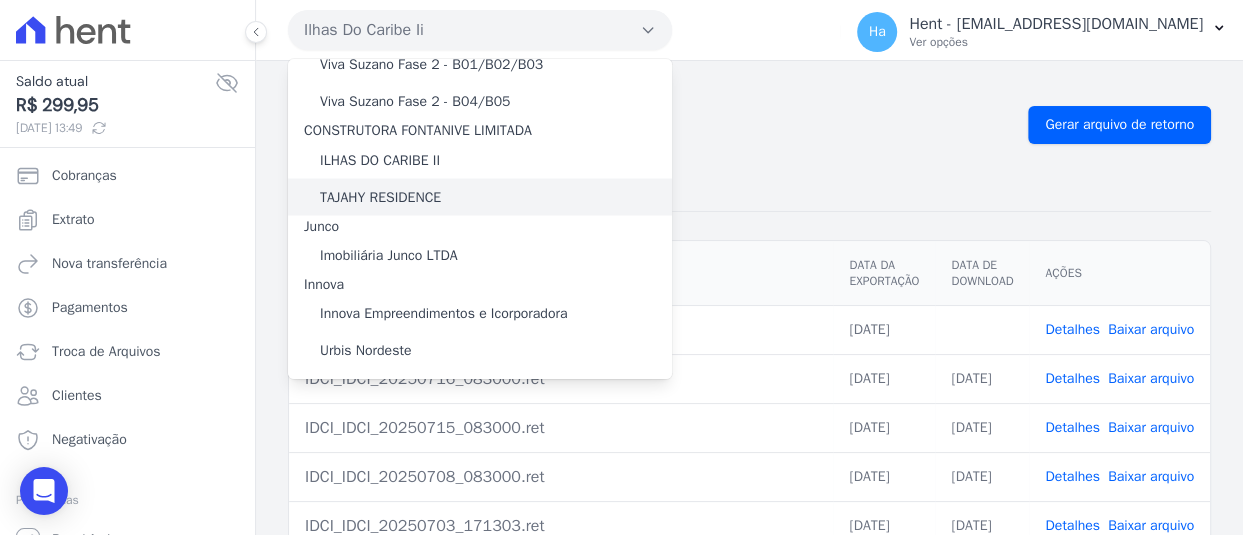 click on "TAJAHY RESIDENCE" at bounding box center [380, 196] 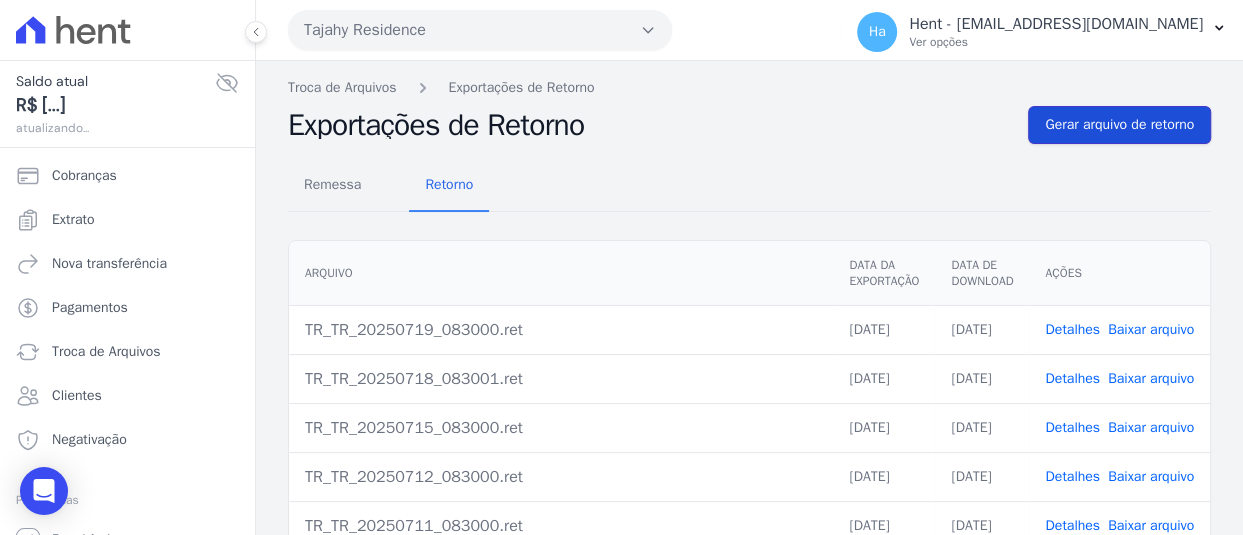 click on "Gerar arquivo de retorno" at bounding box center (1119, 125) 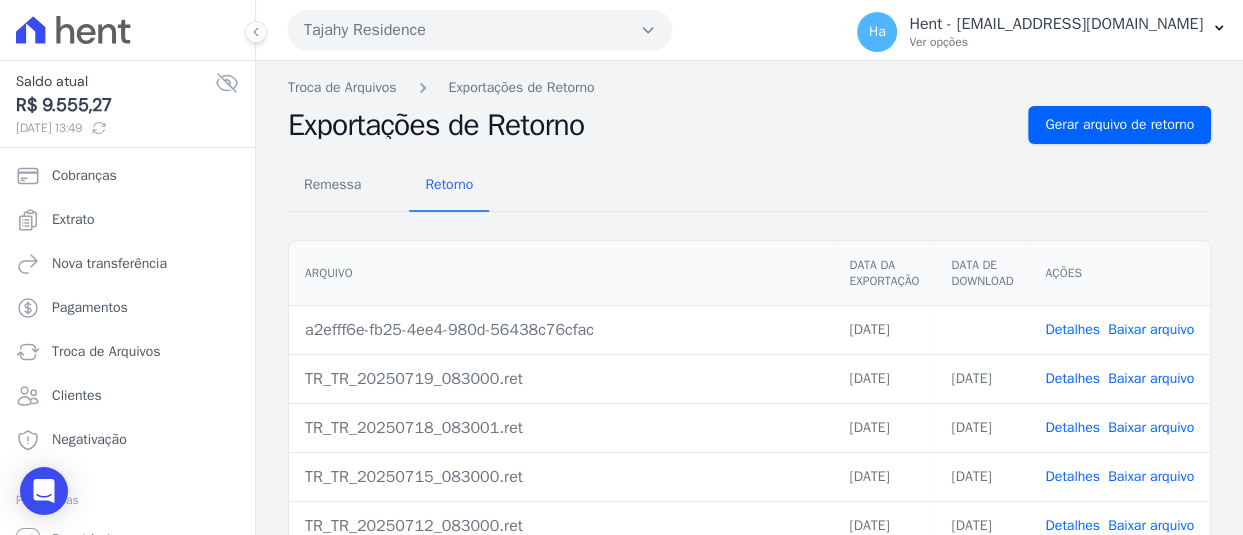 click on "Detalhes" at bounding box center [1072, 329] 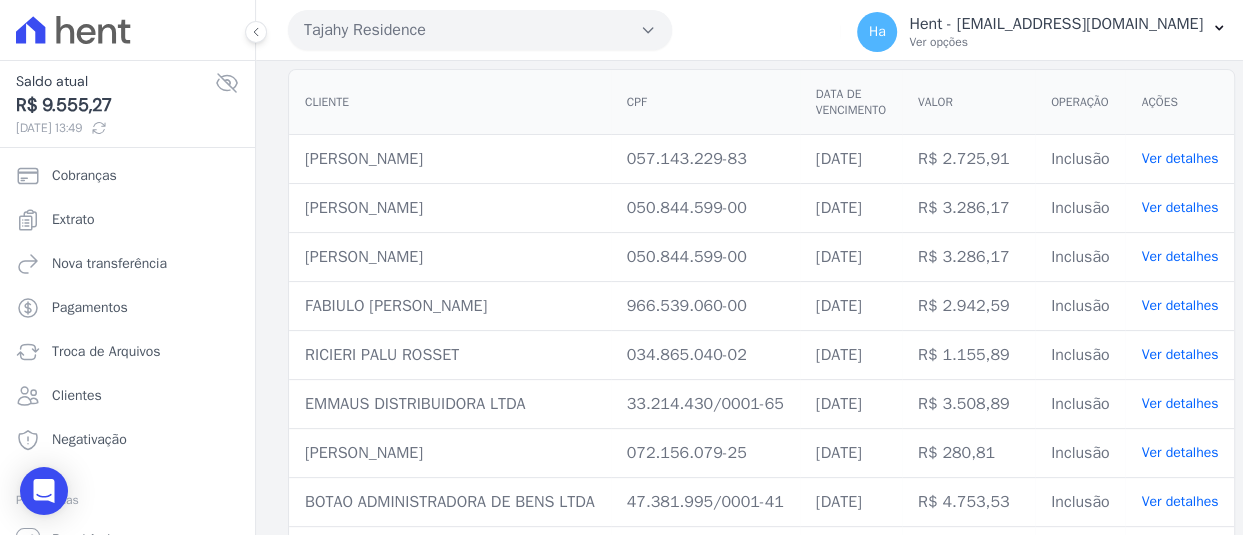 scroll, scrollTop: 0, scrollLeft: 0, axis: both 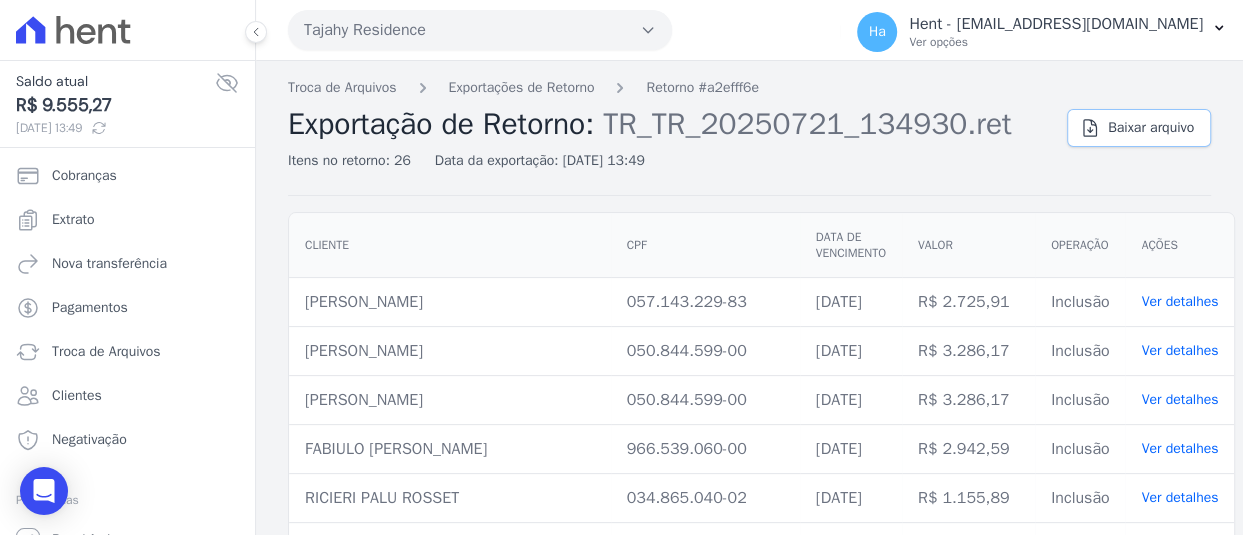 click on "Baixar arquivo" at bounding box center (1151, 128) 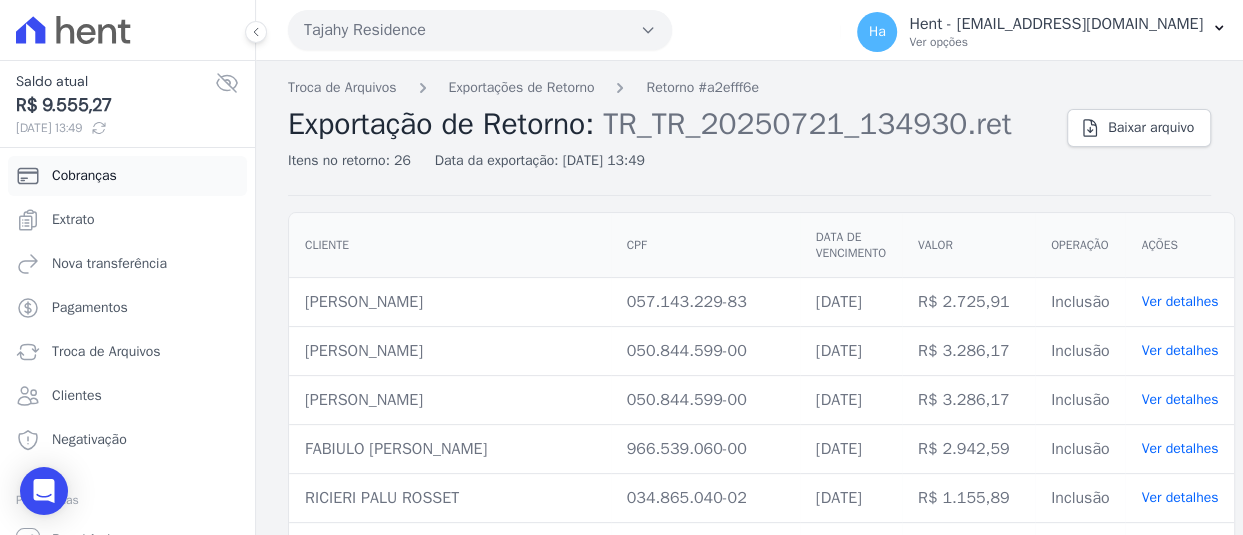 click on "Cobranças" at bounding box center [84, 176] 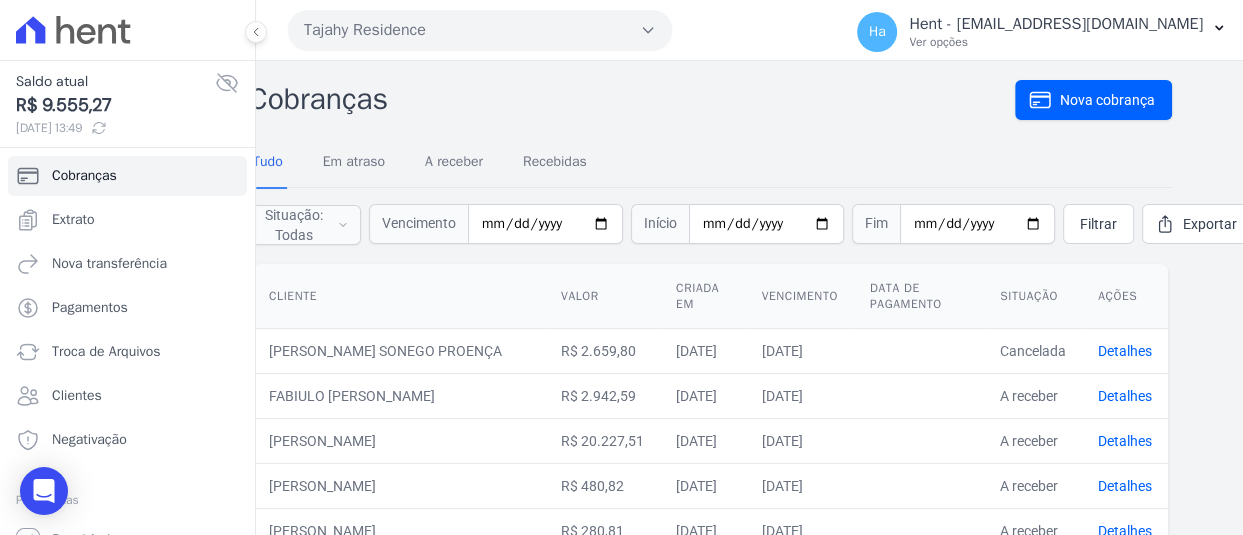 scroll, scrollTop: 0, scrollLeft: 30, axis: horizontal 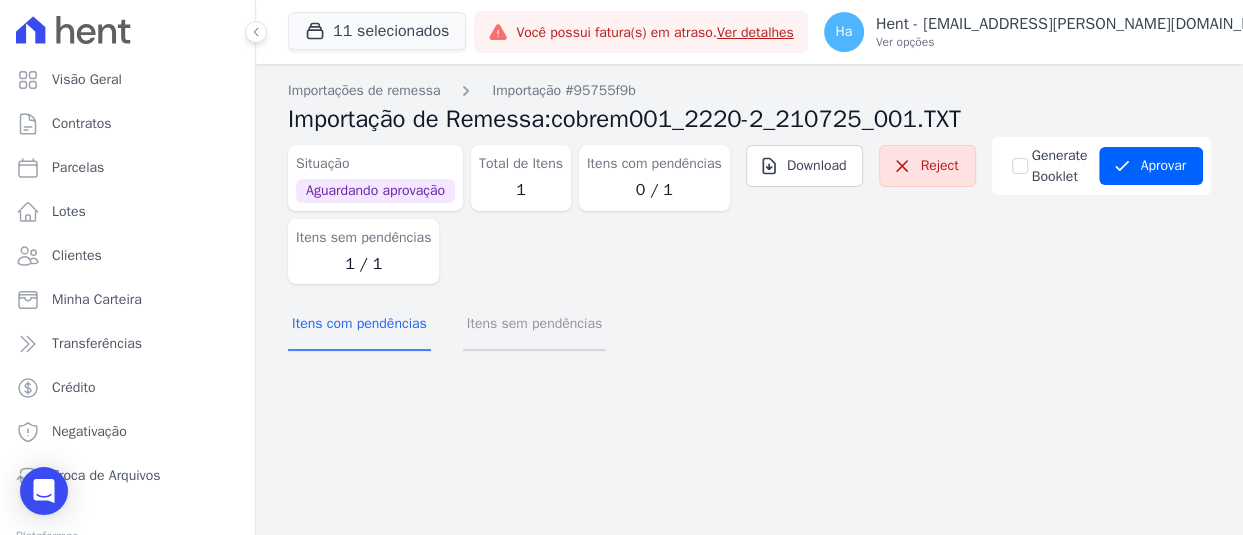 click on "Itens sem pendências" at bounding box center [534, 325] 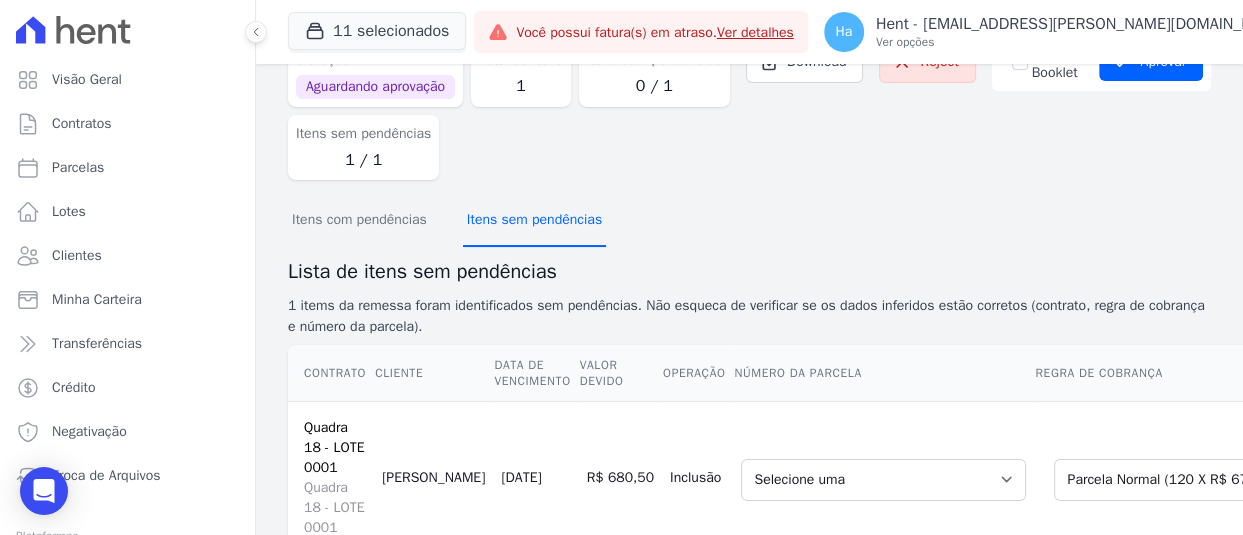 scroll, scrollTop: 186, scrollLeft: 0, axis: vertical 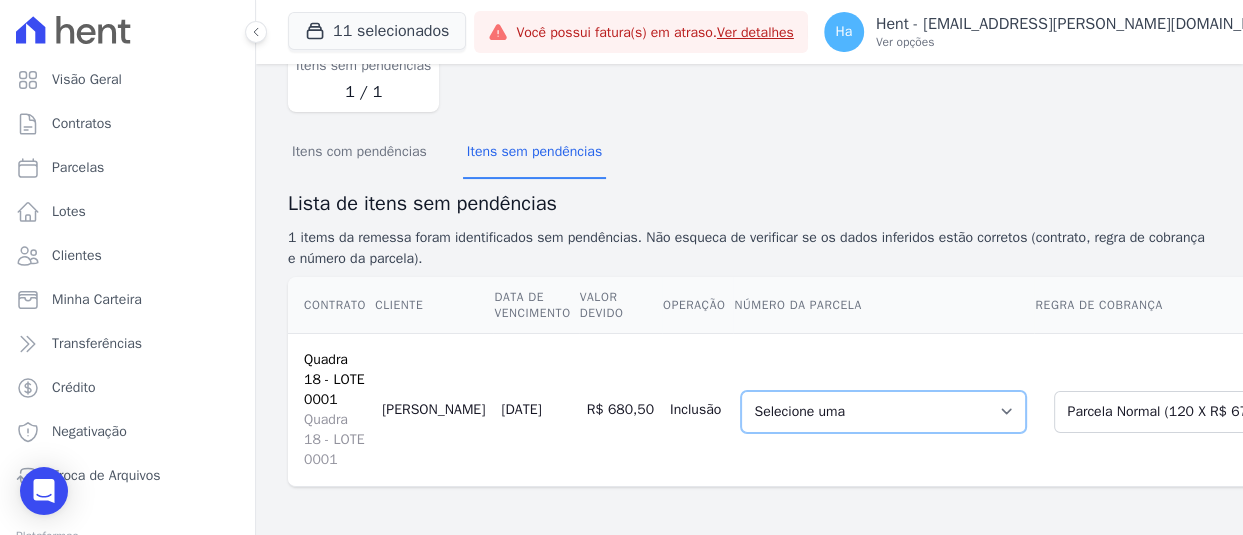 click on "Selecione uma
2 - 30/06/2025 - R$ 676,46 - Agendado
3 - 30/07/2025 - R$ 676,46 - Agendado
4 - 30/08/2025 - R$ 676,46 - Agendado
5 - 30/09/2025 - R$ 676,46 - Agendado
6 - 30/10/2025 - R$ 676,46 - Agendado
7 - 30/11/2025 - R$ 676,46 - Agendado
8 - 30/12/2025 - R$ 676,46 - Agendado
9 - 30/01/2026 - R$ 676,46 - Agendado
10 - 28/02/2026 - R$ 676,46 - Agendado
11 - 30/03/2026 - R$ 676,46 - Agendado
12 - 30/04/2026 - R$ 676,46 - Agendado
13 - 30/05/2026 - R$ 676,46 - Agendado
14 - 30/06/2026 - R$ 676,46 - Agendado
15 - 30/07/2026 - R$ 676,46 - Agendado
16 - 30/08/2026 - R$ 676,46 - Agendado
17 - 30/09/2026 - R$ 676,46 - Agendado
18 - 30/10/2026 - R$ 676,46 - Agendado
19 - 30/11/2026 - R$ 676,46 - Agendado
20 - 30/12/2026 - R$ 676,46 - Agendado
21 - 30/01/2027 - R$ 676,46 - Agendado
22 - 28/02/2027 - R$ 676,46 - Agendado
23 - 30/03/2027 - R$ 676,46 - Agendado
24 - 30/04/2027 - R$ 676,46 - Agendado
25 - 30/05/2027 - R$ 676,46 - Agendado" at bounding box center [883, 412] 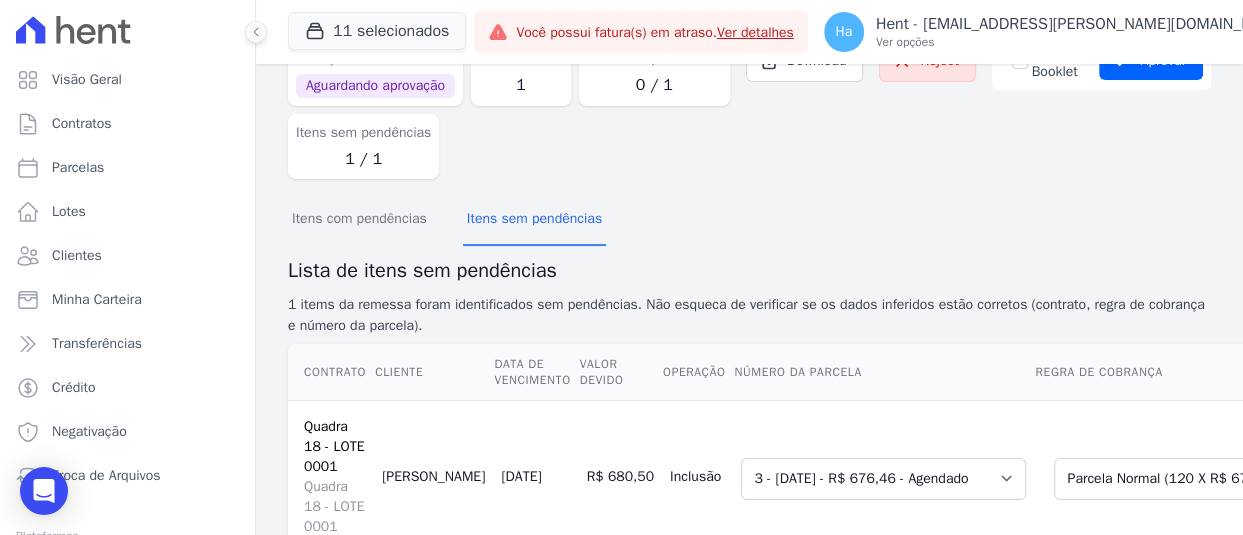 scroll, scrollTop: 0, scrollLeft: 0, axis: both 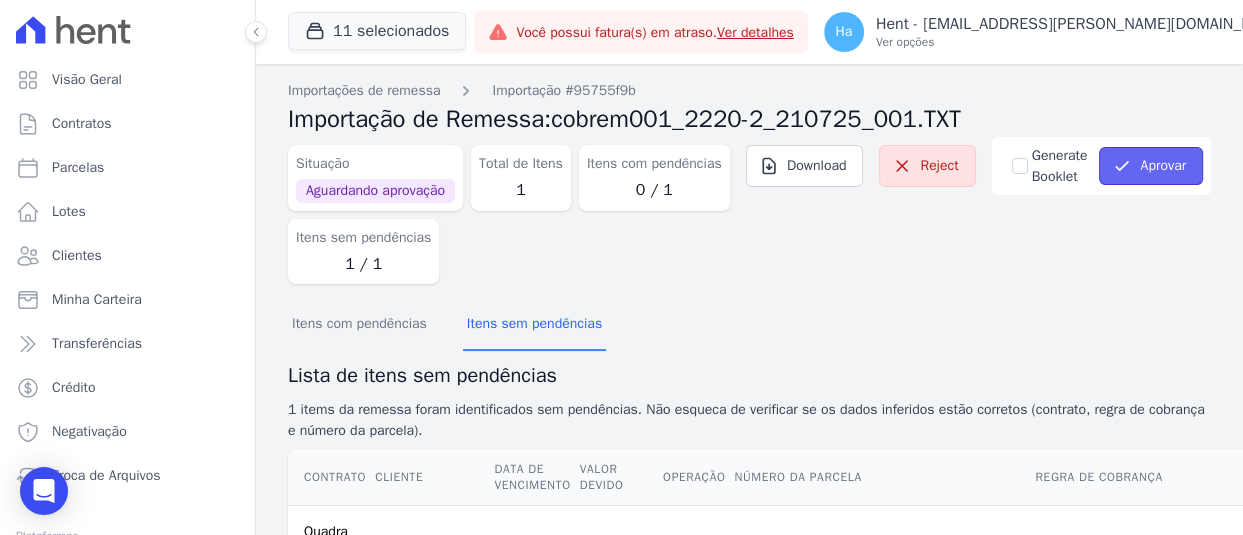click on "Aprovar" at bounding box center (1151, 166) 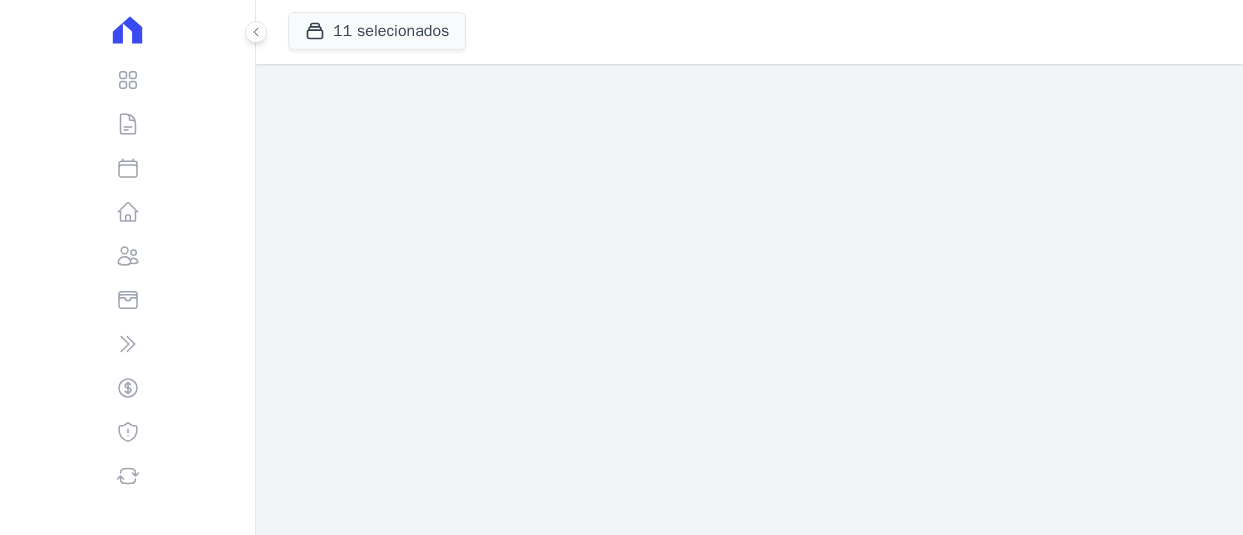 scroll, scrollTop: 0, scrollLeft: 0, axis: both 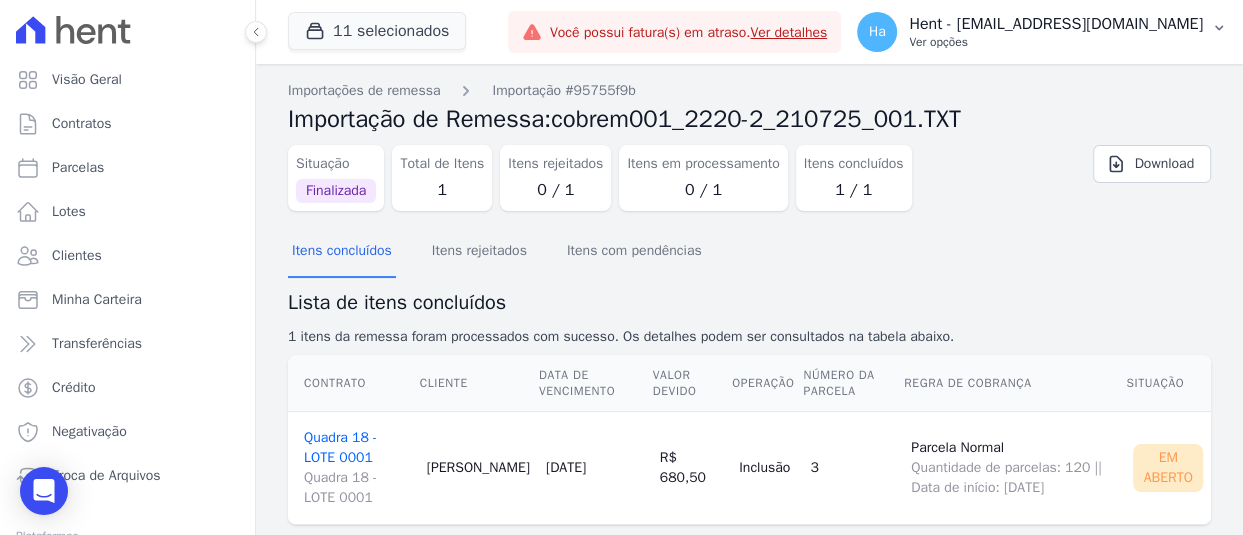 click on "Hent -  [EMAIL_ADDRESS][DOMAIN_NAME]" at bounding box center (1056, 24) 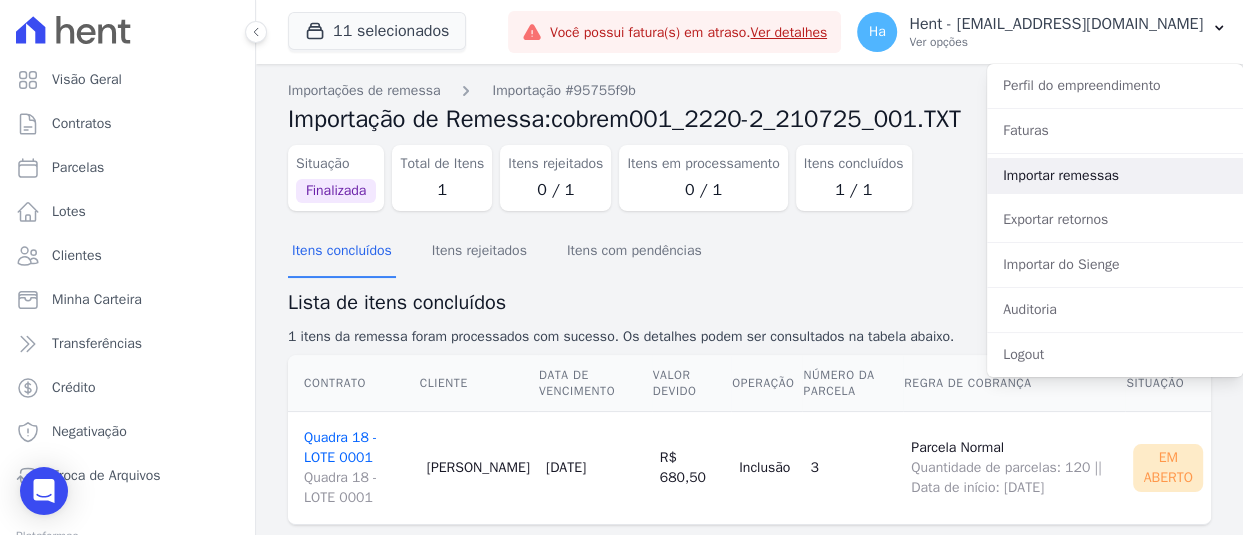 click on "Importar remessas" at bounding box center [1115, 176] 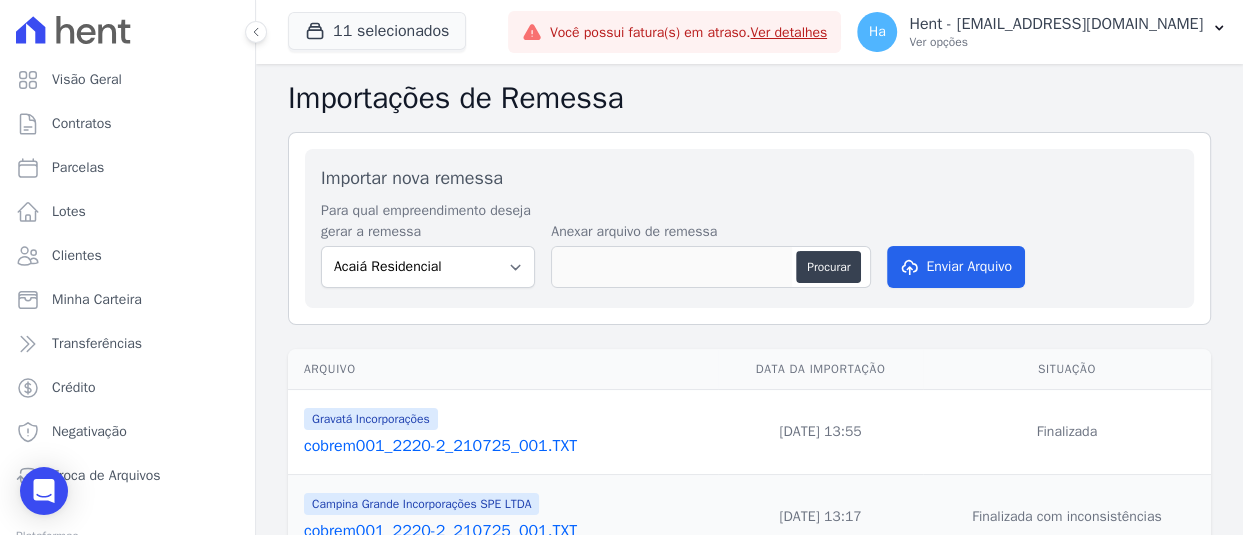 scroll, scrollTop: 200, scrollLeft: 0, axis: vertical 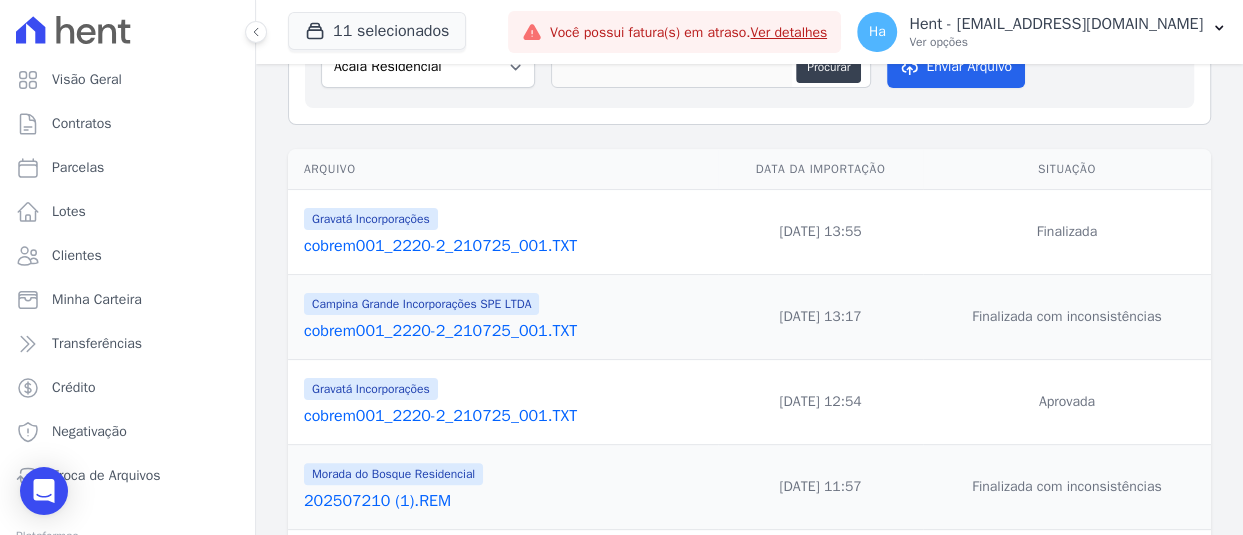 click on "cobrem001_2220-2_210725_001.TXT" at bounding box center [507, 331] 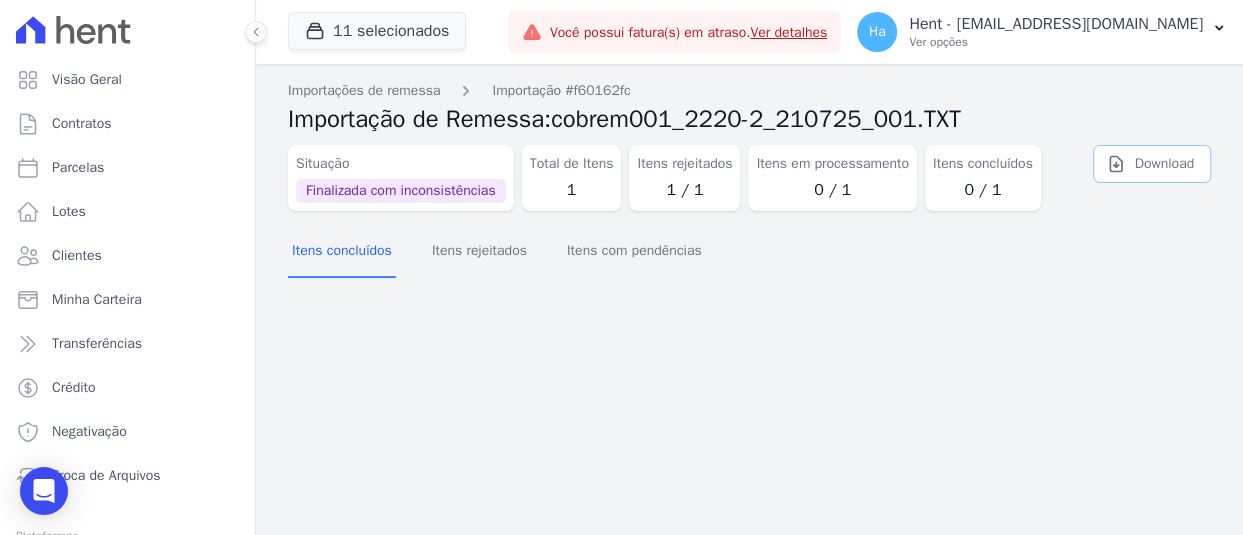 click on "Download" at bounding box center (1164, 164) 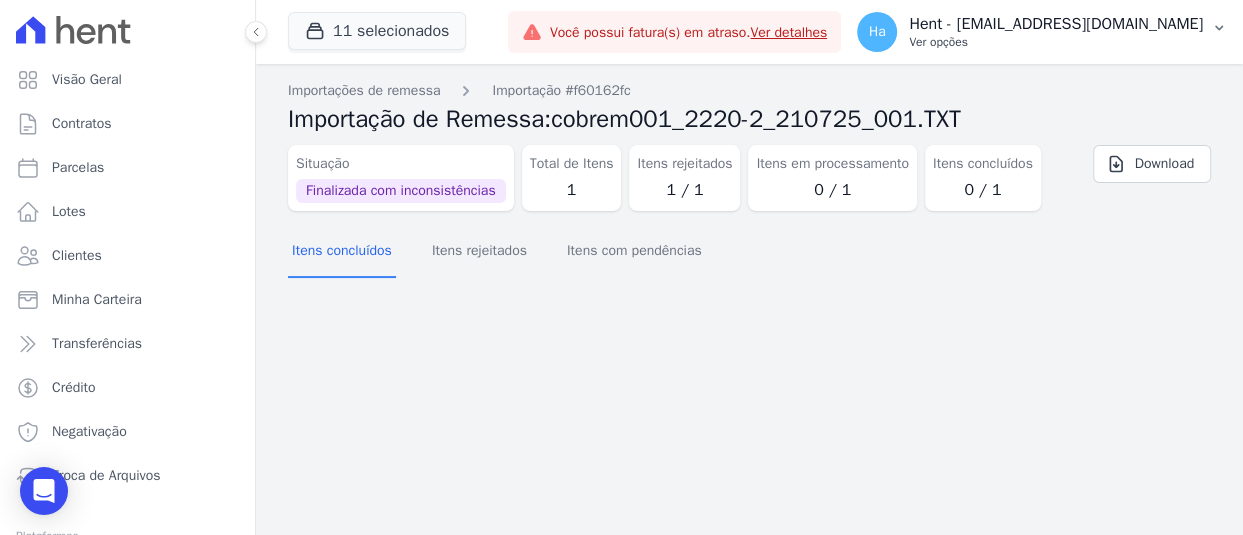click on "Hent -  [EMAIL_ADDRESS][DOMAIN_NAME]" at bounding box center [1056, 24] 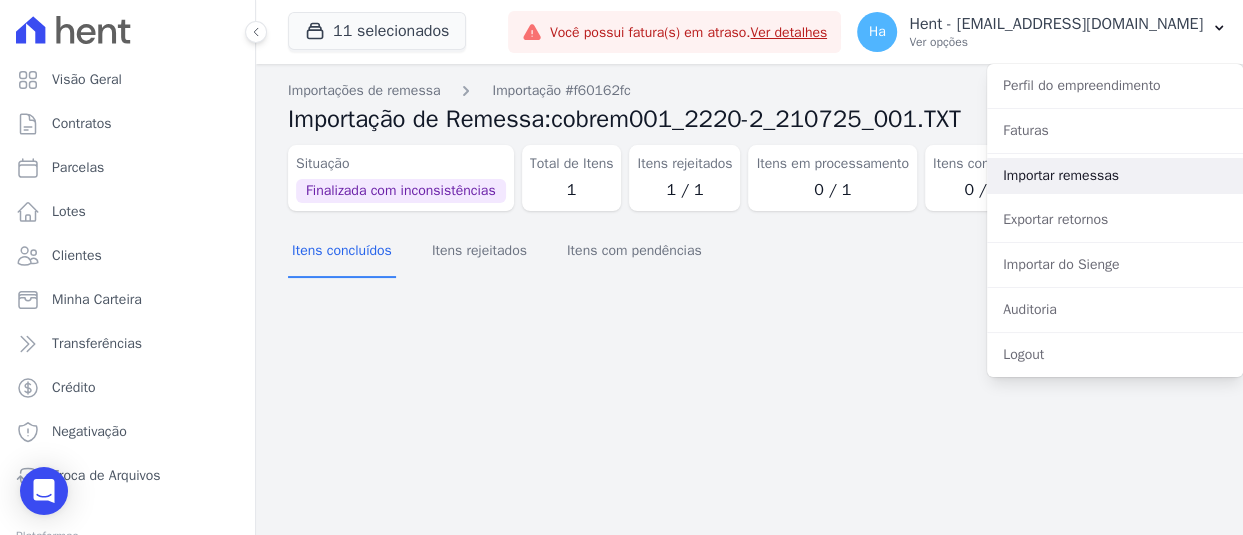 click on "Importar remessas" at bounding box center (1115, 176) 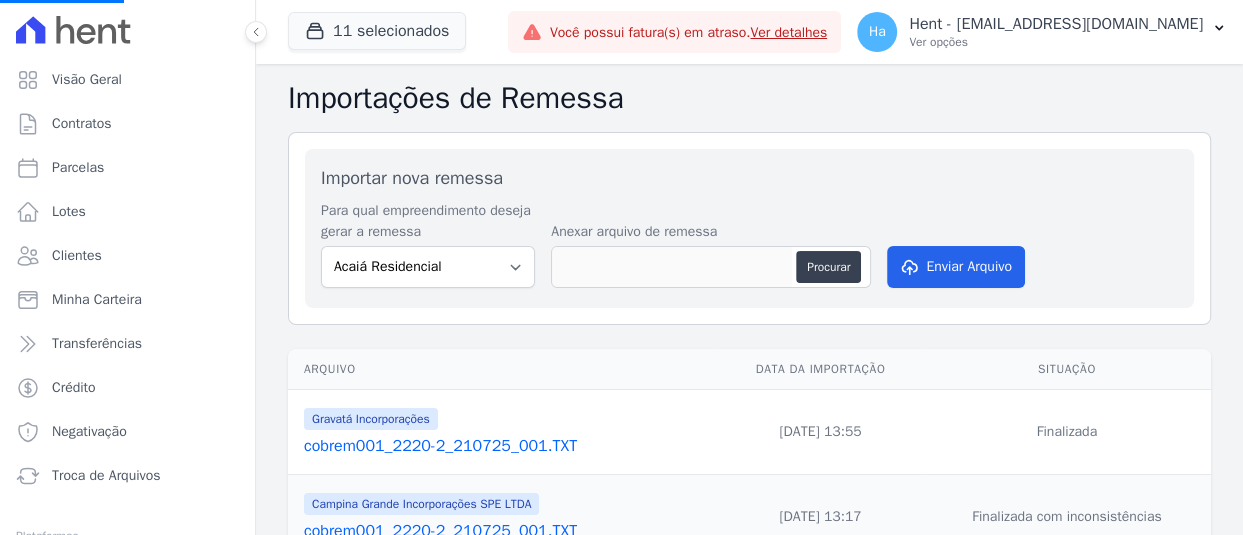 scroll, scrollTop: 300, scrollLeft: 0, axis: vertical 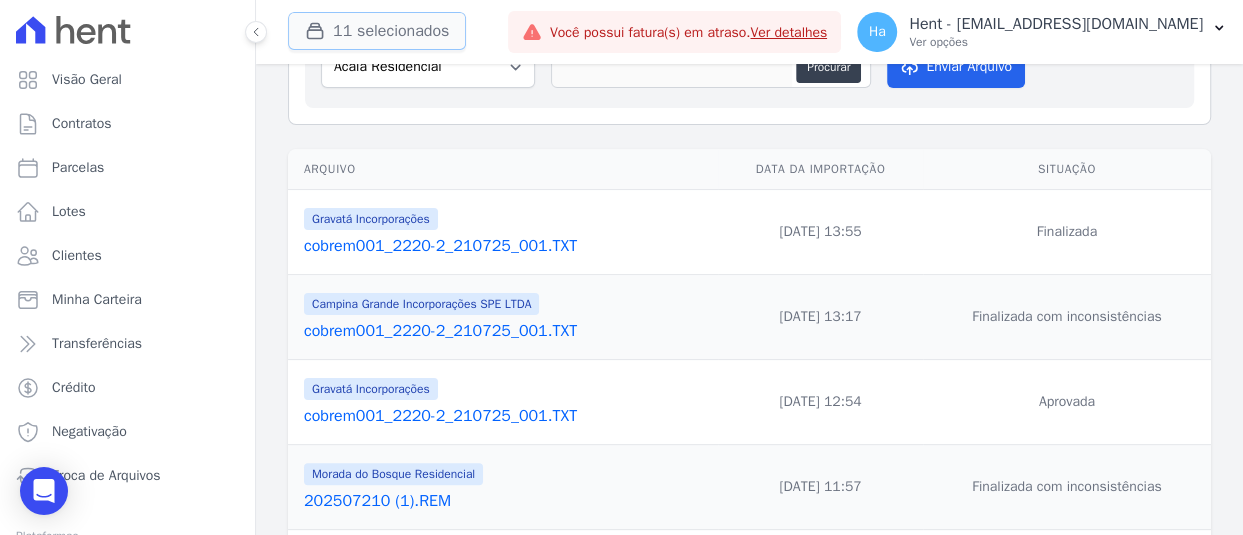 click on "11 selecionados" at bounding box center [377, 31] 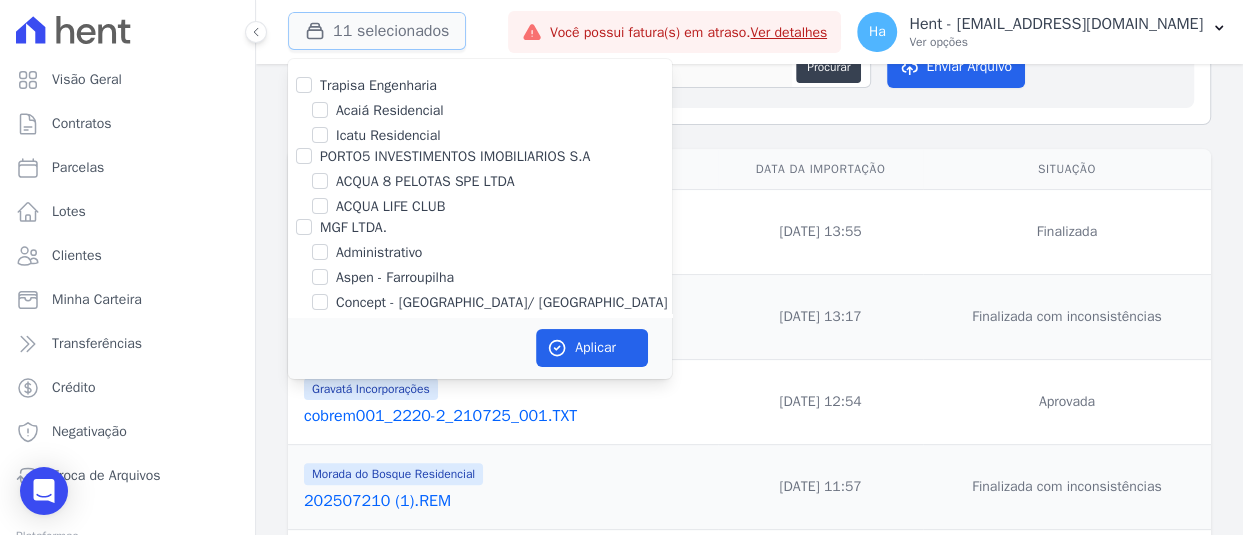 type 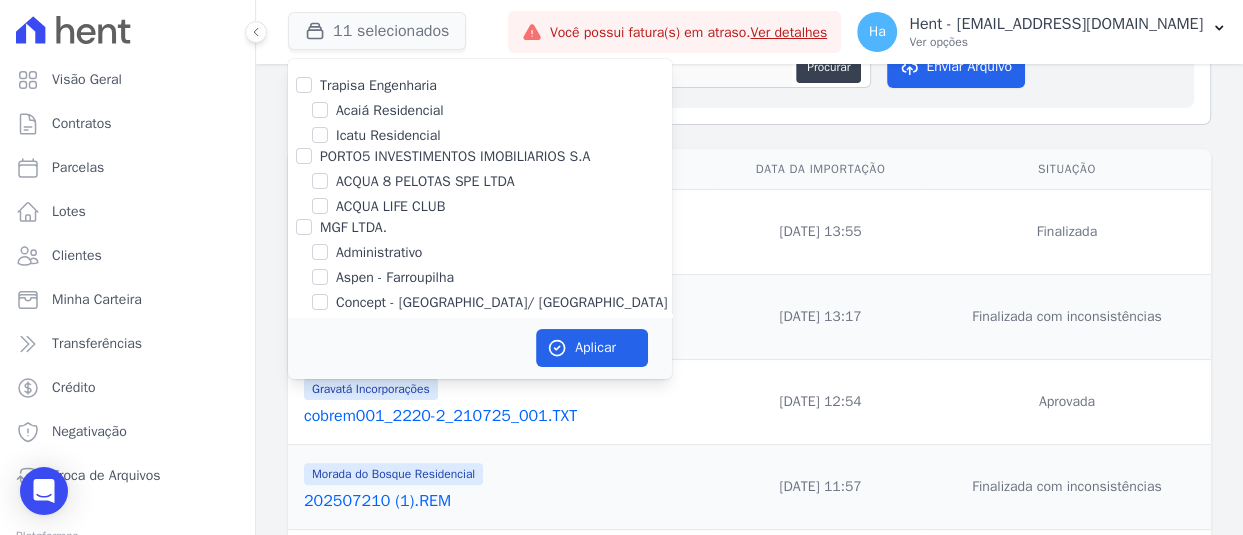 scroll, scrollTop: 4722, scrollLeft: 0, axis: vertical 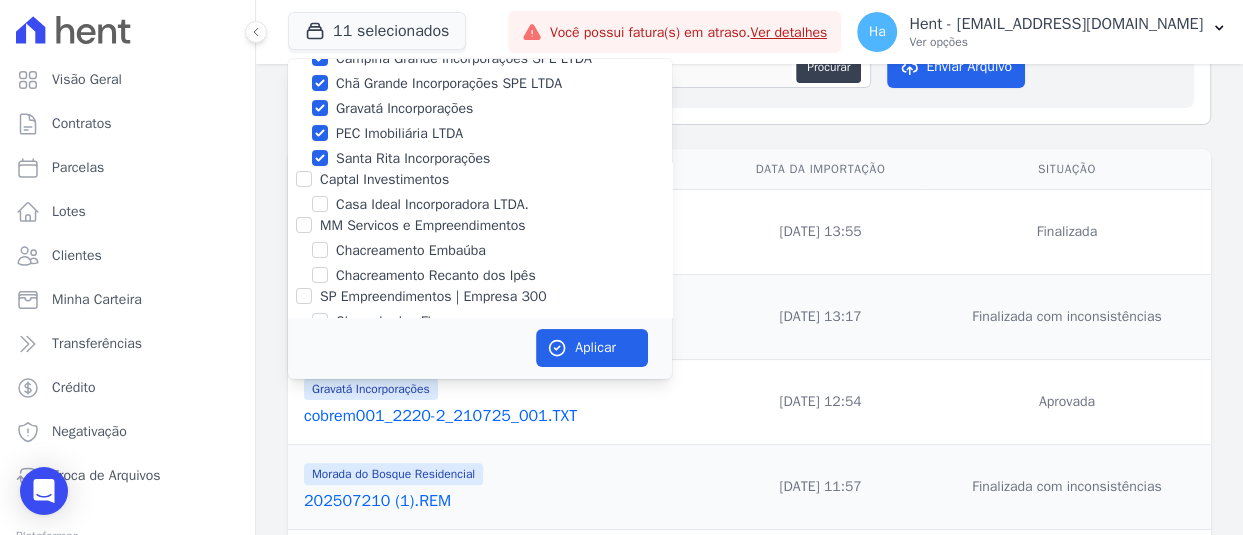 click on "Fronte" at bounding box center [304, 33] 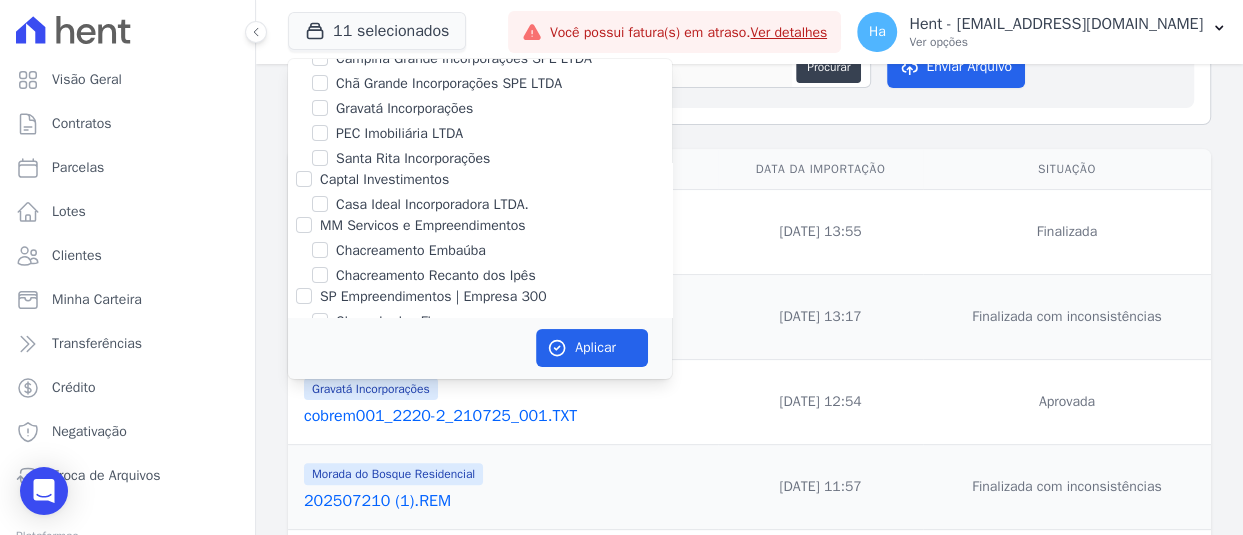 checkbox on "false" 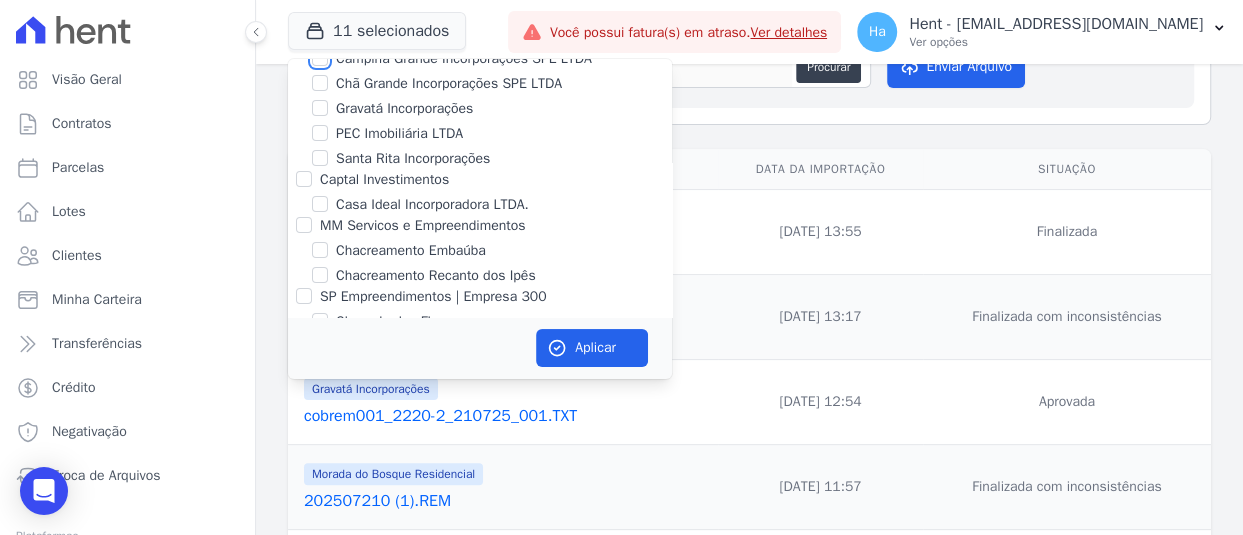 click on "Campina Grande Incorporações SPE LTDA" at bounding box center [320, 58] 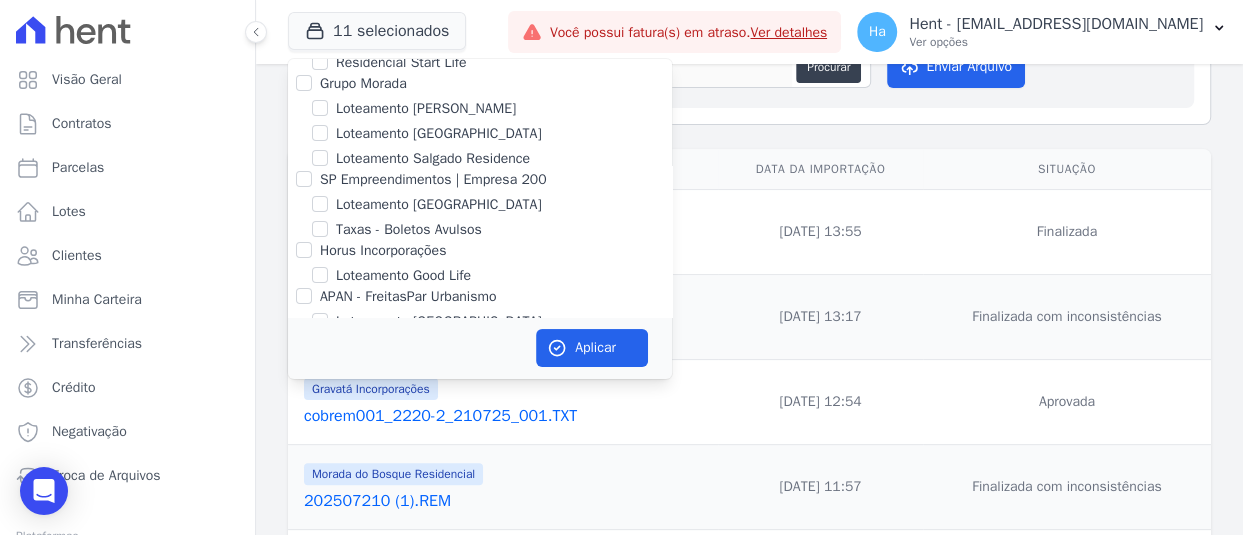 scroll, scrollTop: 11592, scrollLeft: 0, axis: vertical 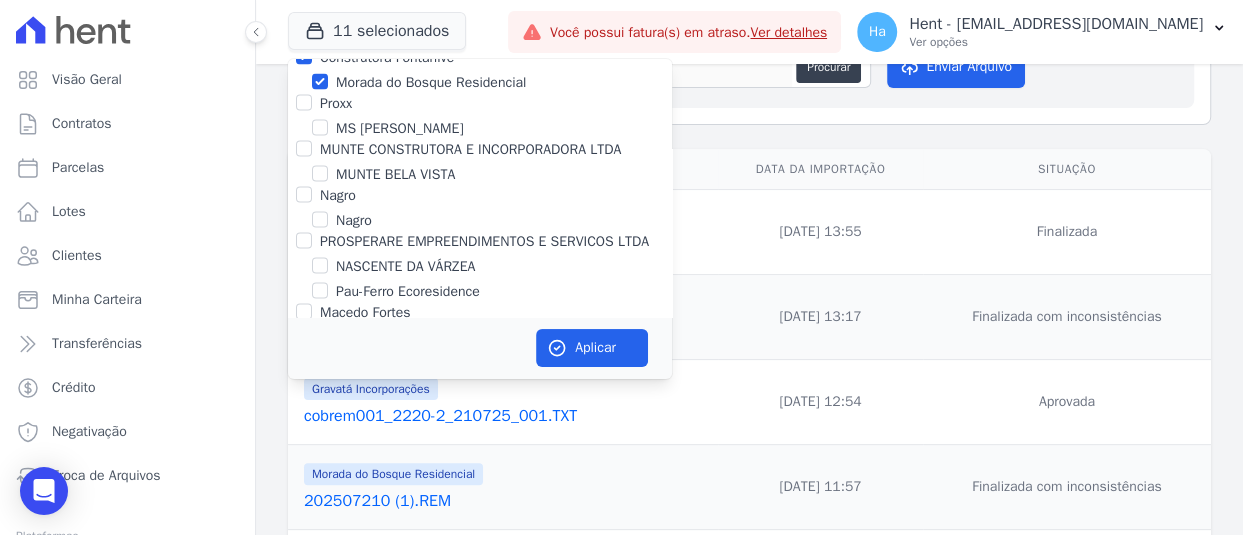 click at bounding box center (304, 57) 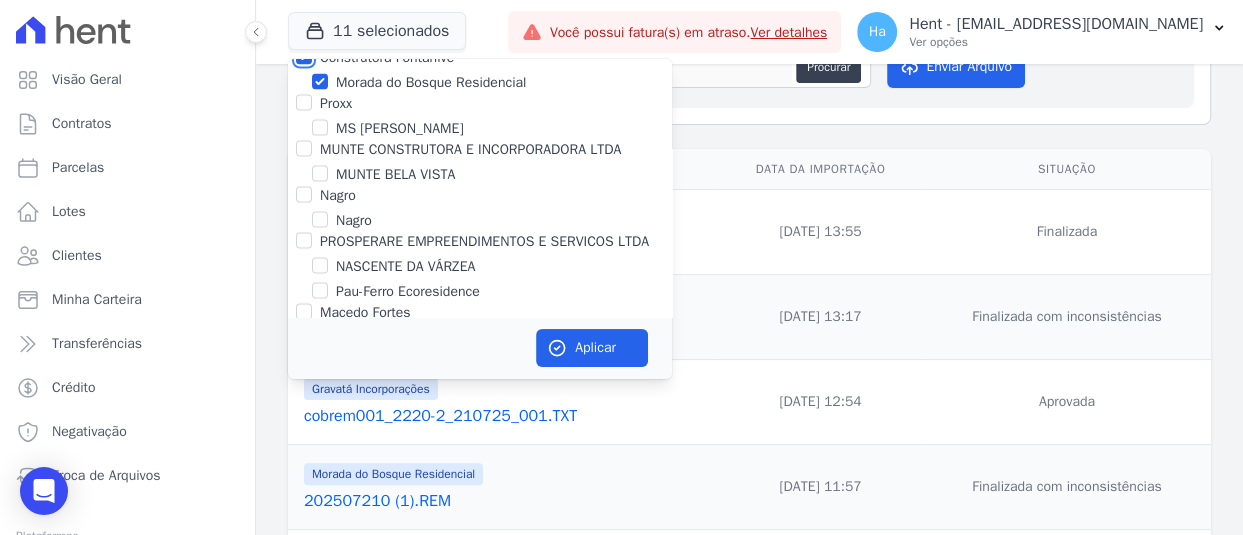 click on "Construtora Fontanive" at bounding box center (304, 57) 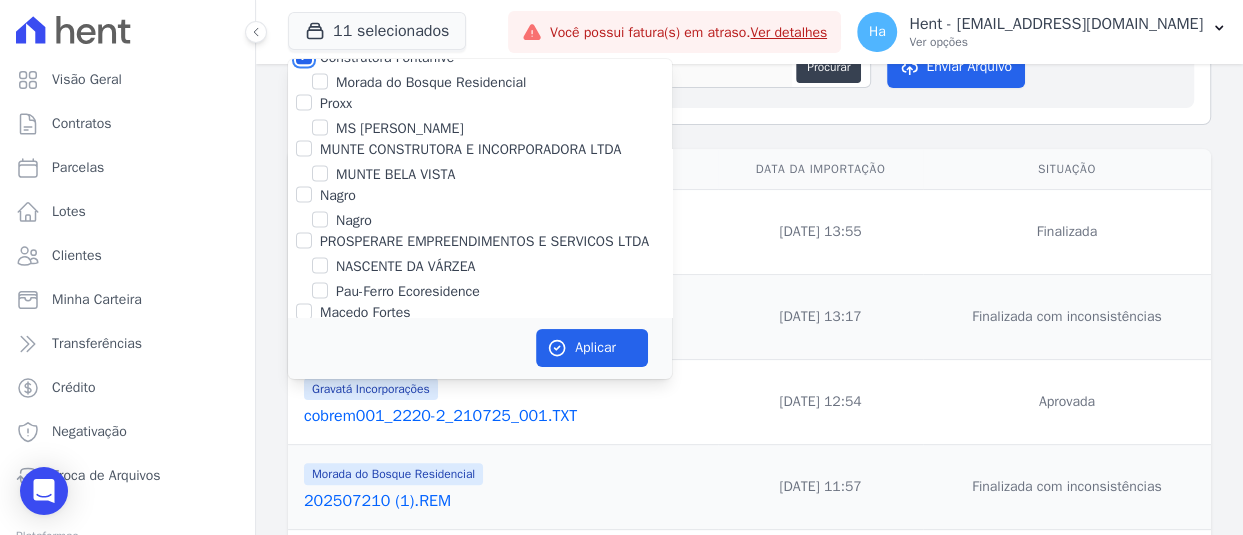 checkbox on "false" 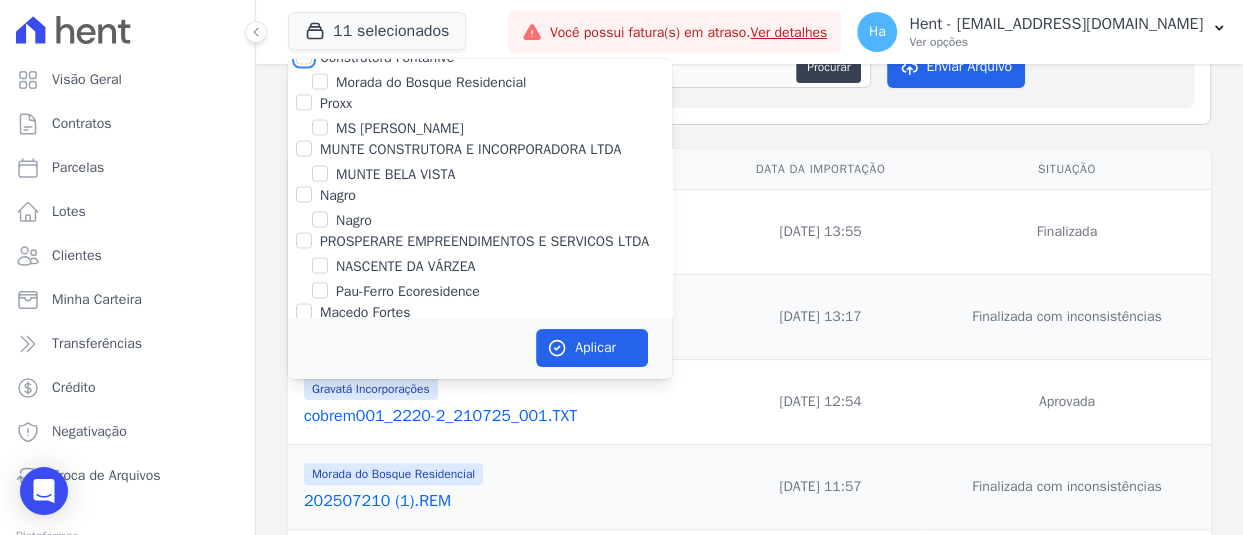 checkbox on "false" 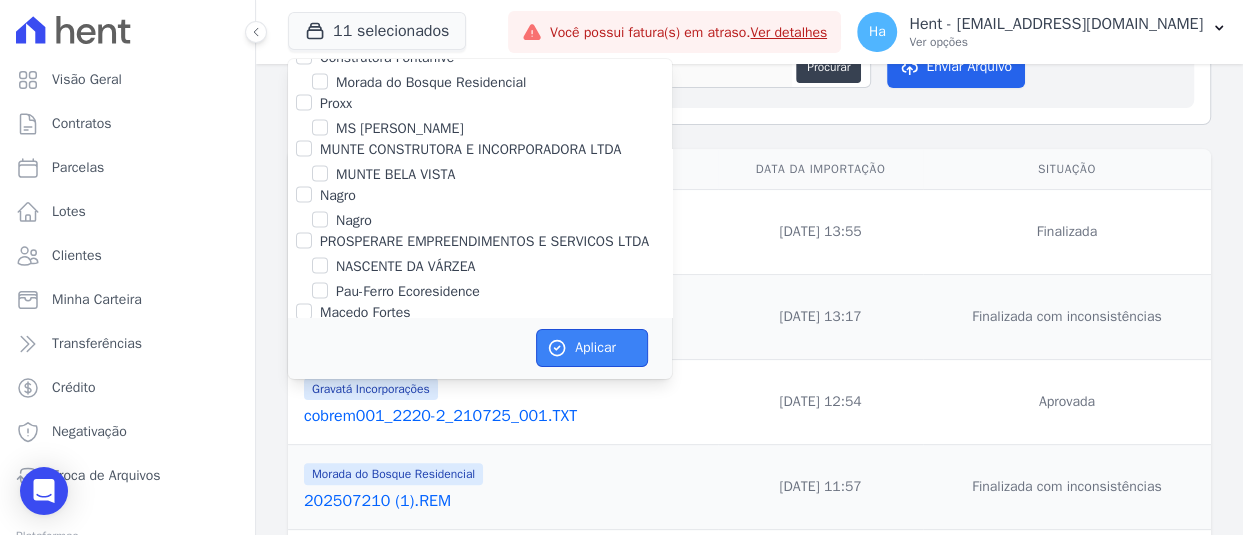 click 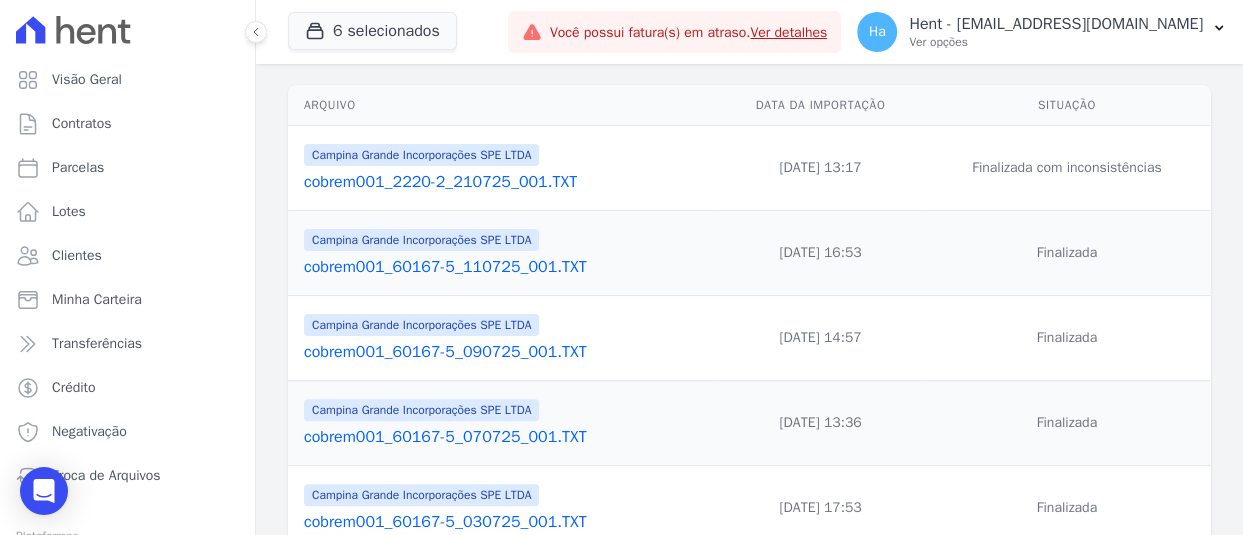 scroll, scrollTop: 300, scrollLeft: 0, axis: vertical 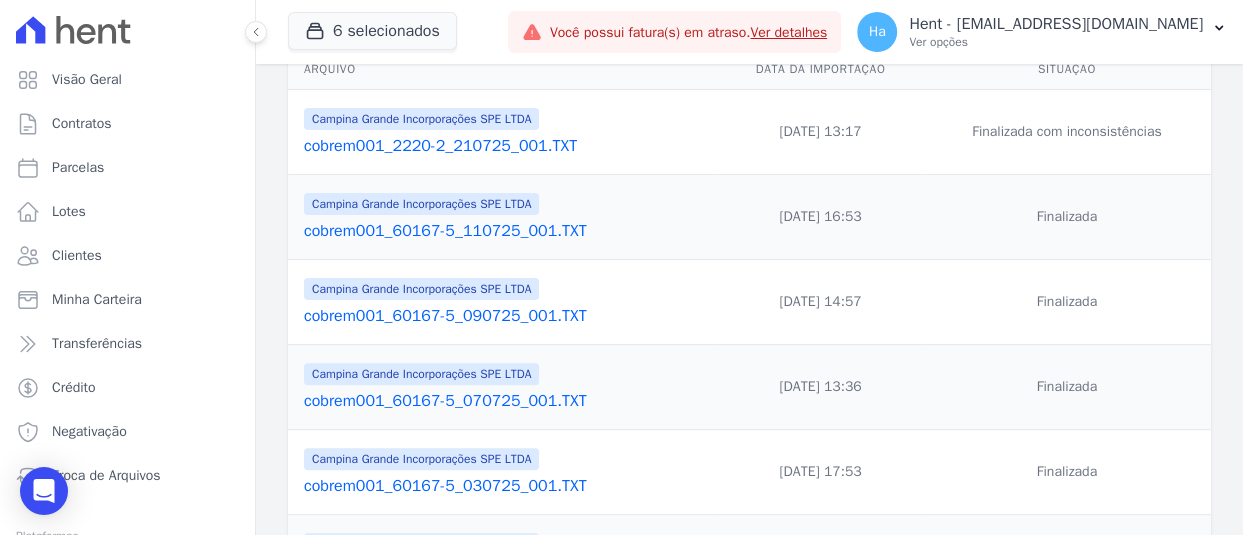click on "cobrem001_60167-5_110725_001.TXT" at bounding box center [507, 231] 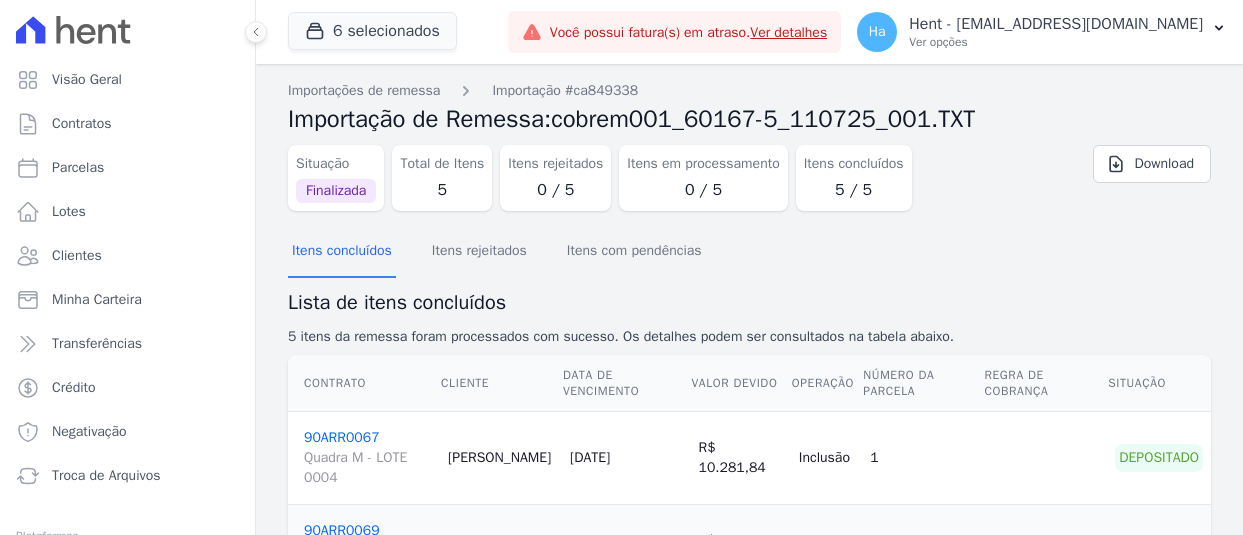 scroll, scrollTop: 0, scrollLeft: 0, axis: both 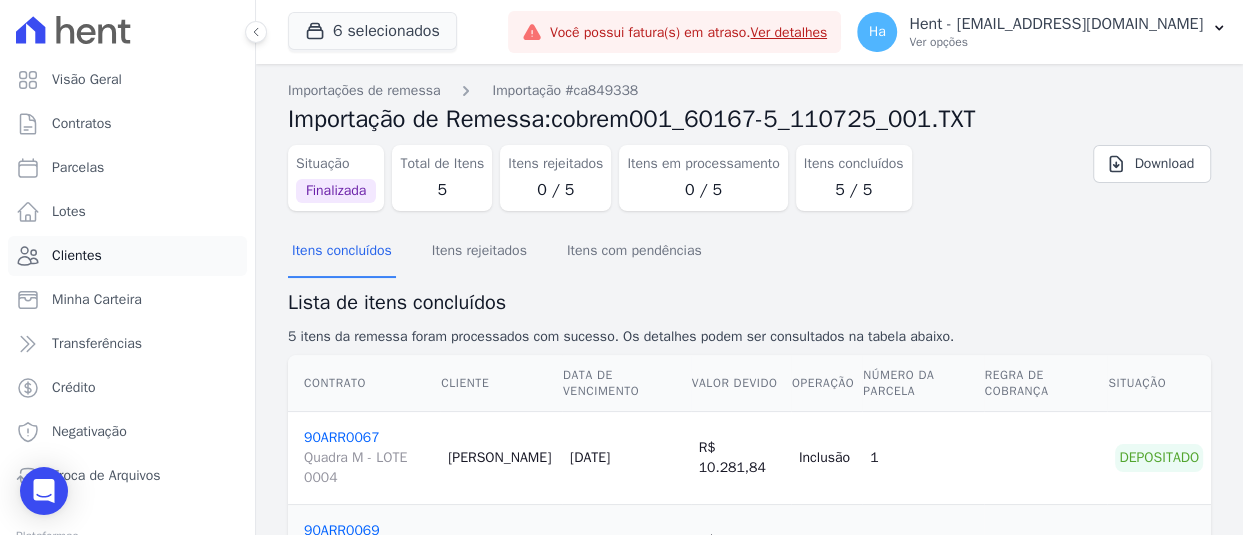click on "Clientes" at bounding box center (77, 256) 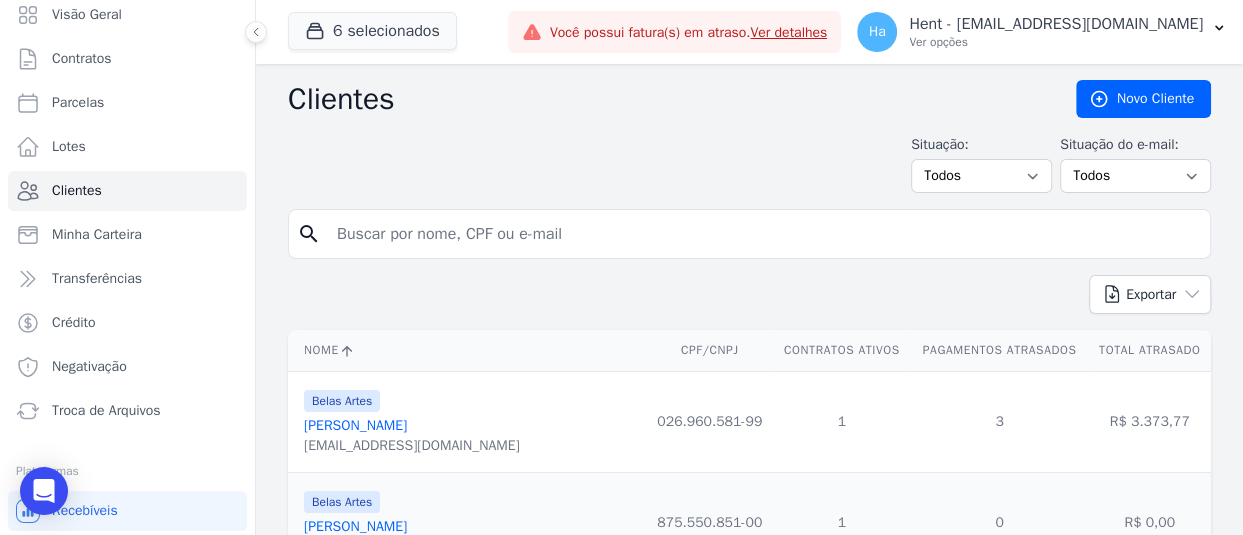 scroll, scrollTop: 100, scrollLeft: 0, axis: vertical 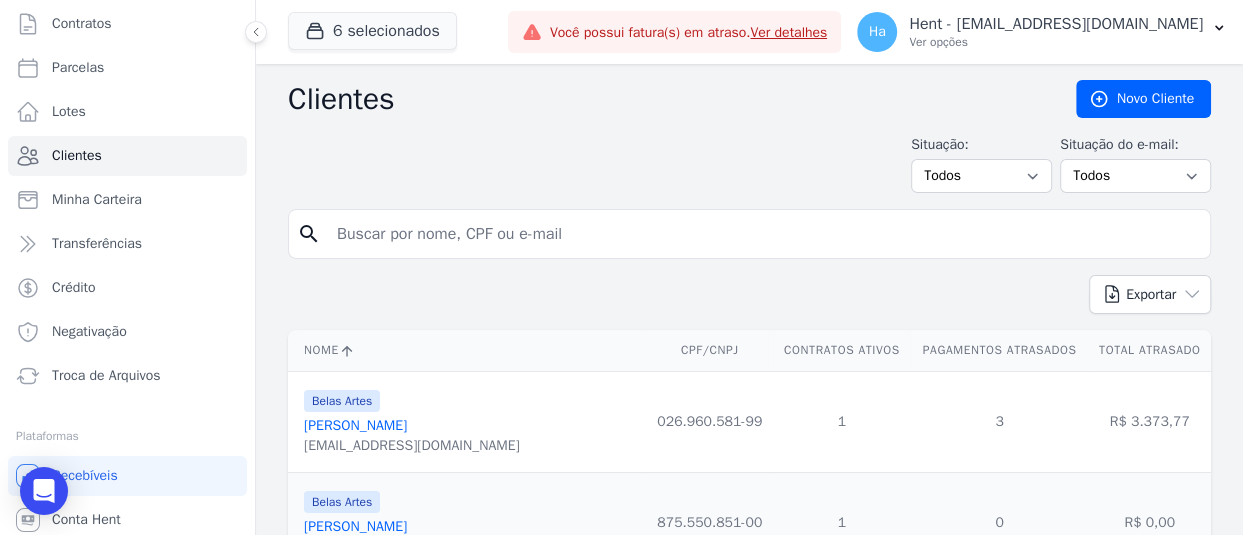 click at bounding box center (763, 234) 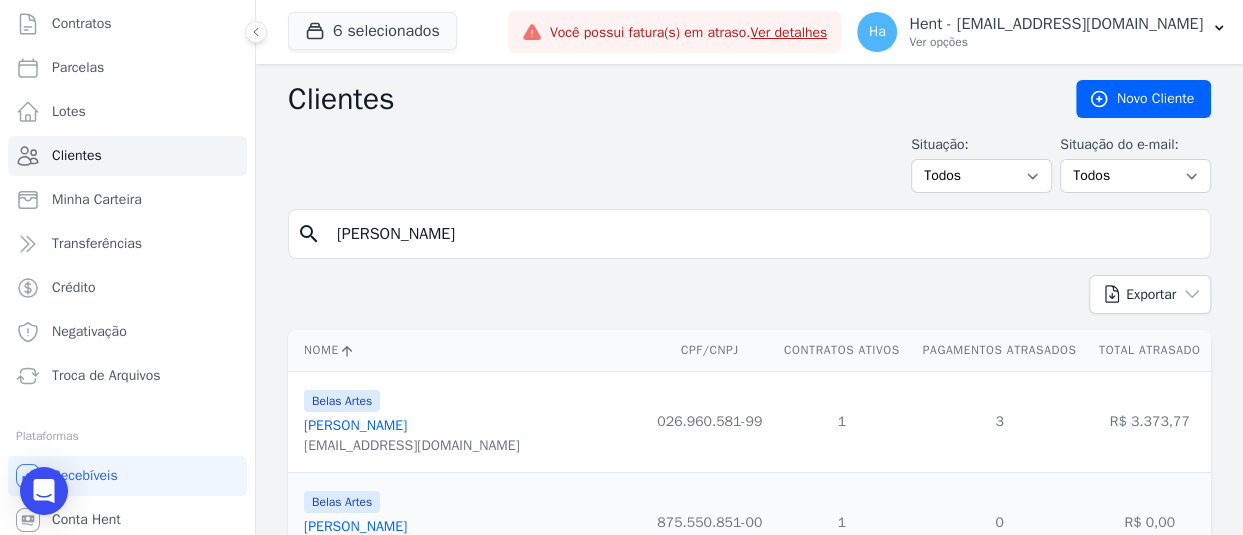 type on "[PERSON_NAME]" 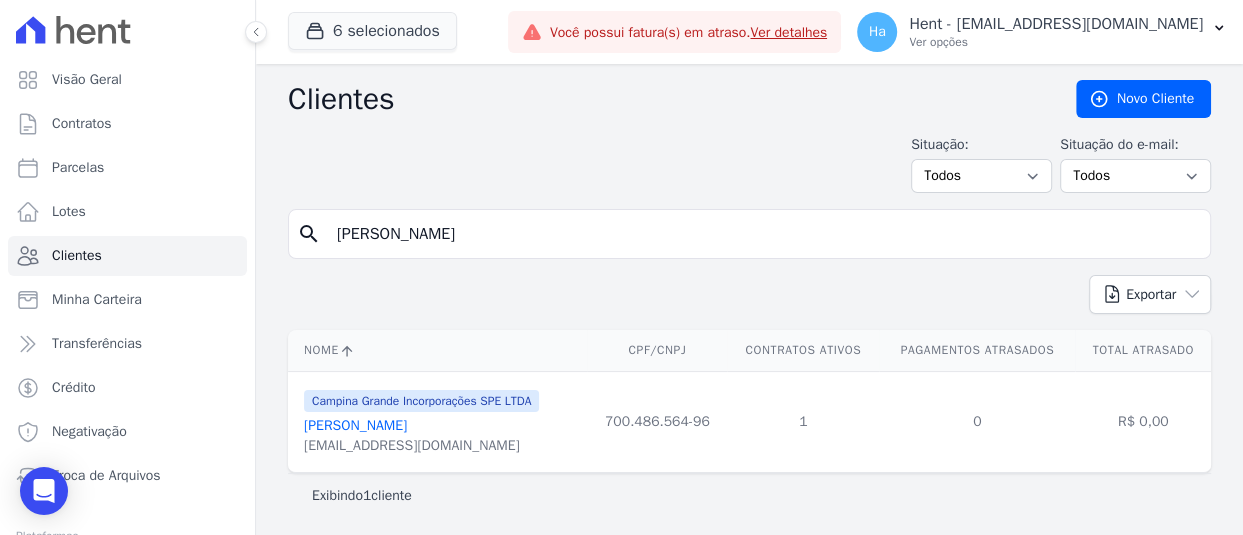click on "[PERSON_NAME]" at bounding box center [355, 425] 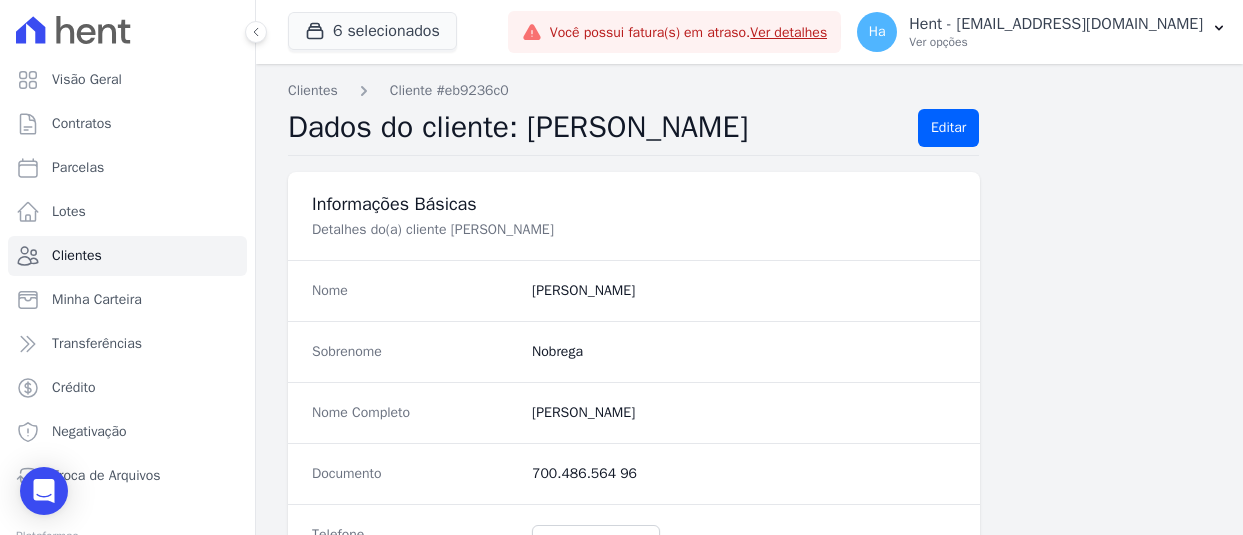 scroll, scrollTop: 0, scrollLeft: 0, axis: both 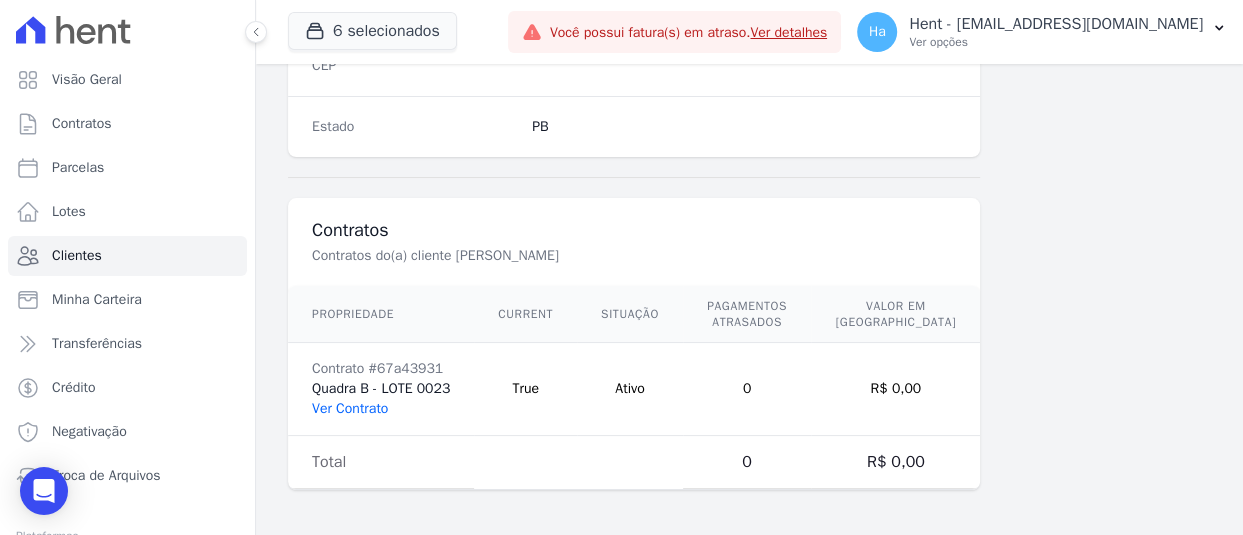 click on "Ver Contrato" at bounding box center [350, 408] 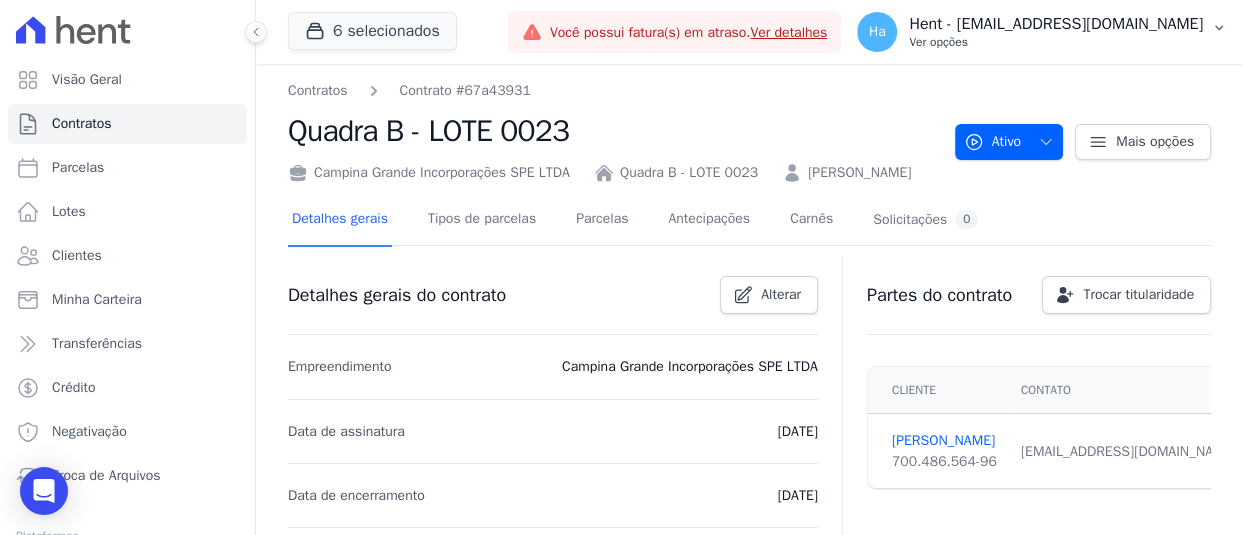 click on "Hent -  [EMAIL_ADDRESS][DOMAIN_NAME]" at bounding box center [1056, 24] 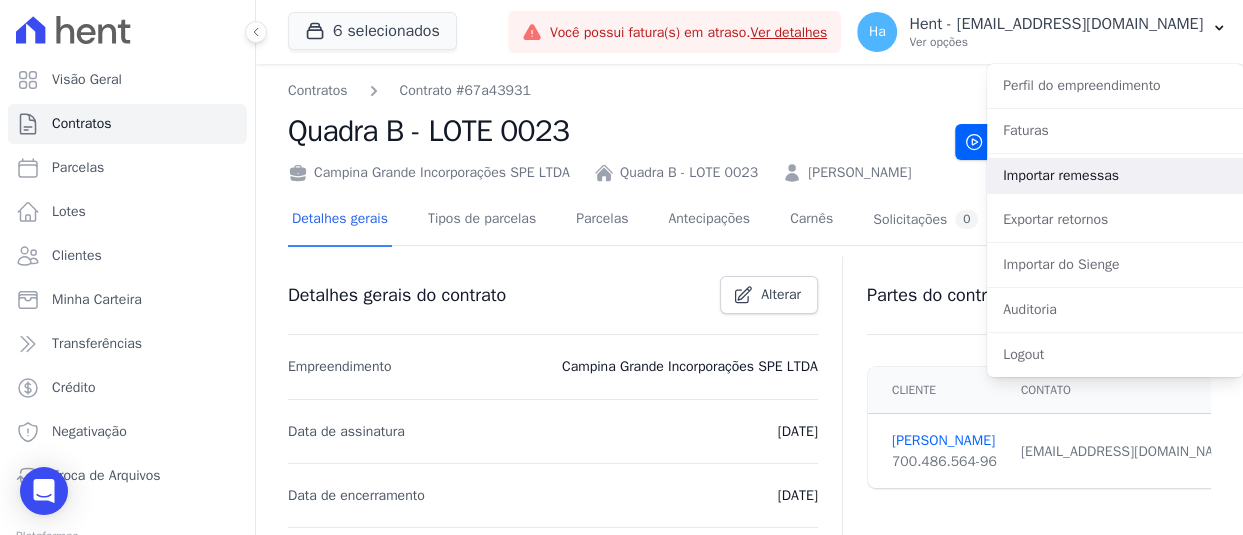 click on "Importar remessas" at bounding box center (1115, 176) 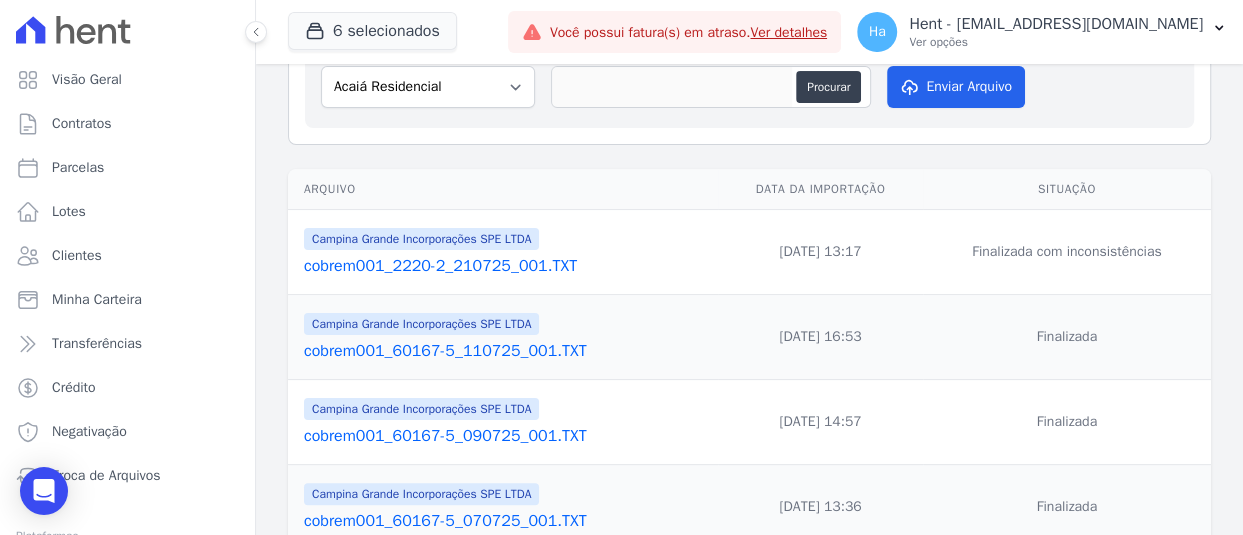 scroll, scrollTop: 200, scrollLeft: 0, axis: vertical 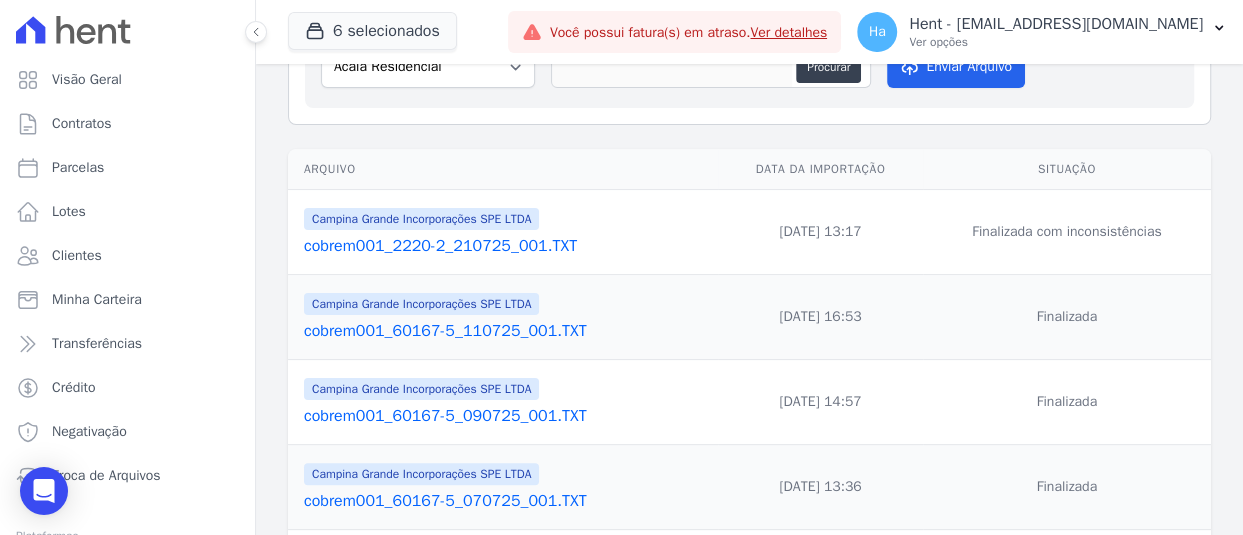 click on "cobrem001_2220-2_210725_001.TXT" at bounding box center (507, 246) 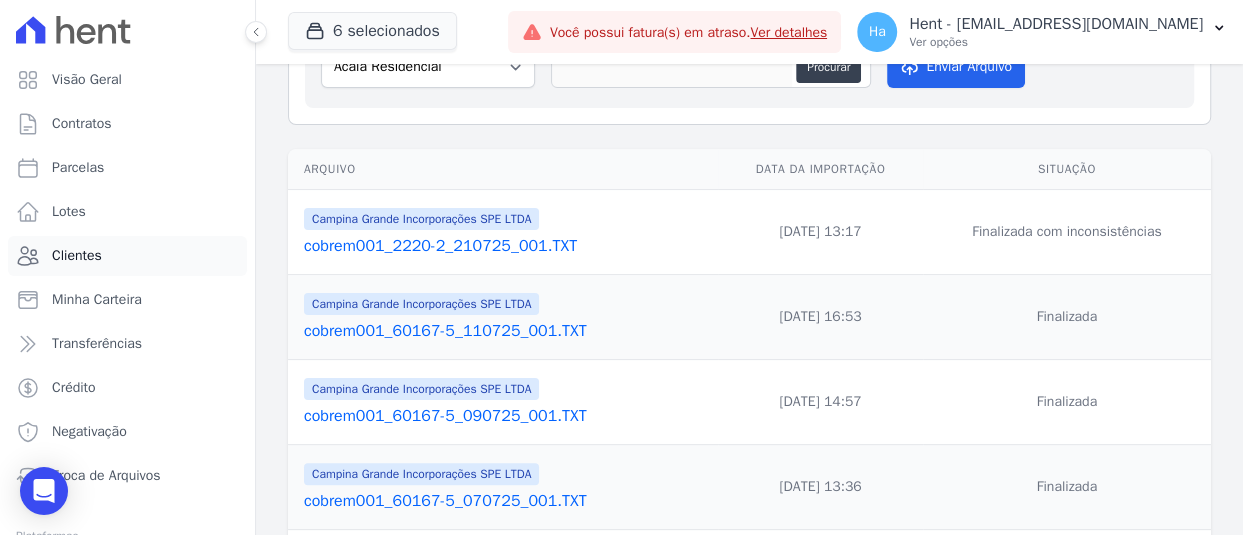 click on "Clientes" at bounding box center [77, 256] 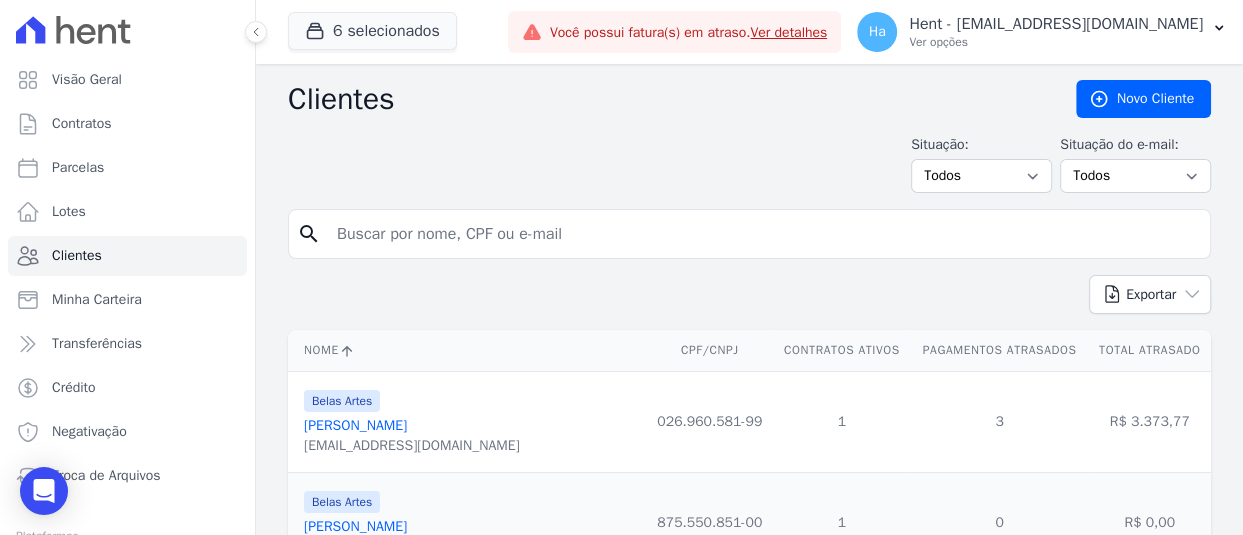 click at bounding box center (763, 234) 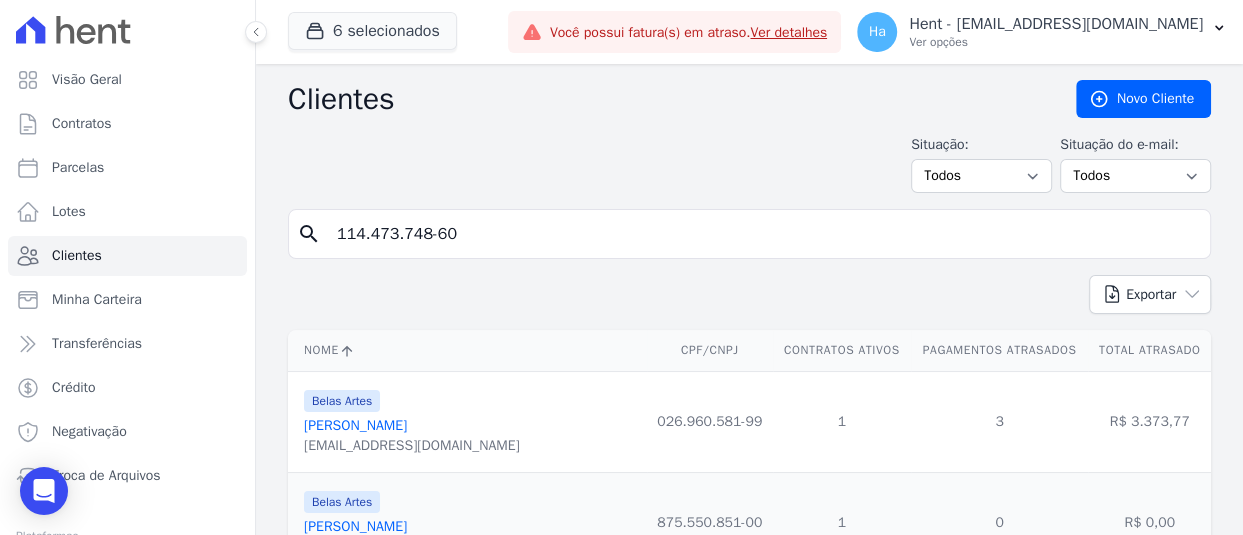 type on "114.473.748-60" 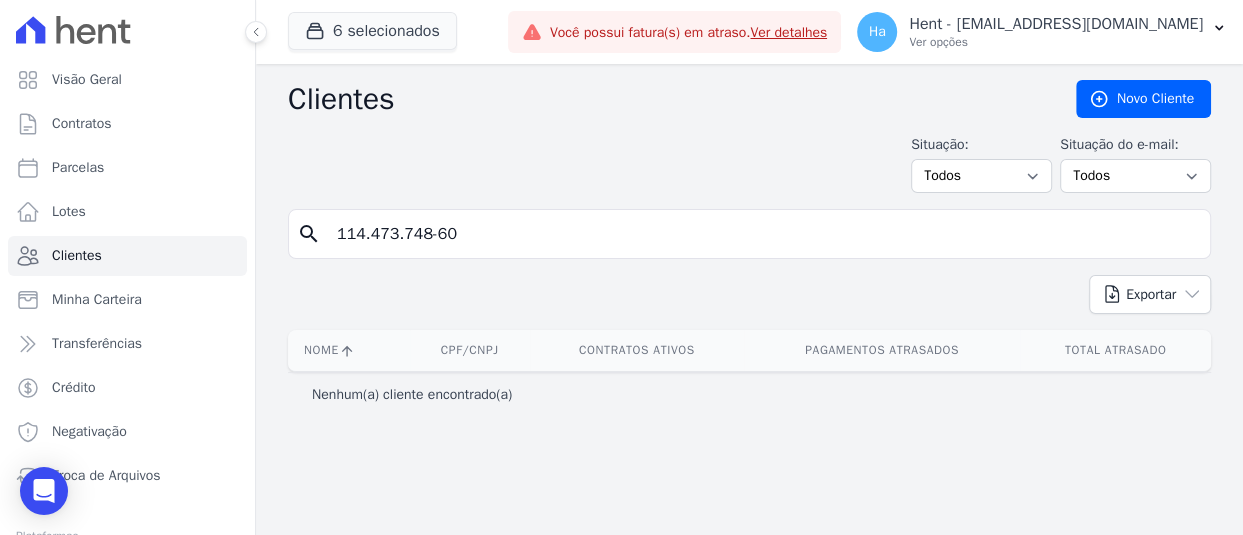 click on "114.473.748-60" at bounding box center [763, 234] 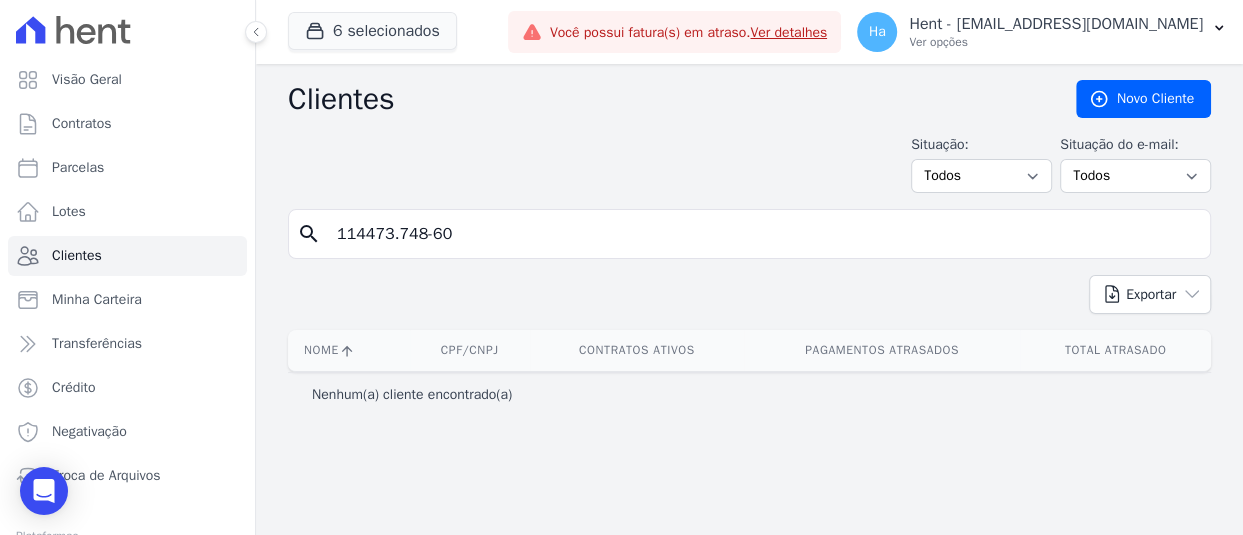 click on "114473.748-60" at bounding box center (763, 234) 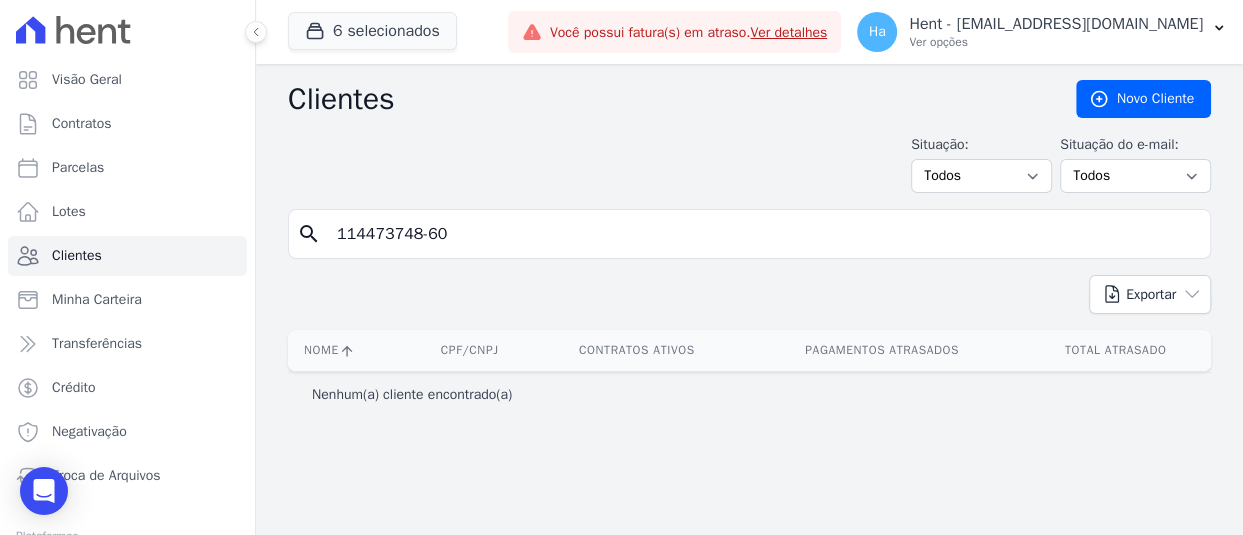 click on "114473748-60" at bounding box center [763, 234] 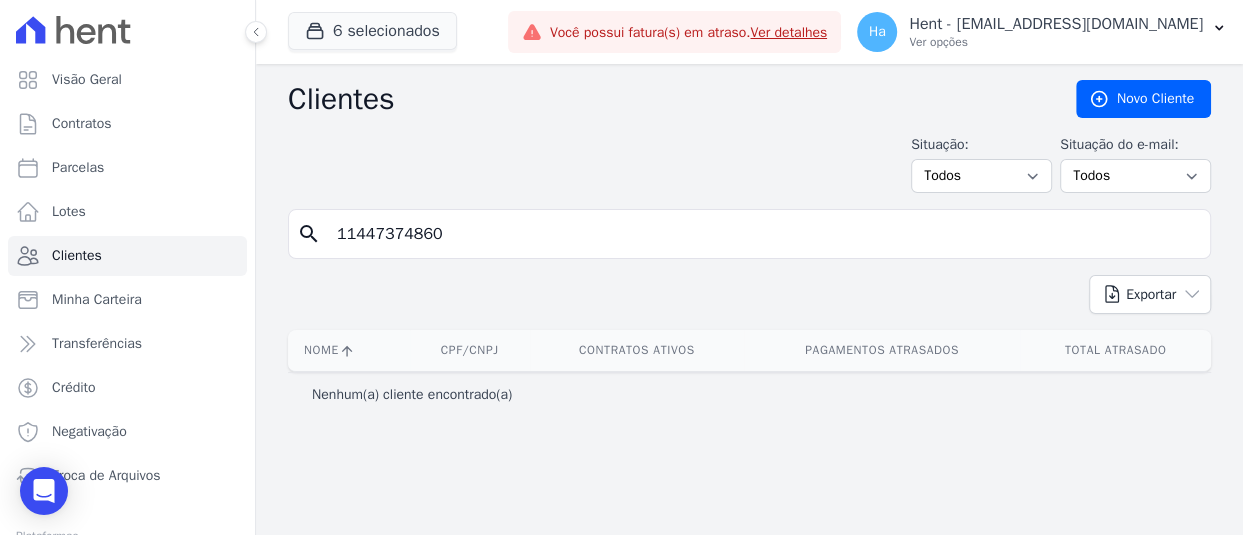 click on "11447374860" at bounding box center (763, 234) 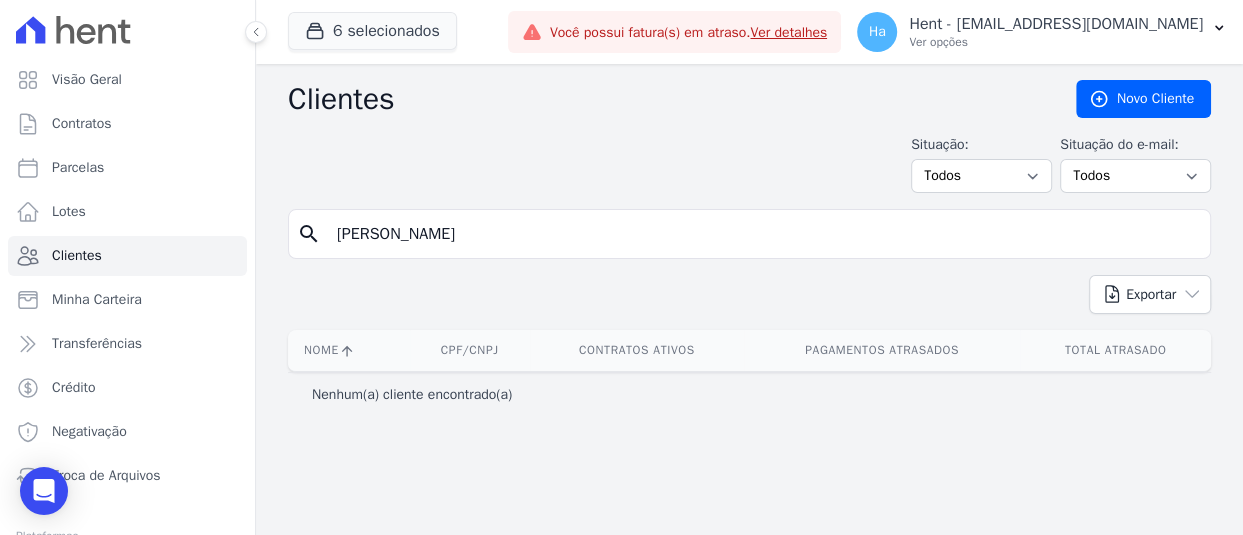 type on "[PERSON_NAME]" 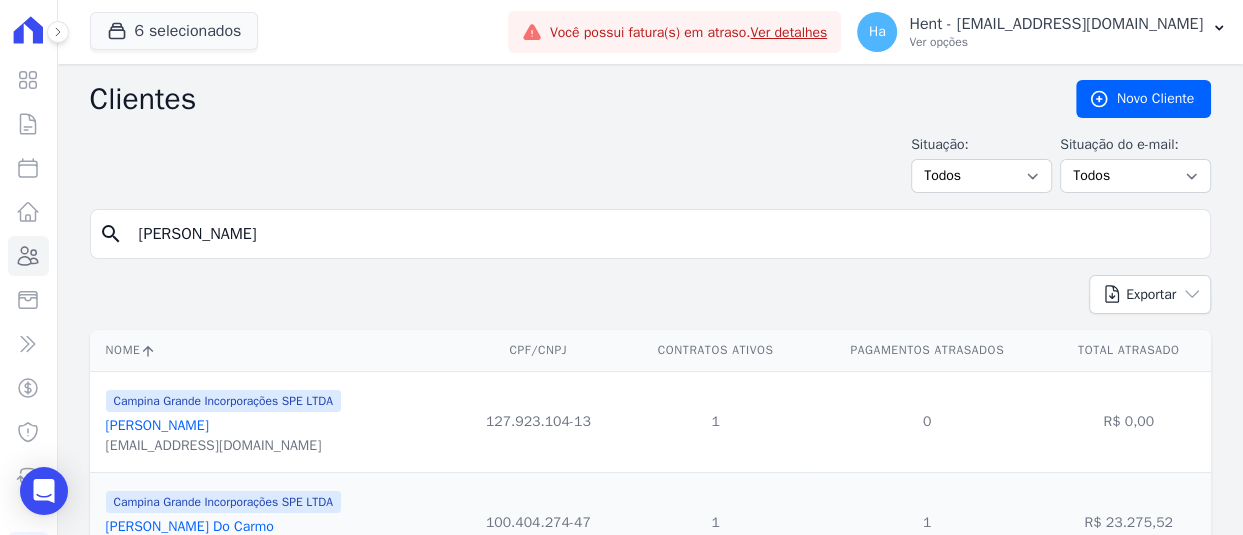 scroll, scrollTop: 200, scrollLeft: 0, axis: vertical 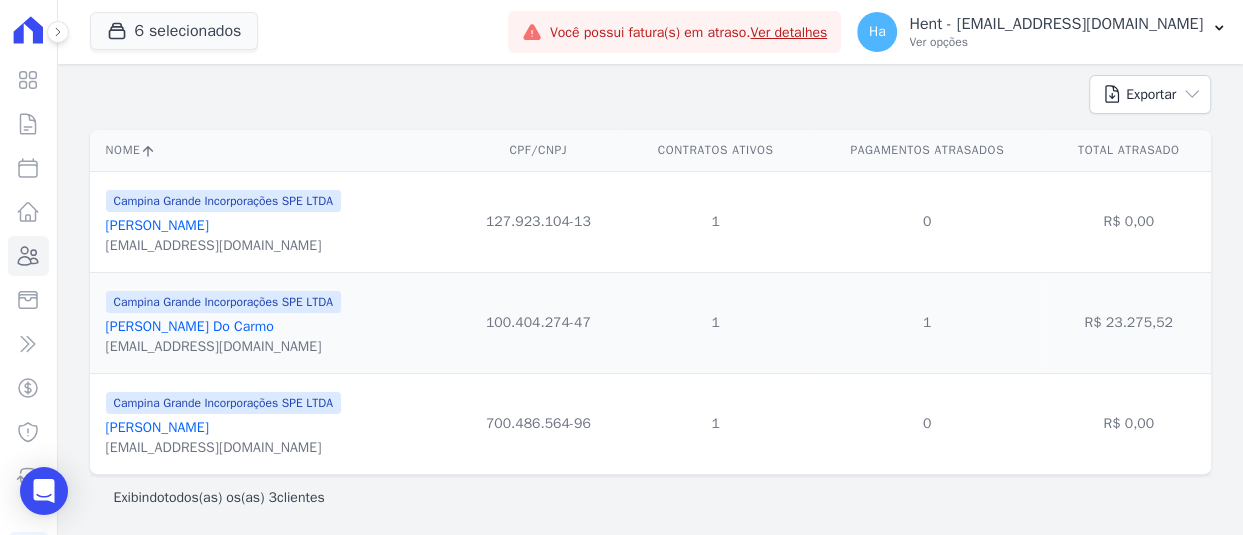 drag, startPoint x: 477, startPoint y: 224, endPoint x: 634, endPoint y: 216, distance: 157.20369 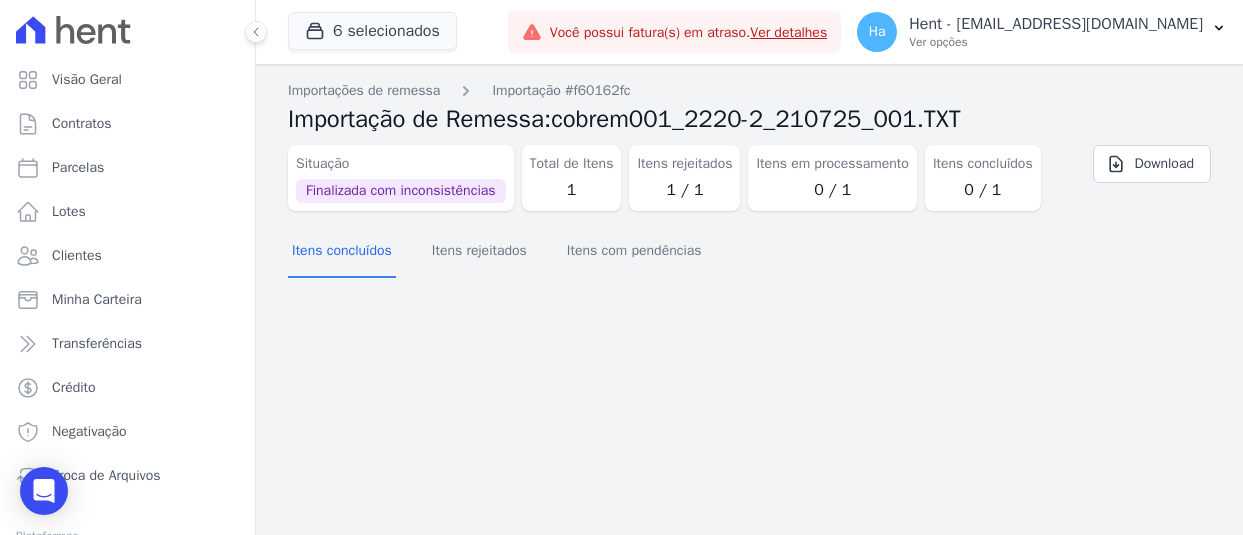 scroll, scrollTop: 0, scrollLeft: 0, axis: both 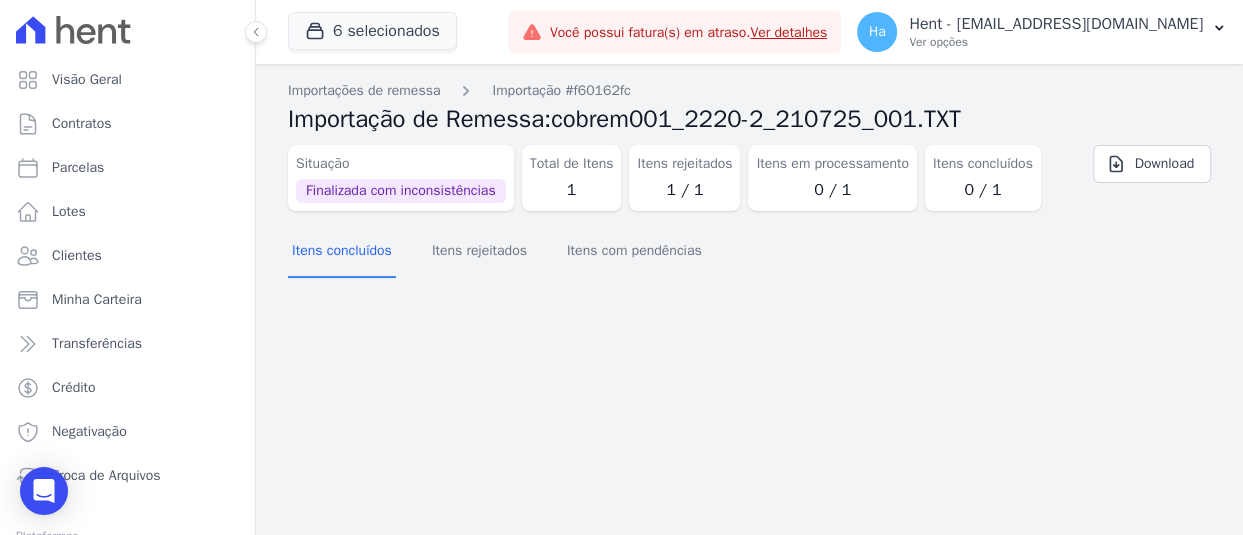 click on "Itens concluídos
Itens rejeitados
Itens com pendências" at bounding box center [497, 252] 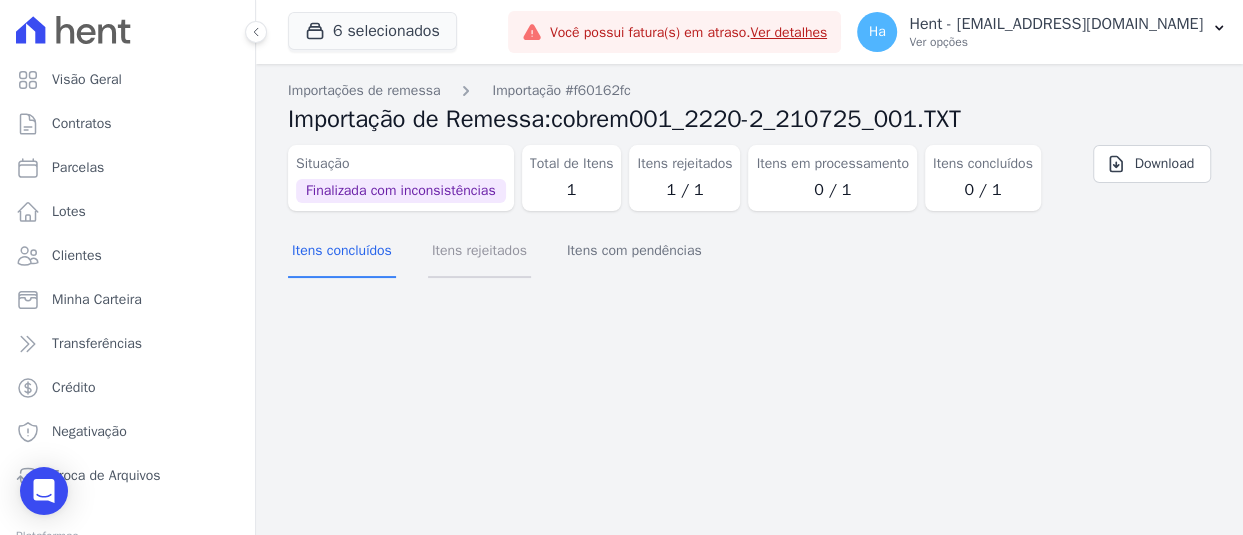 click on "Itens rejeitados" at bounding box center (479, 252) 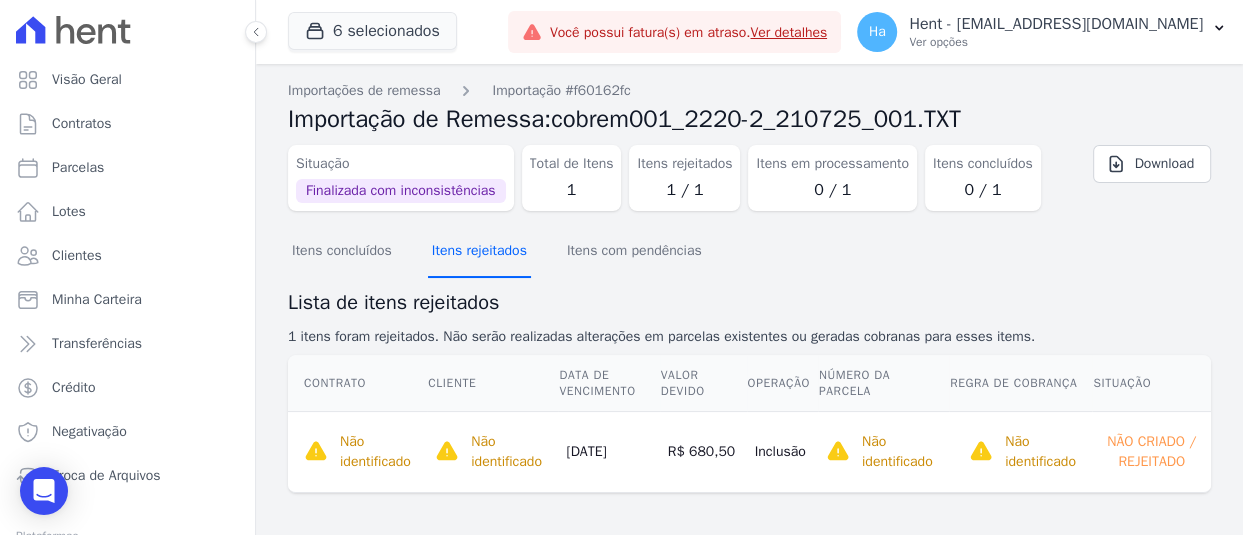 scroll, scrollTop: 78, scrollLeft: 0, axis: vertical 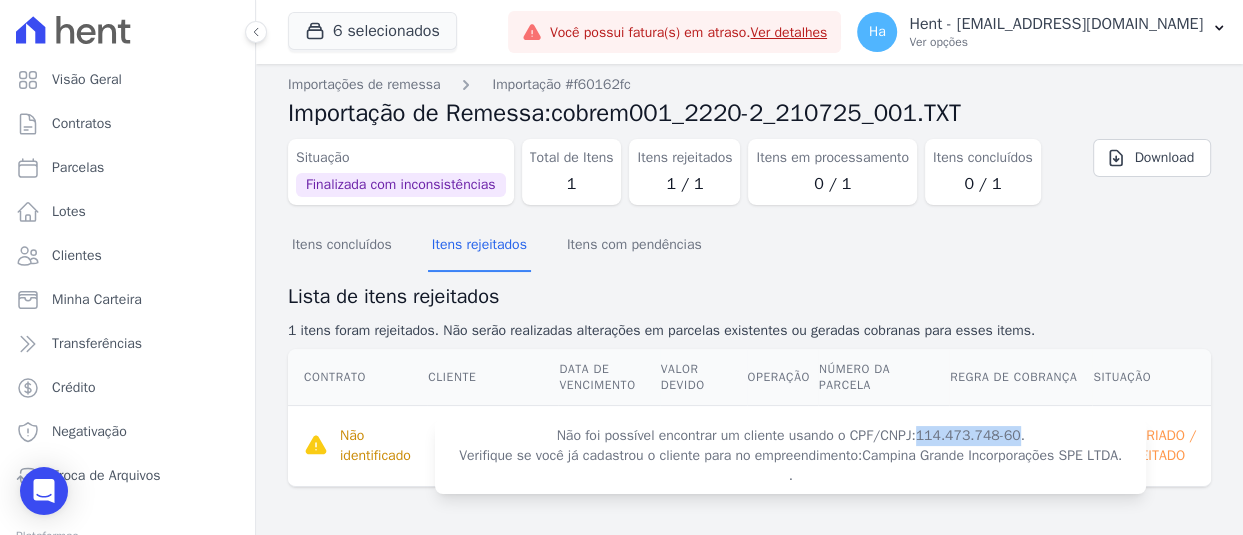 drag, startPoint x: 937, startPoint y: 436, endPoint x: 1038, endPoint y: 435, distance: 101.00495 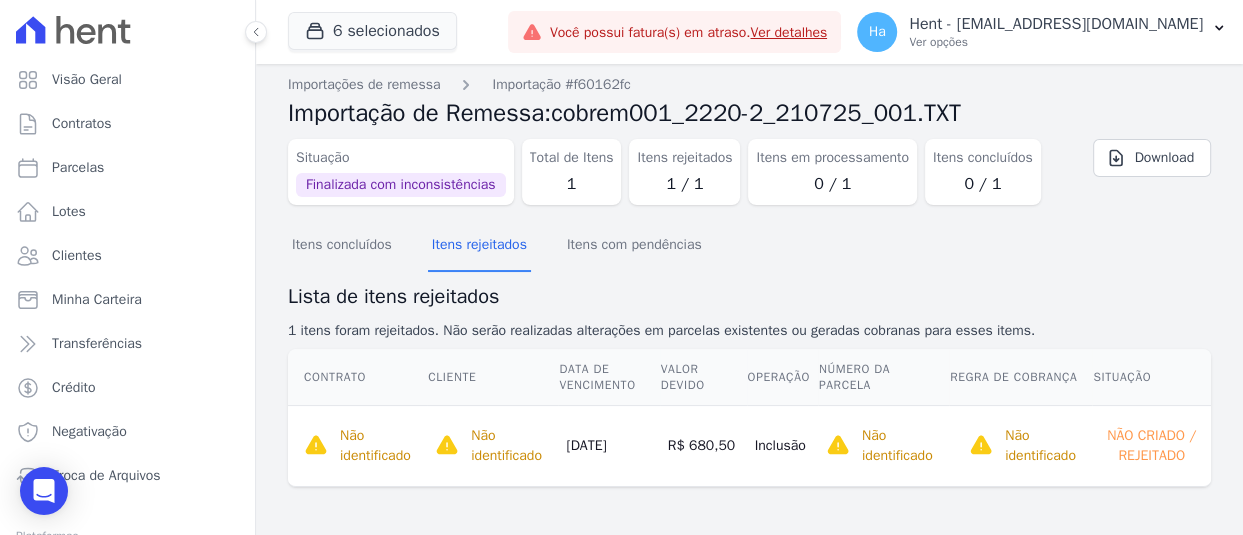 scroll, scrollTop: 78, scrollLeft: 0, axis: vertical 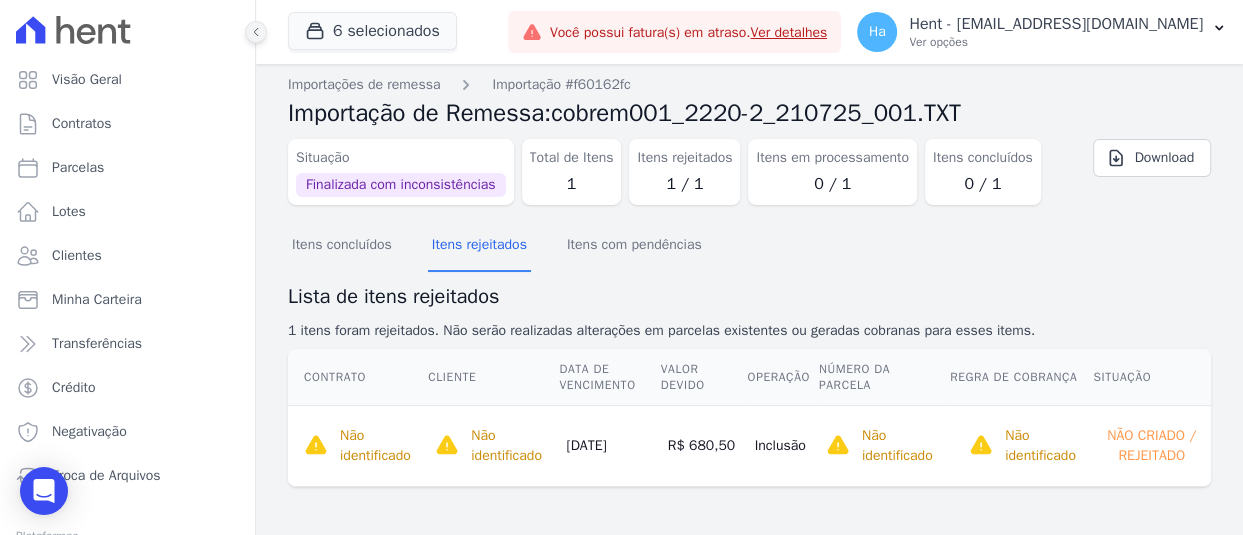 click 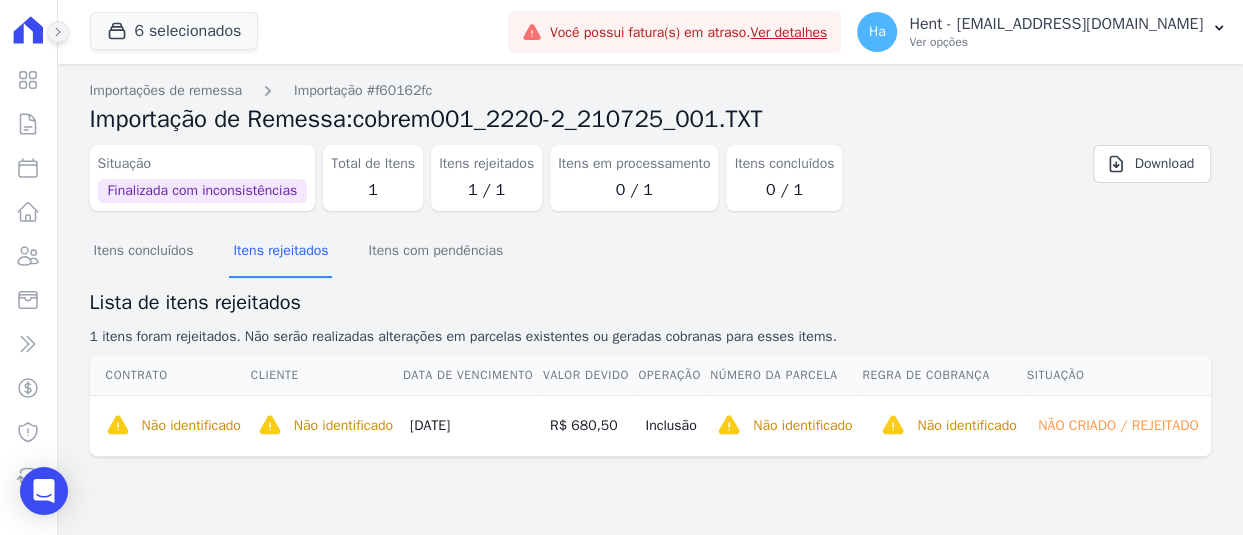 scroll, scrollTop: 4, scrollLeft: 0, axis: vertical 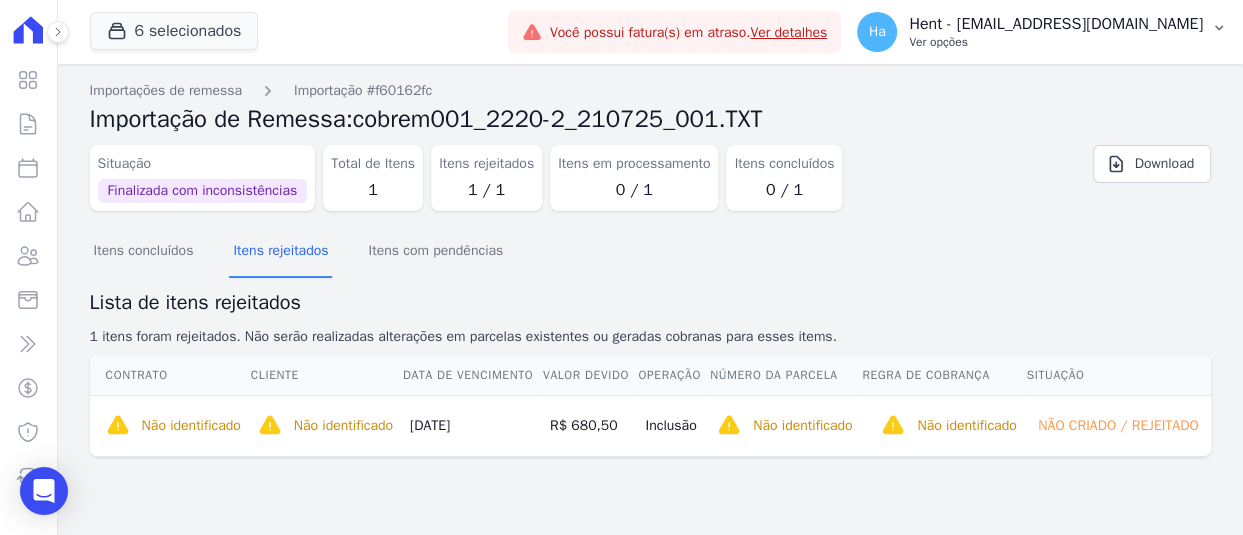 click on "Ver opções" at bounding box center (1056, 42) 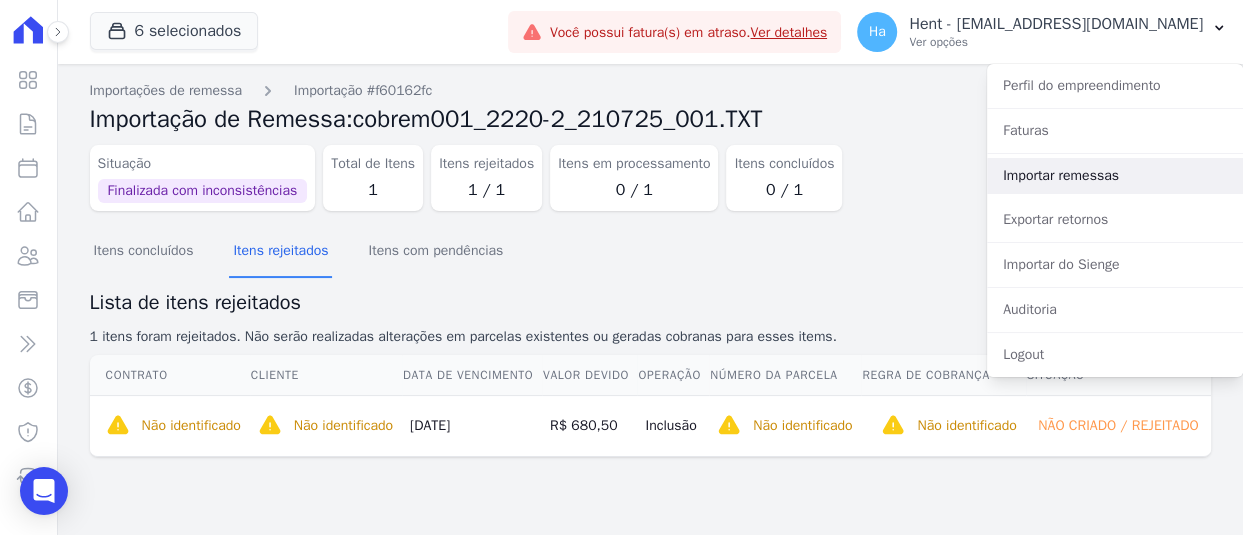 click on "Importar remessas" at bounding box center [1115, 176] 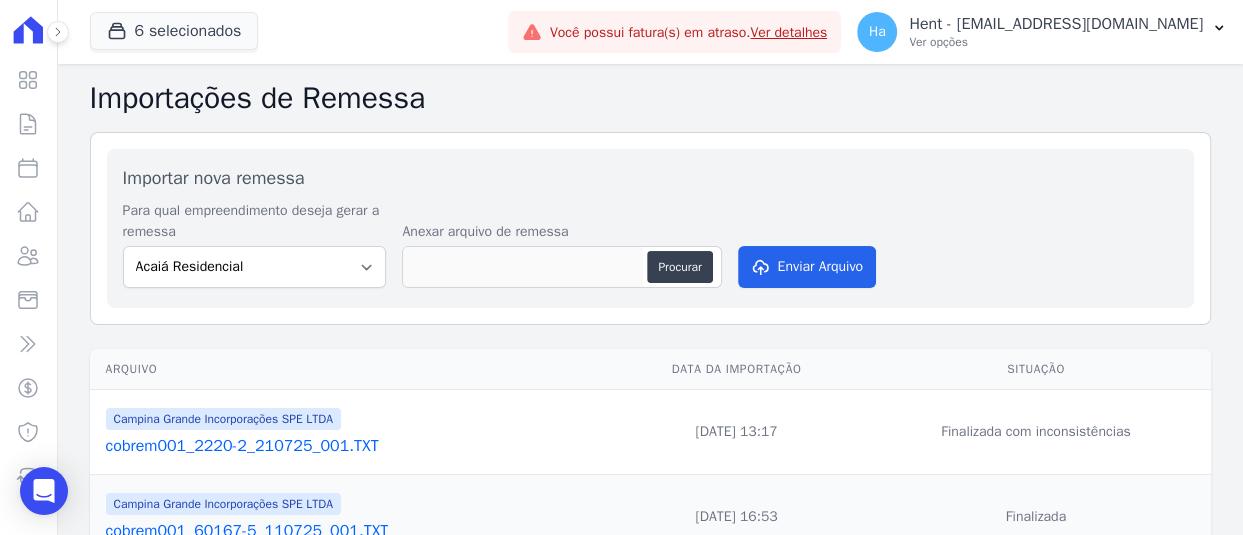 click on "cobrem001_2220-2_210725_001.TXT" at bounding box center (355, 446) 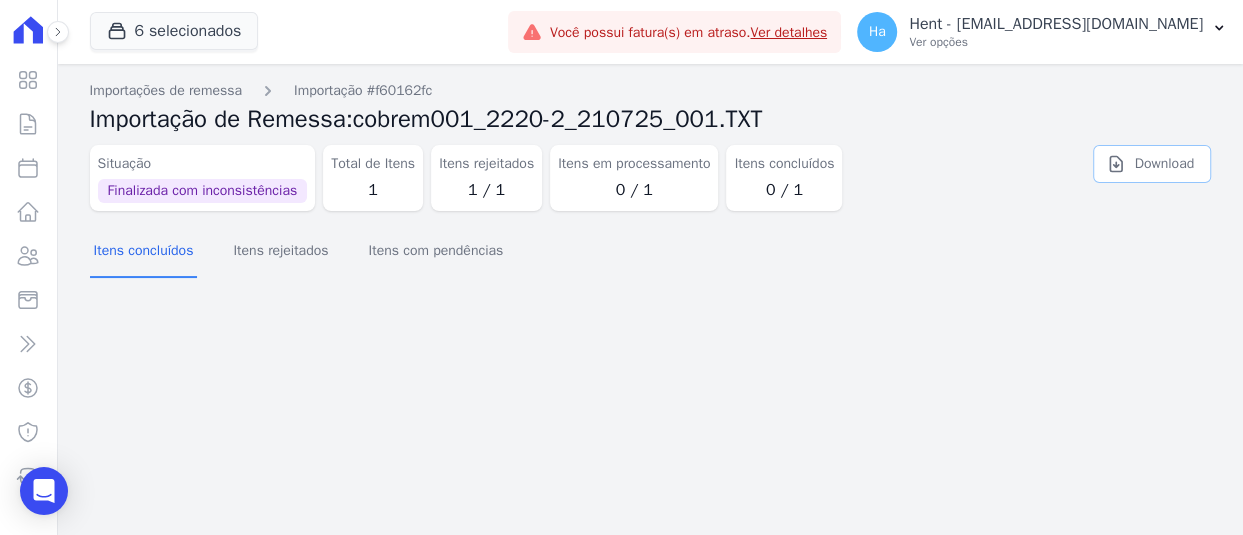 click on "Download" at bounding box center [1164, 164] 